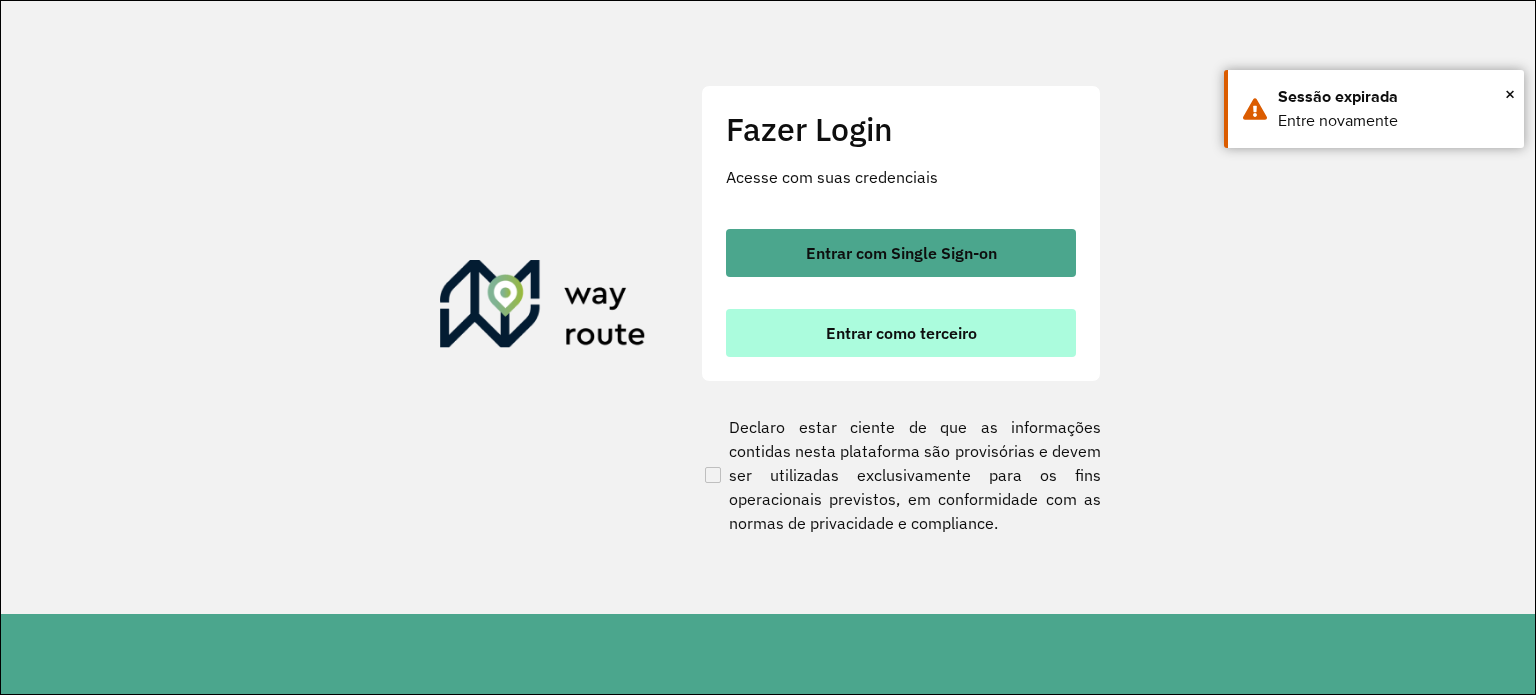 scroll, scrollTop: 0, scrollLeft: 0, axis: both 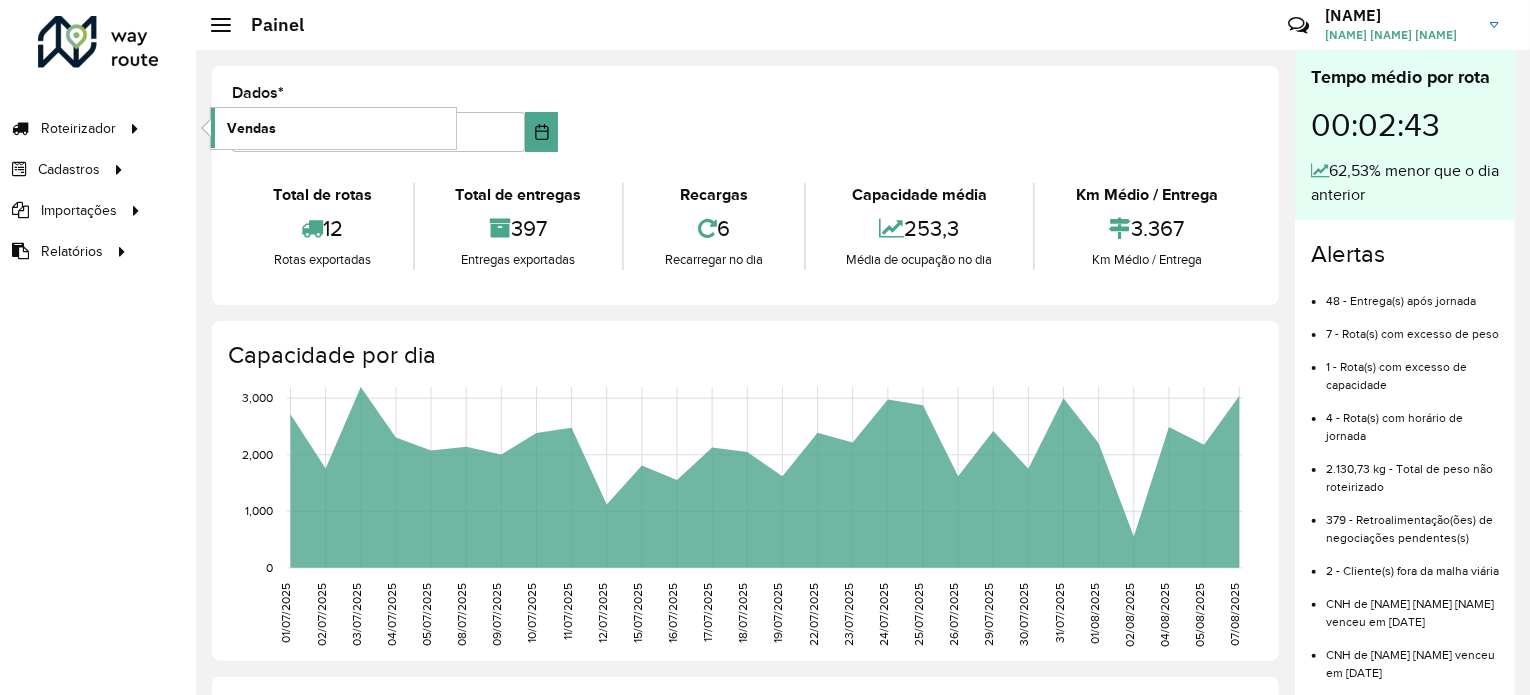 click on "Vendas" 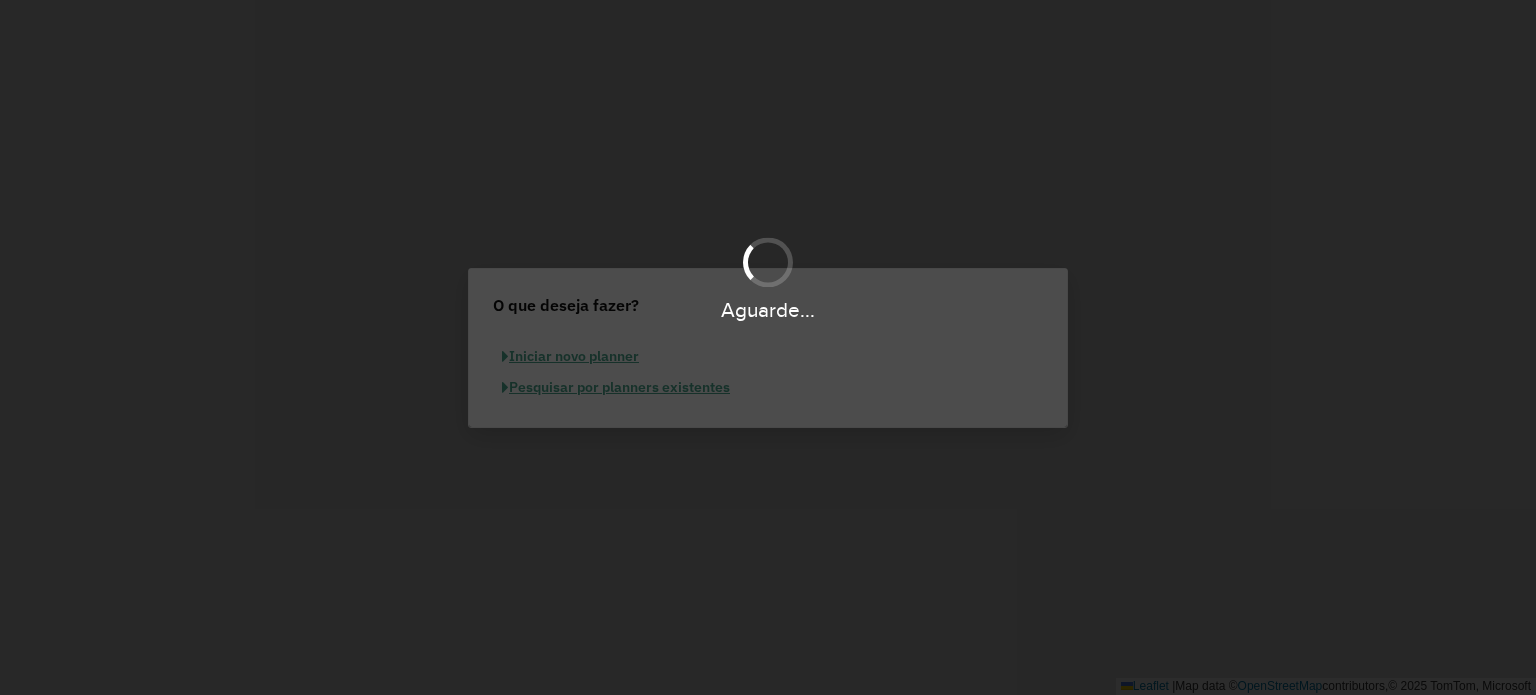 scroll, scrollTop: 0, scrollLeft: 0, axis: both 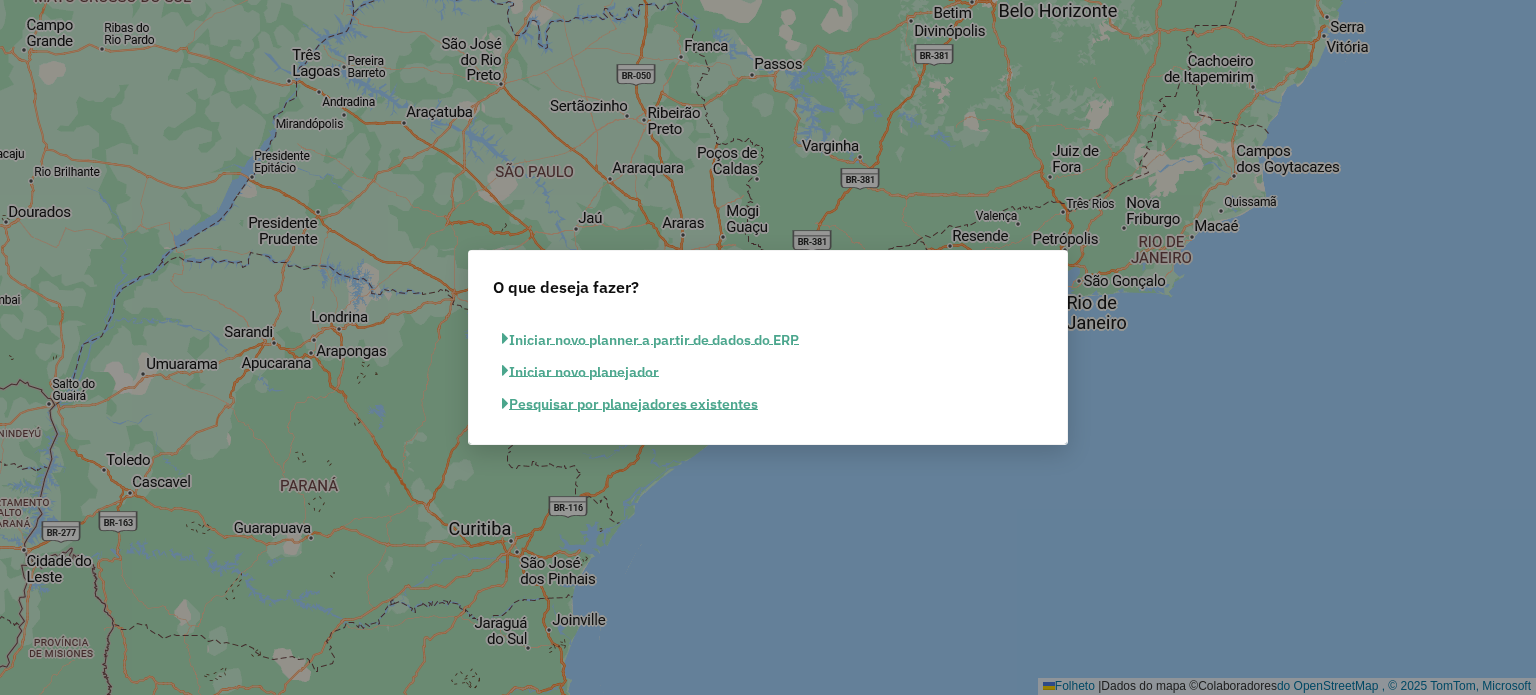 click on "Pesquisar por planejadores existentes" 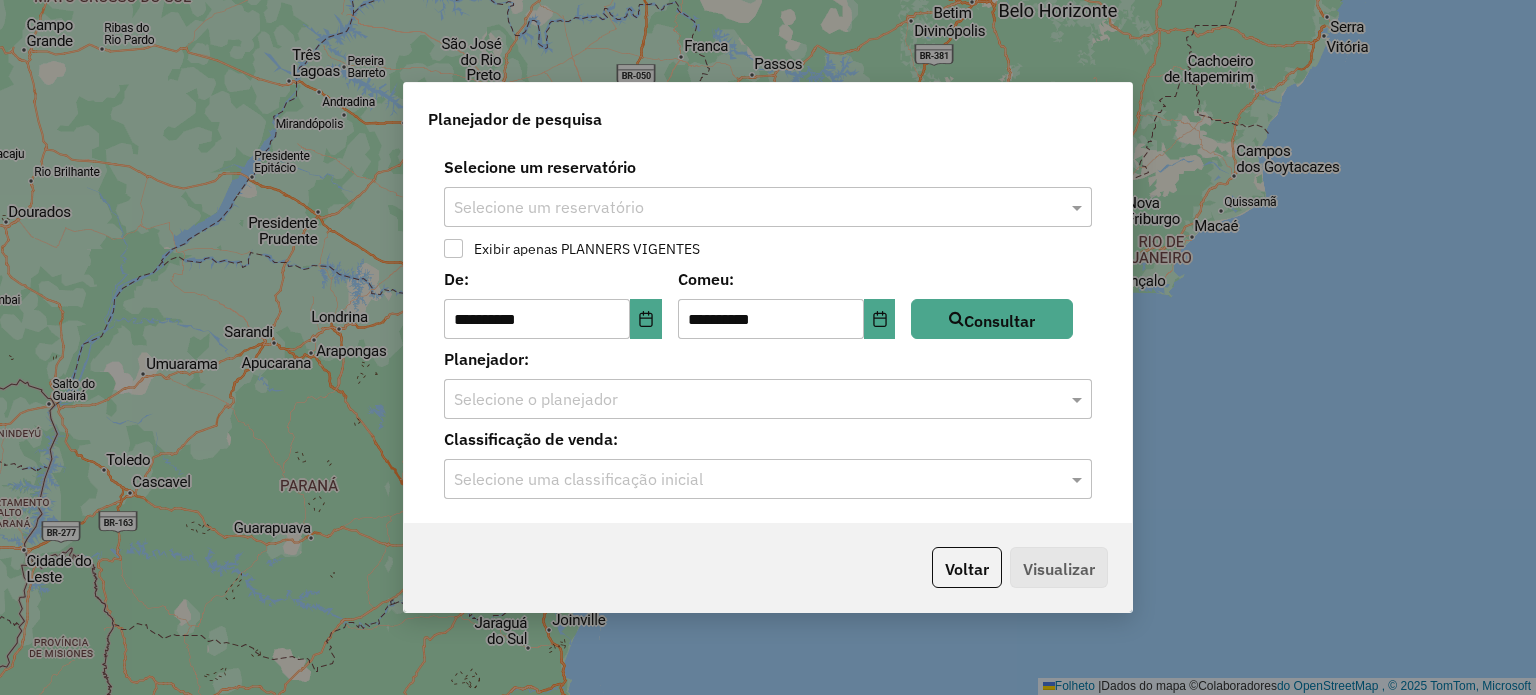 click on "Selecione um reservatório" 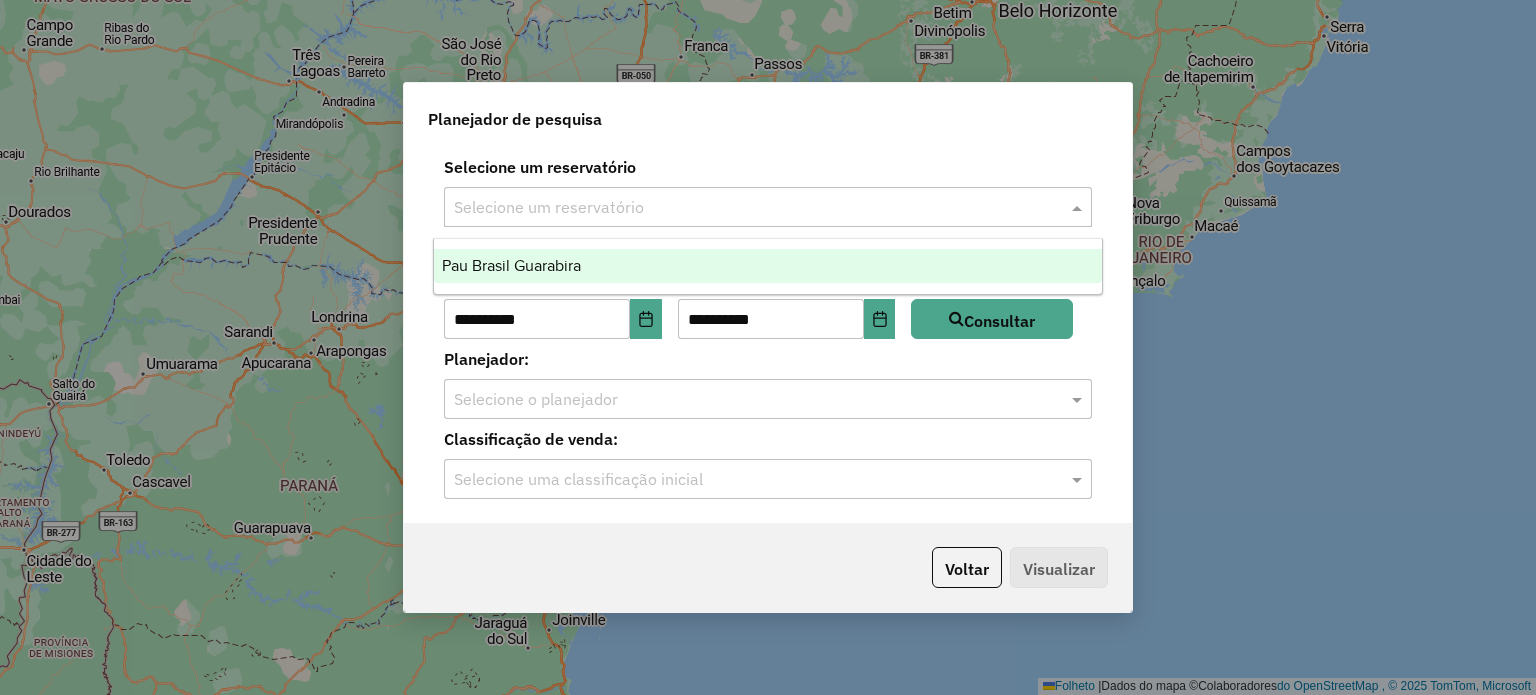 click on "Pau Brasil Guarabira" at bounding box center [511, 265] 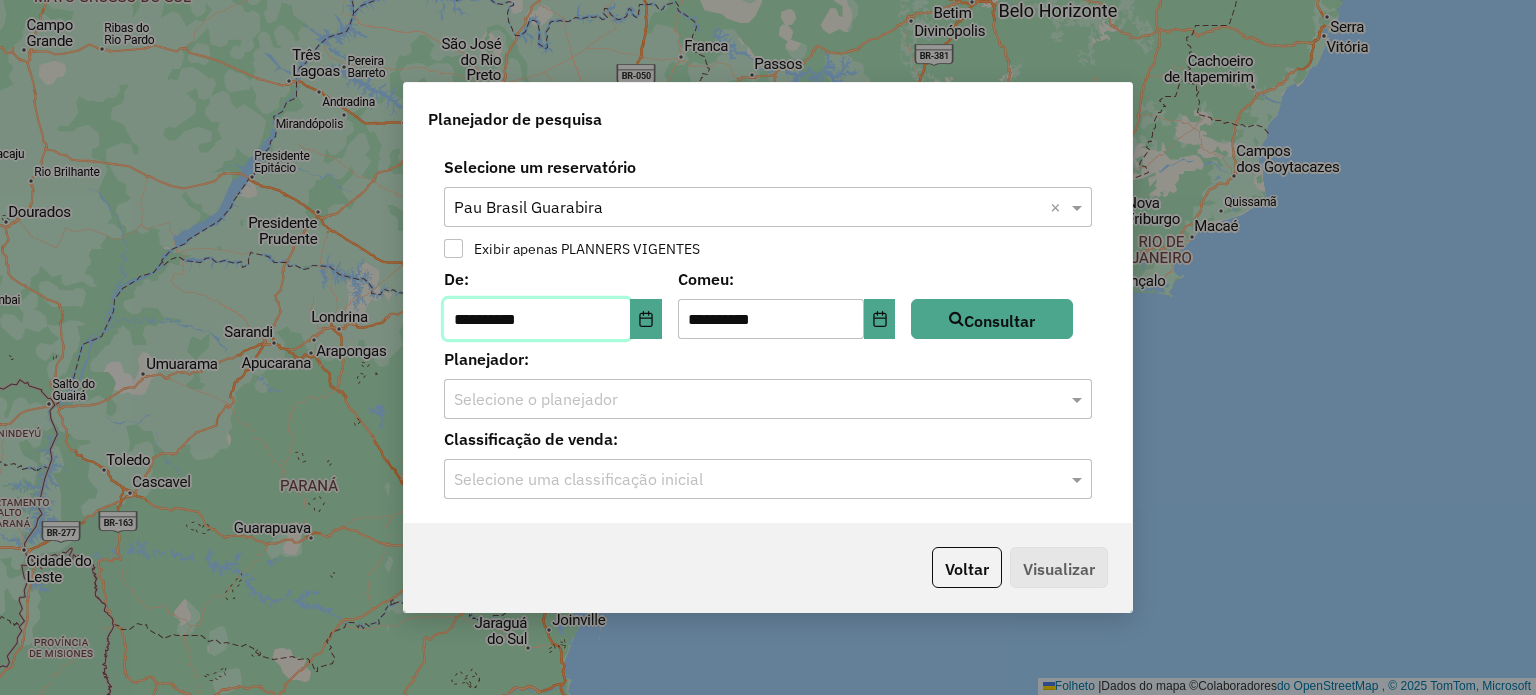 click on "**********" at bounding box center [537, 319] 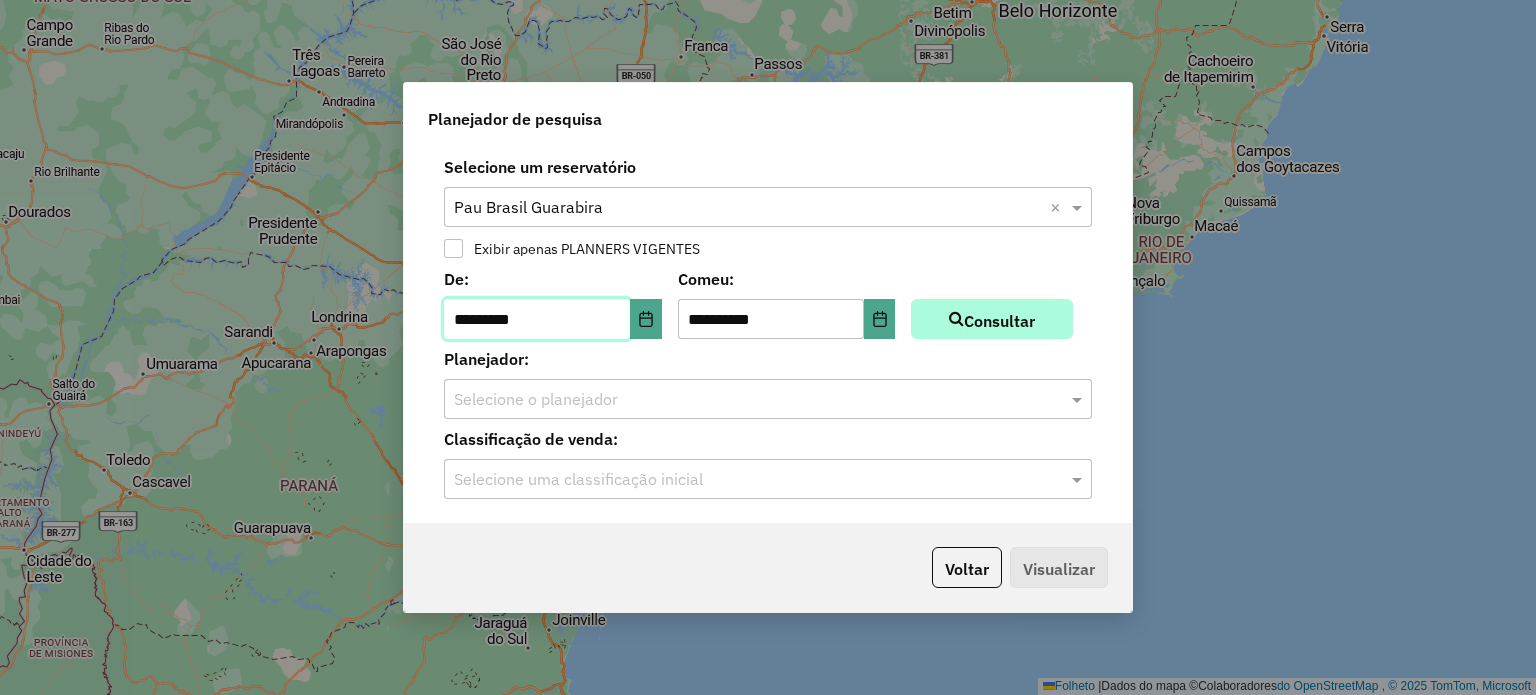 type on "*********" 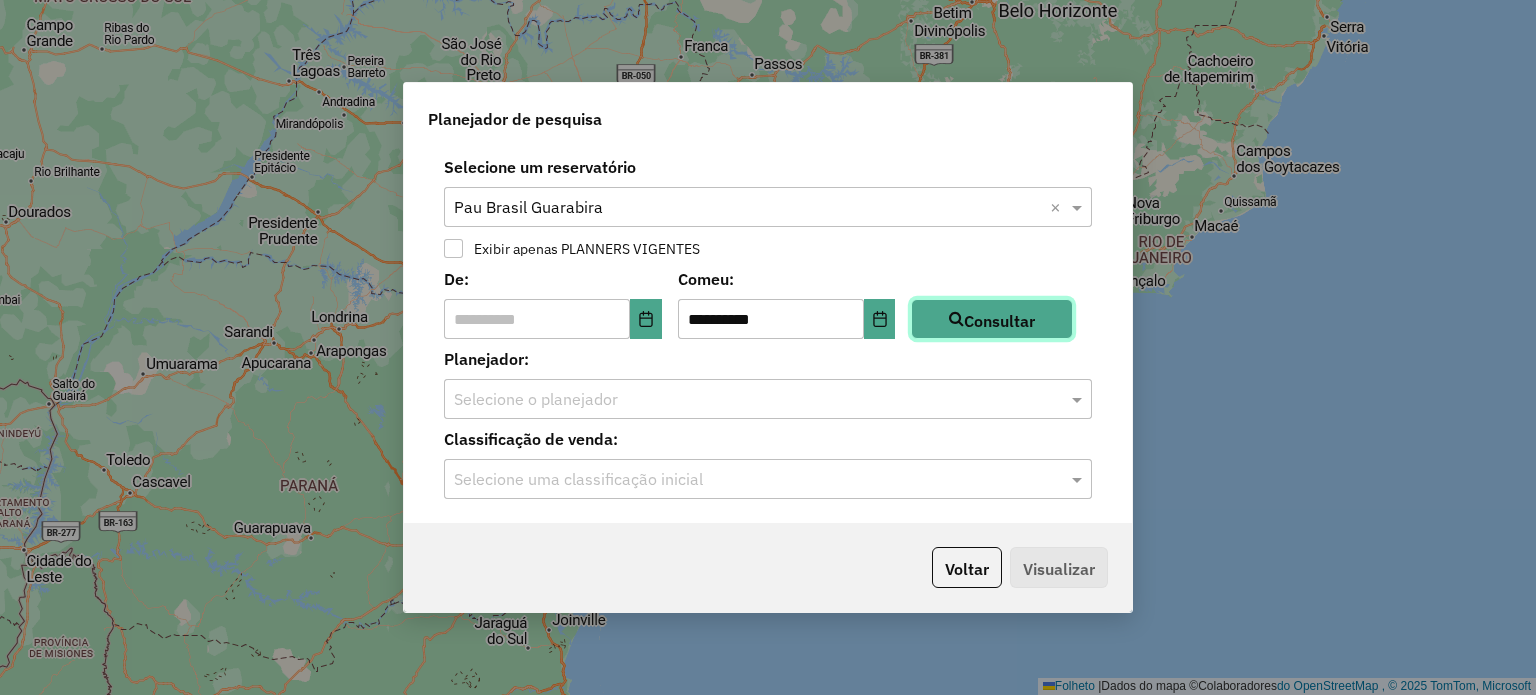 click on "Consultar" 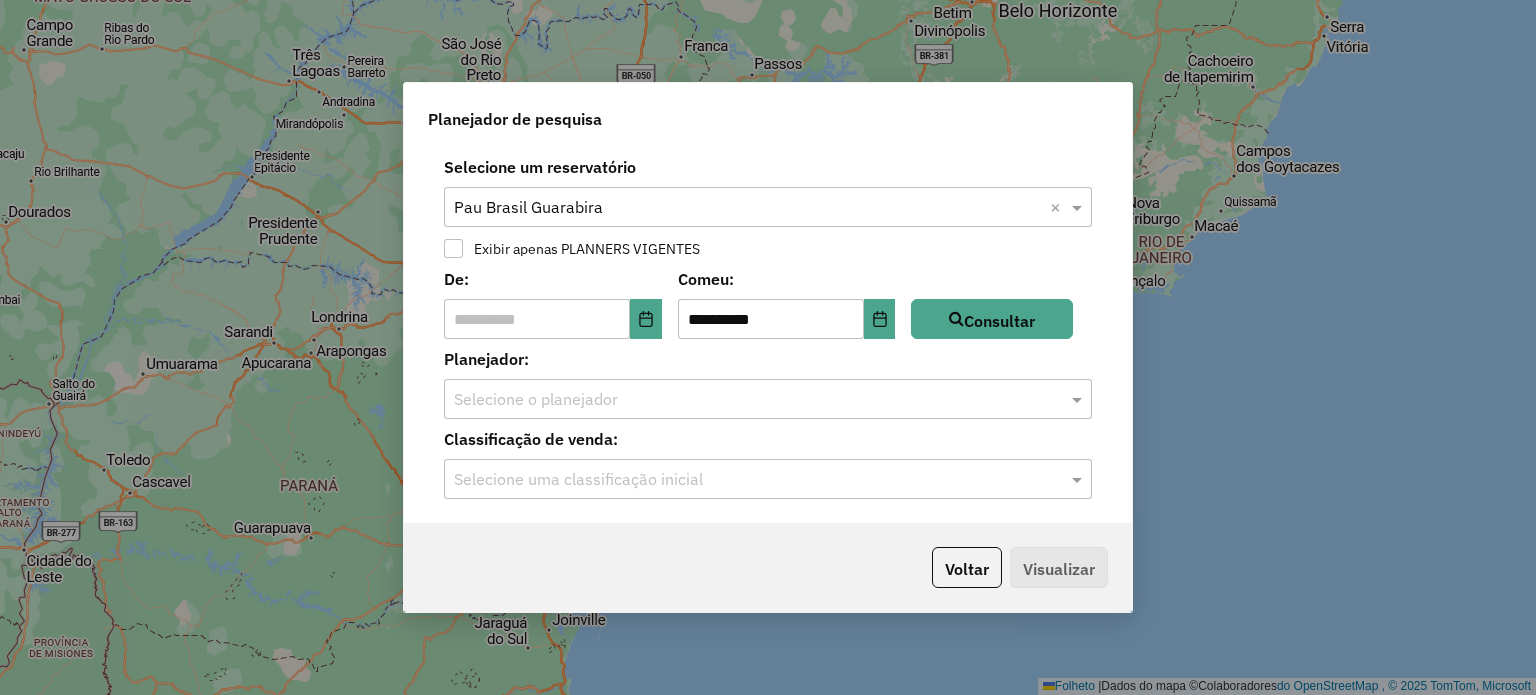 click 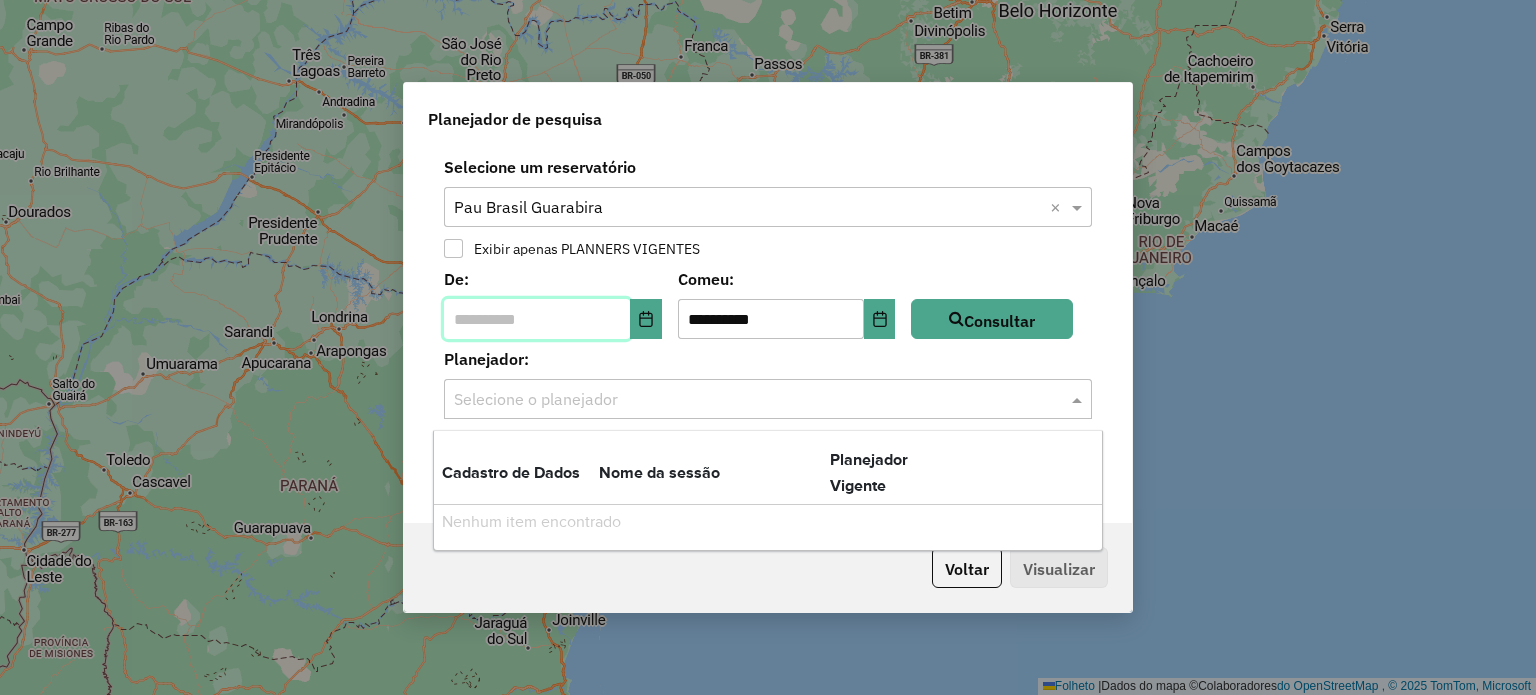 click at bounding box center (537, 319) 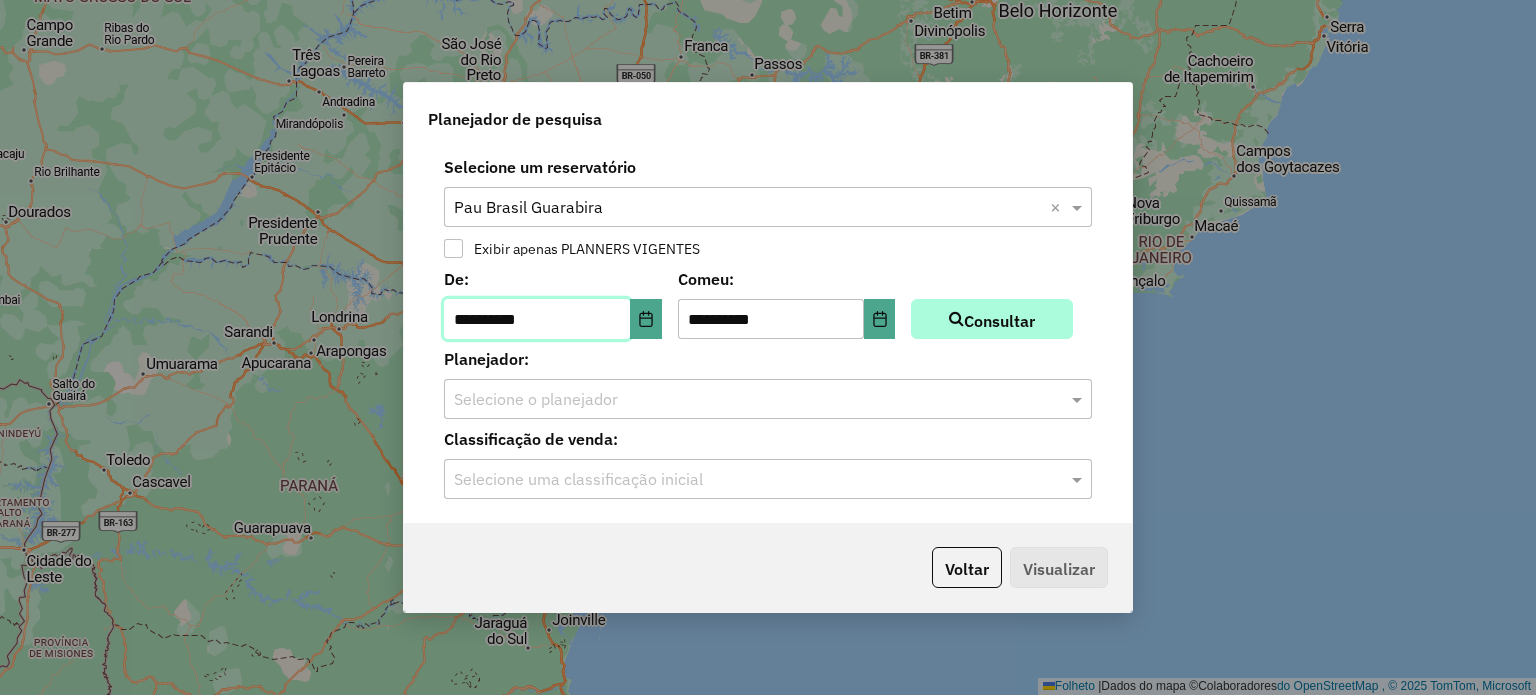 type on "**********" 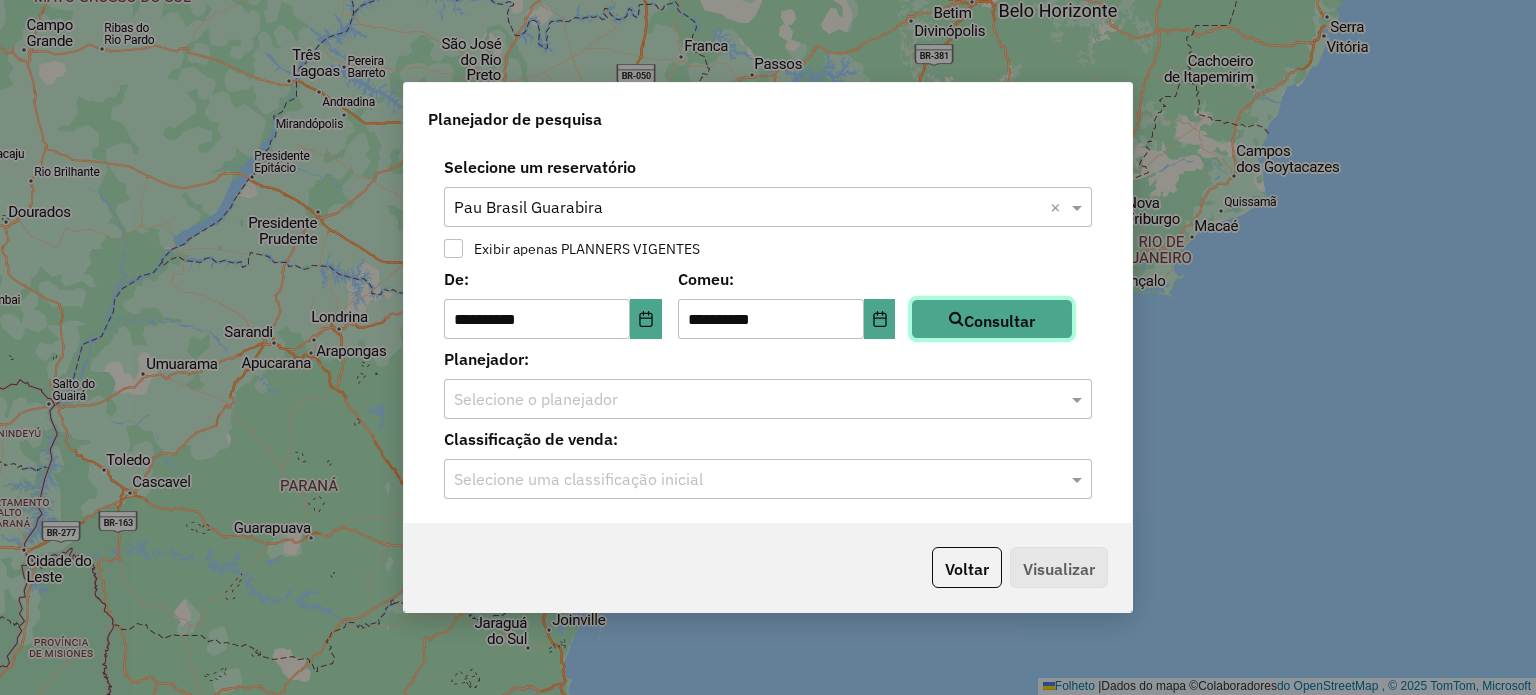 click on "Consultar" 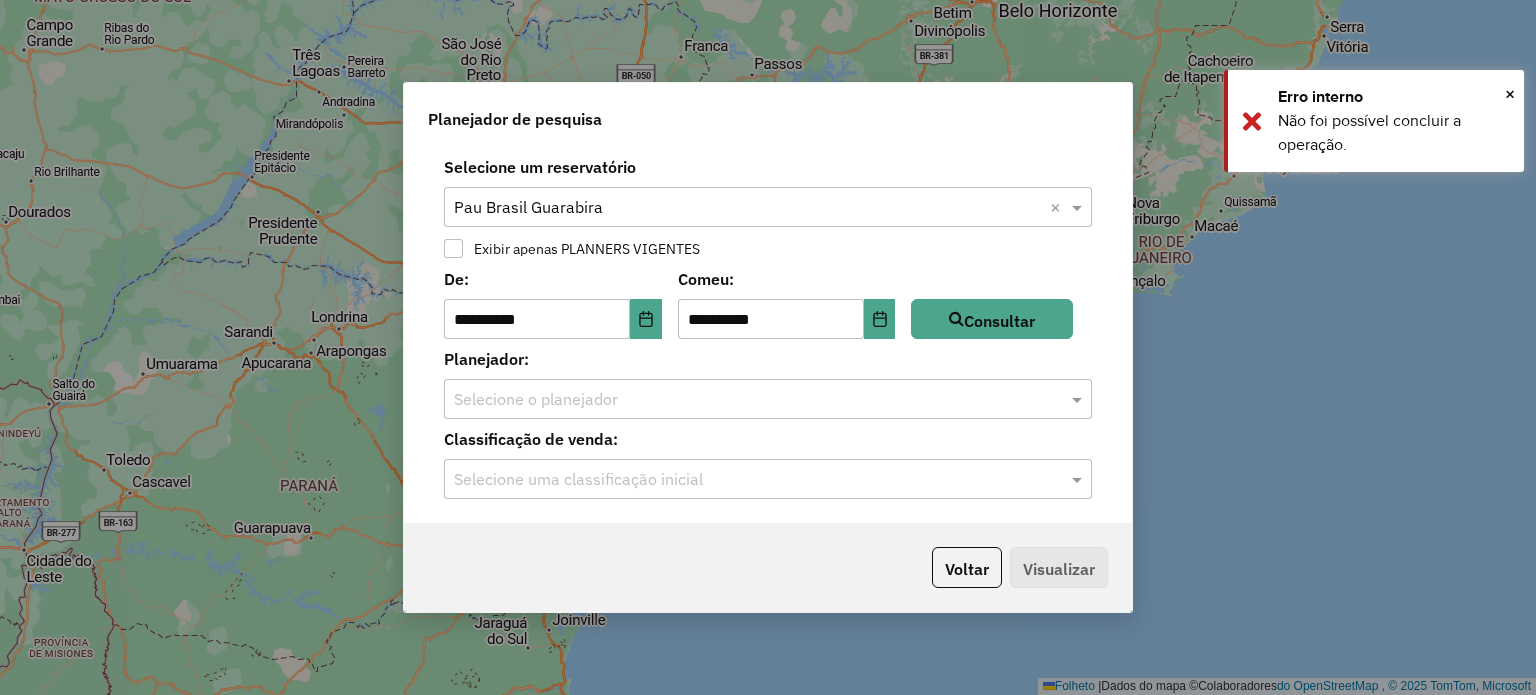 click 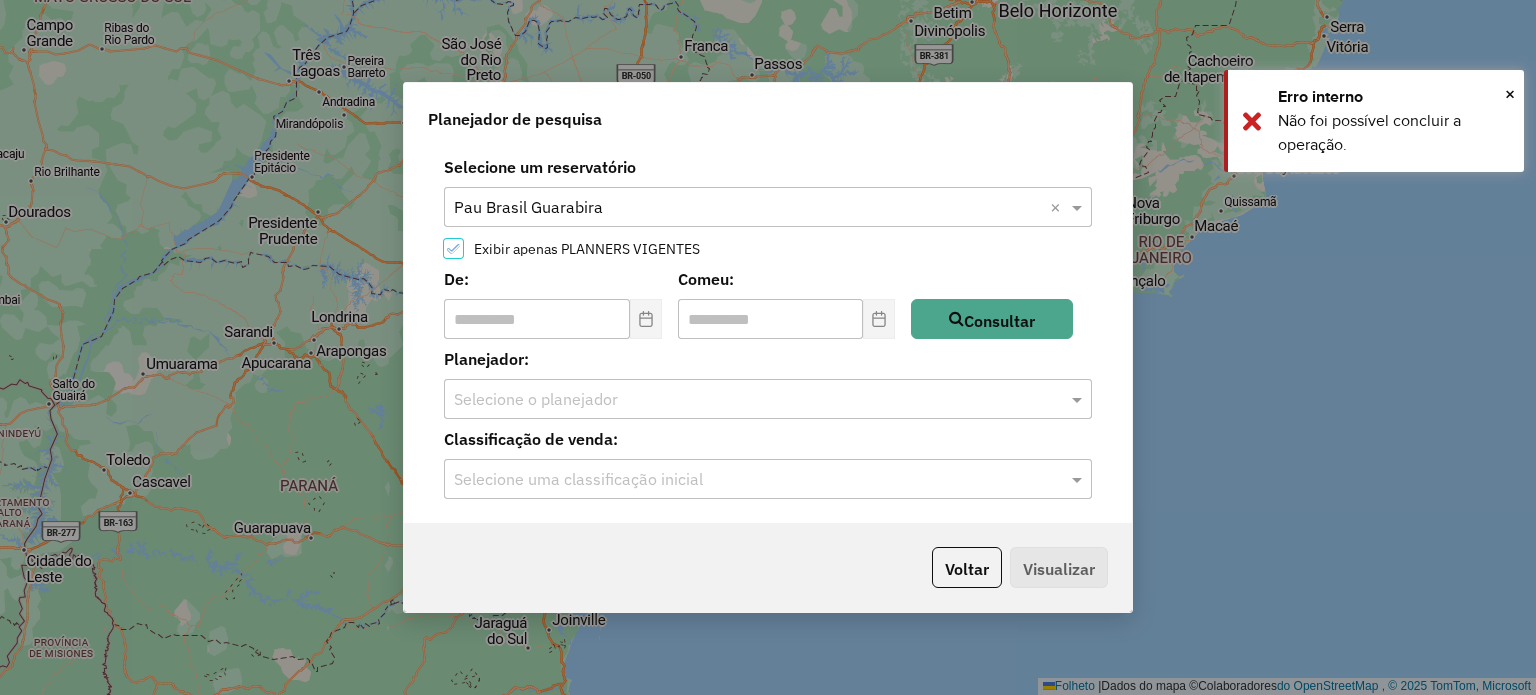 scroll, scrollTop: 11, scrollLeft: 6, axis: both 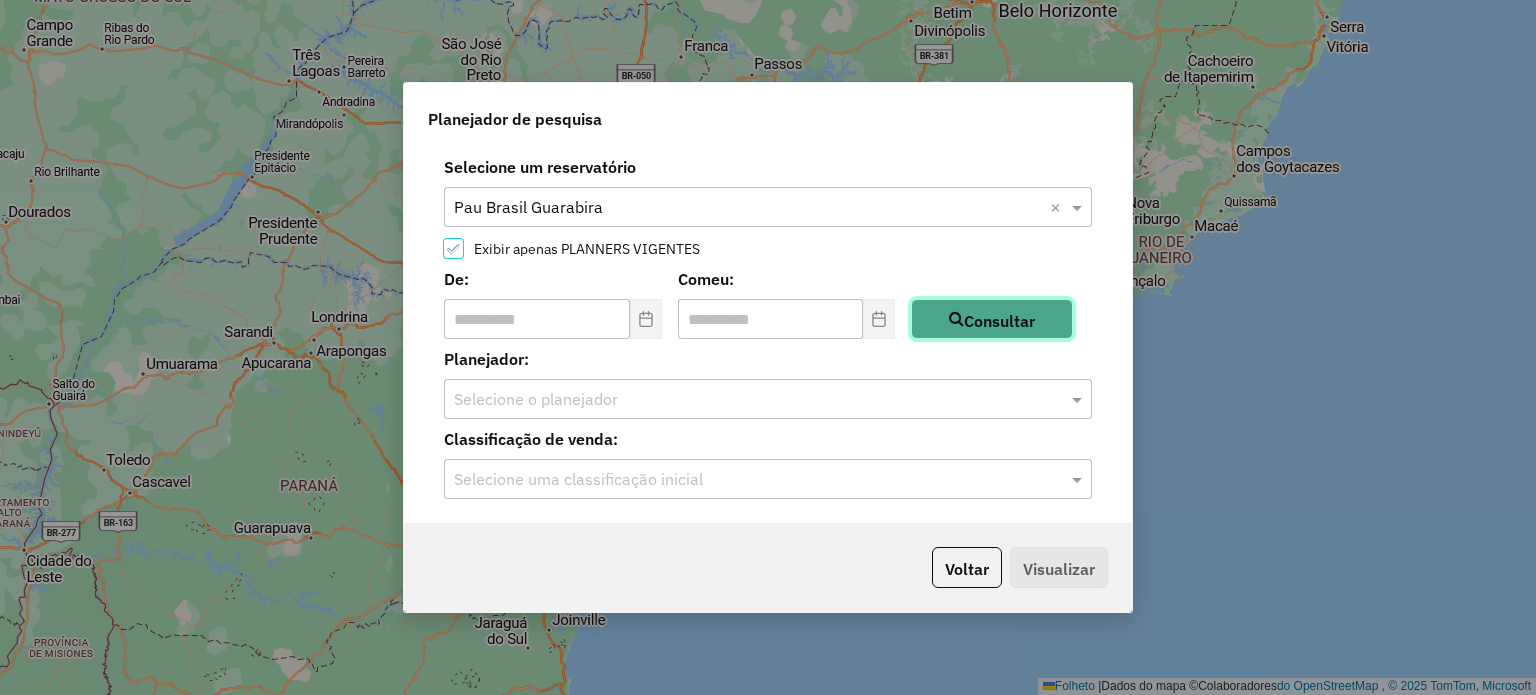 click on "Consultar" 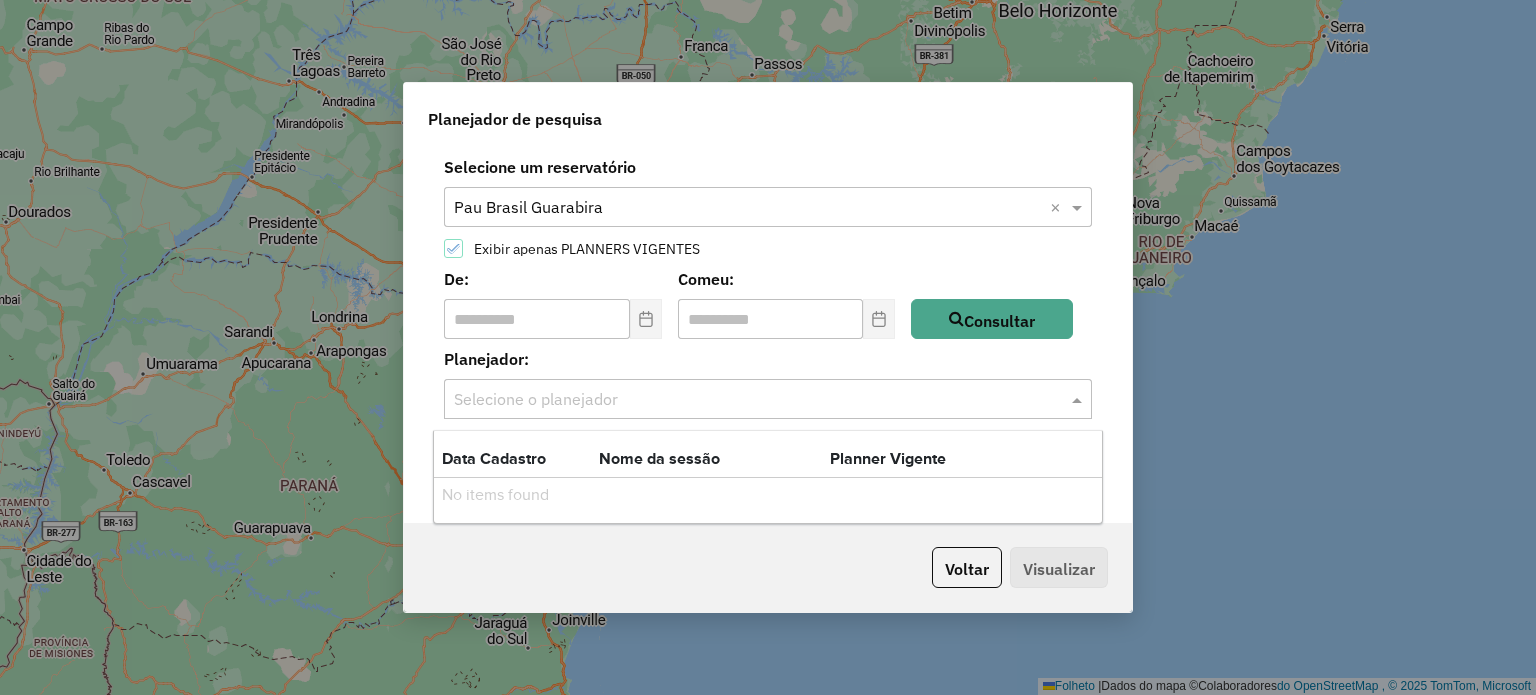 click 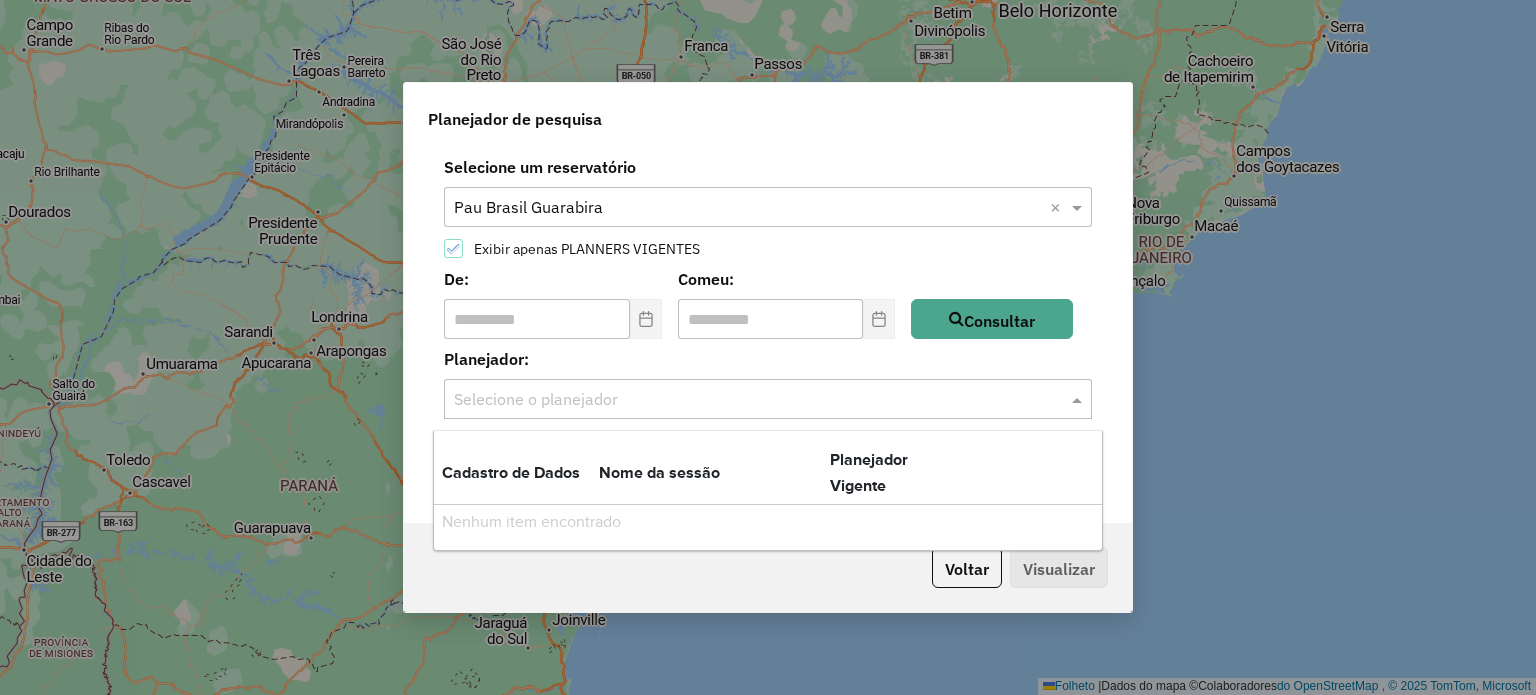 click 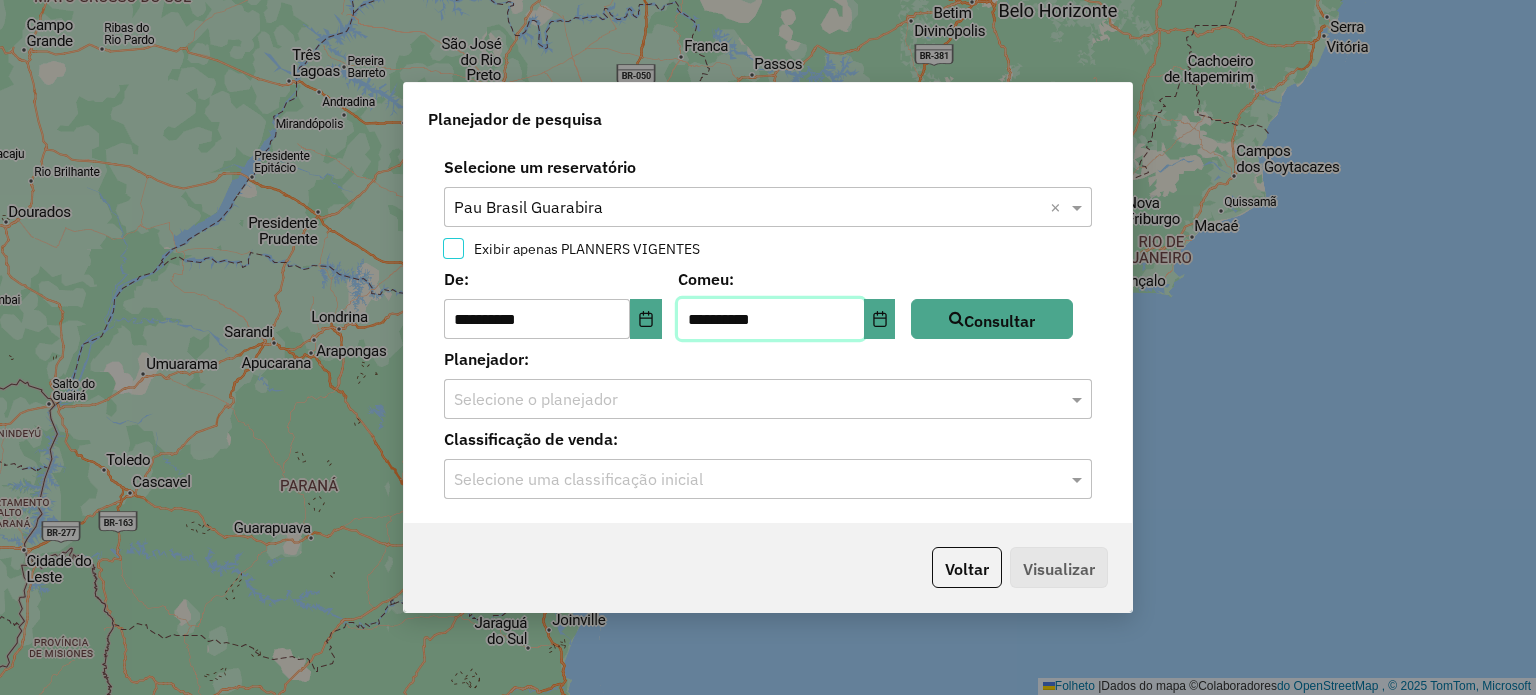 click on "**********" at bounding box center [771, 319] 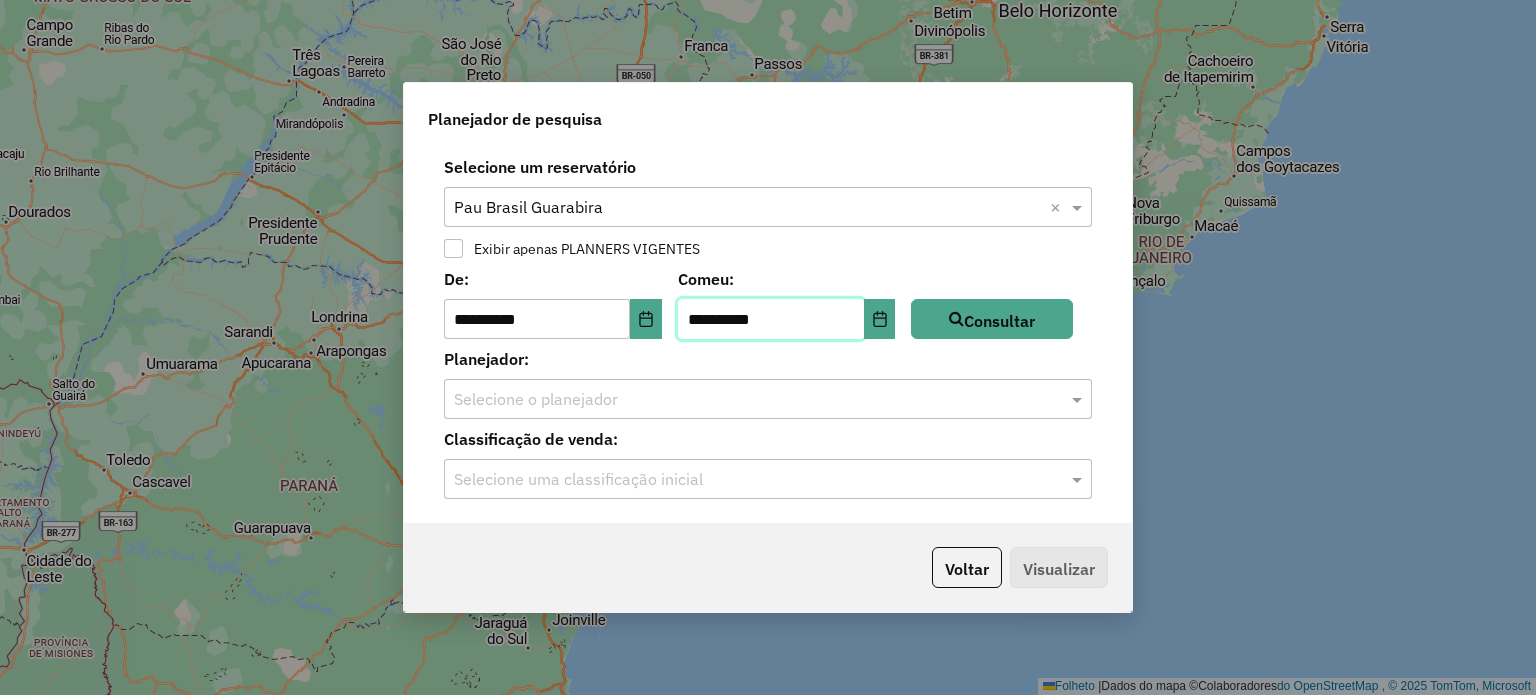 click on "**********" at bounding box center [771, 319] 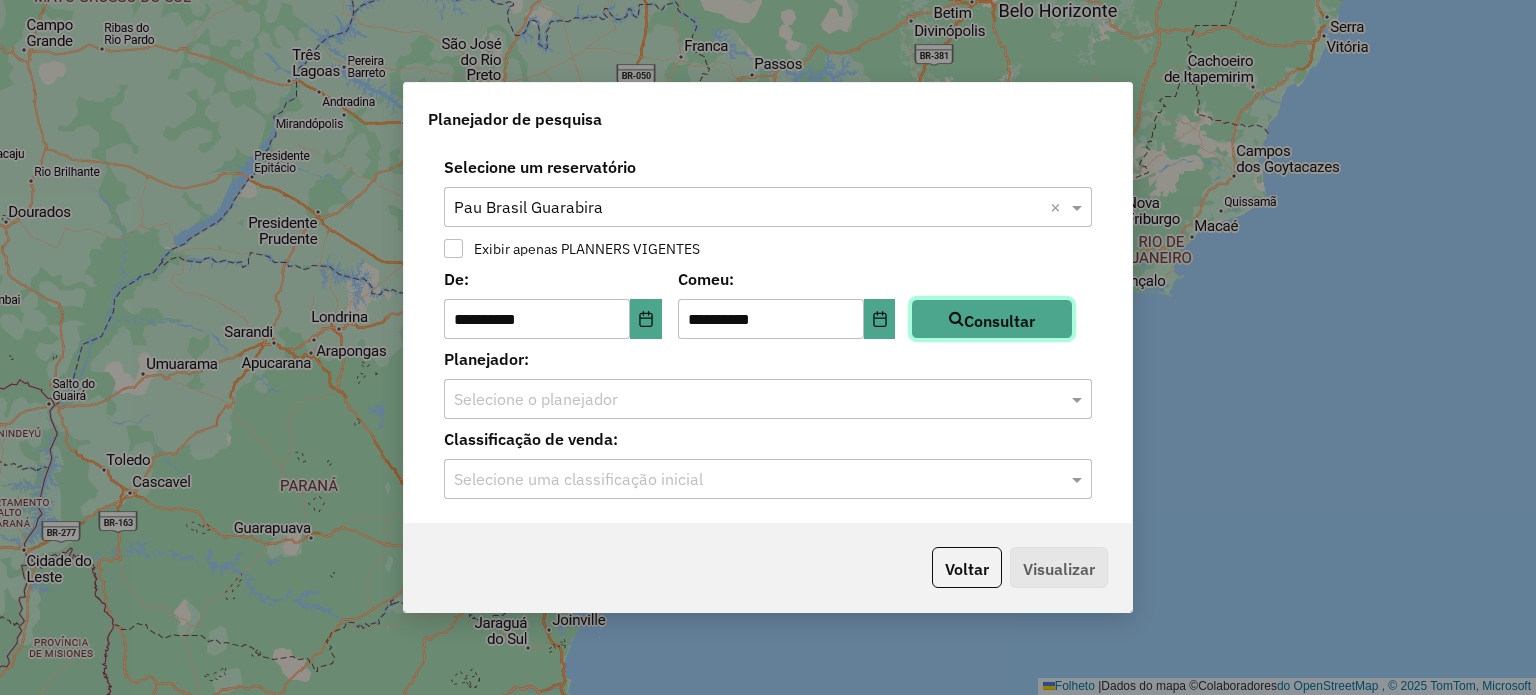 click 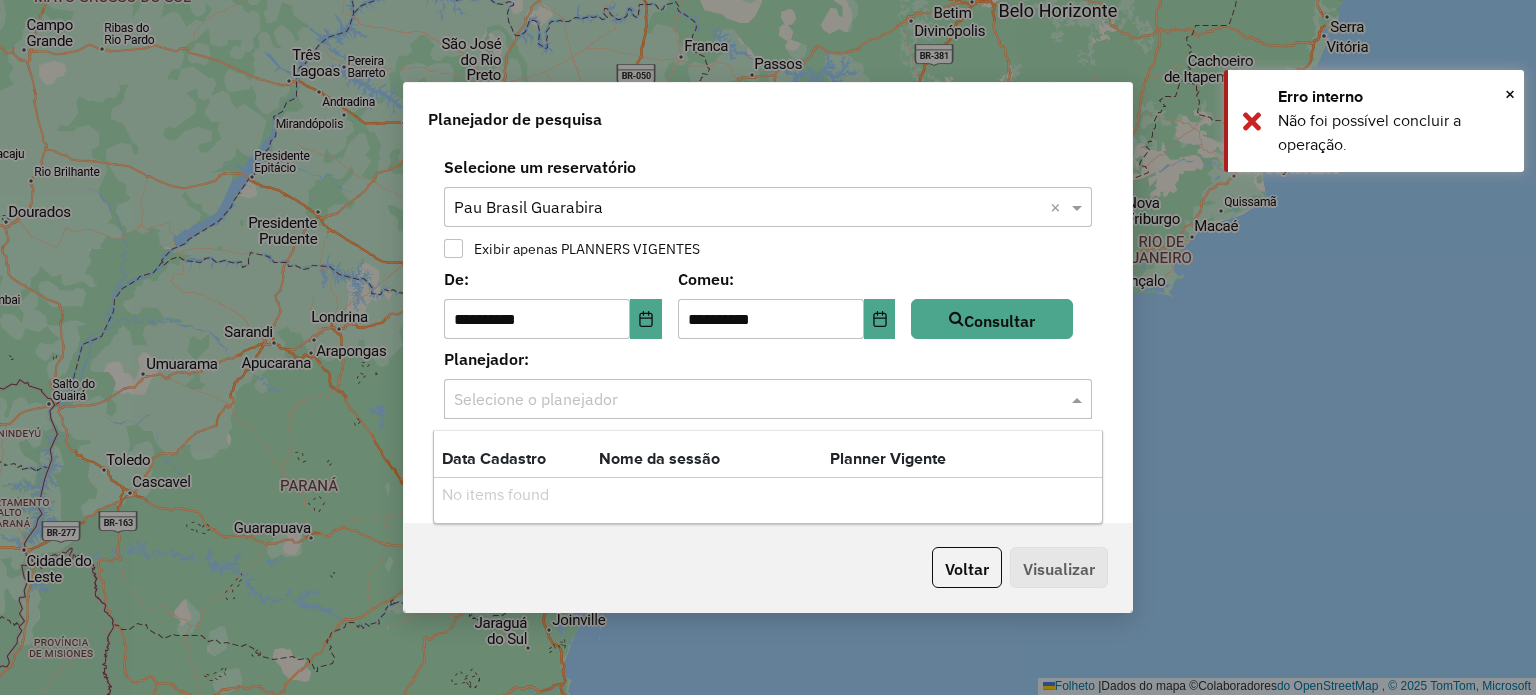 click 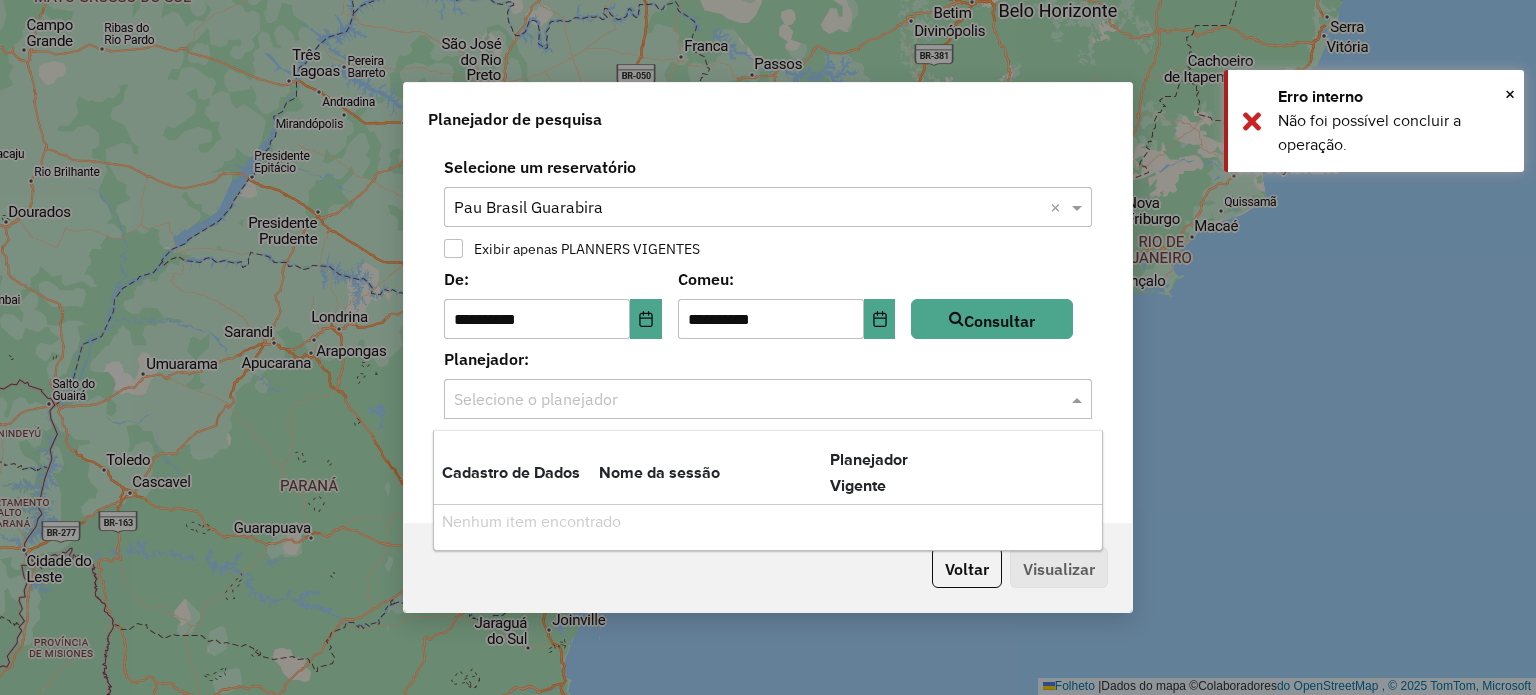 click 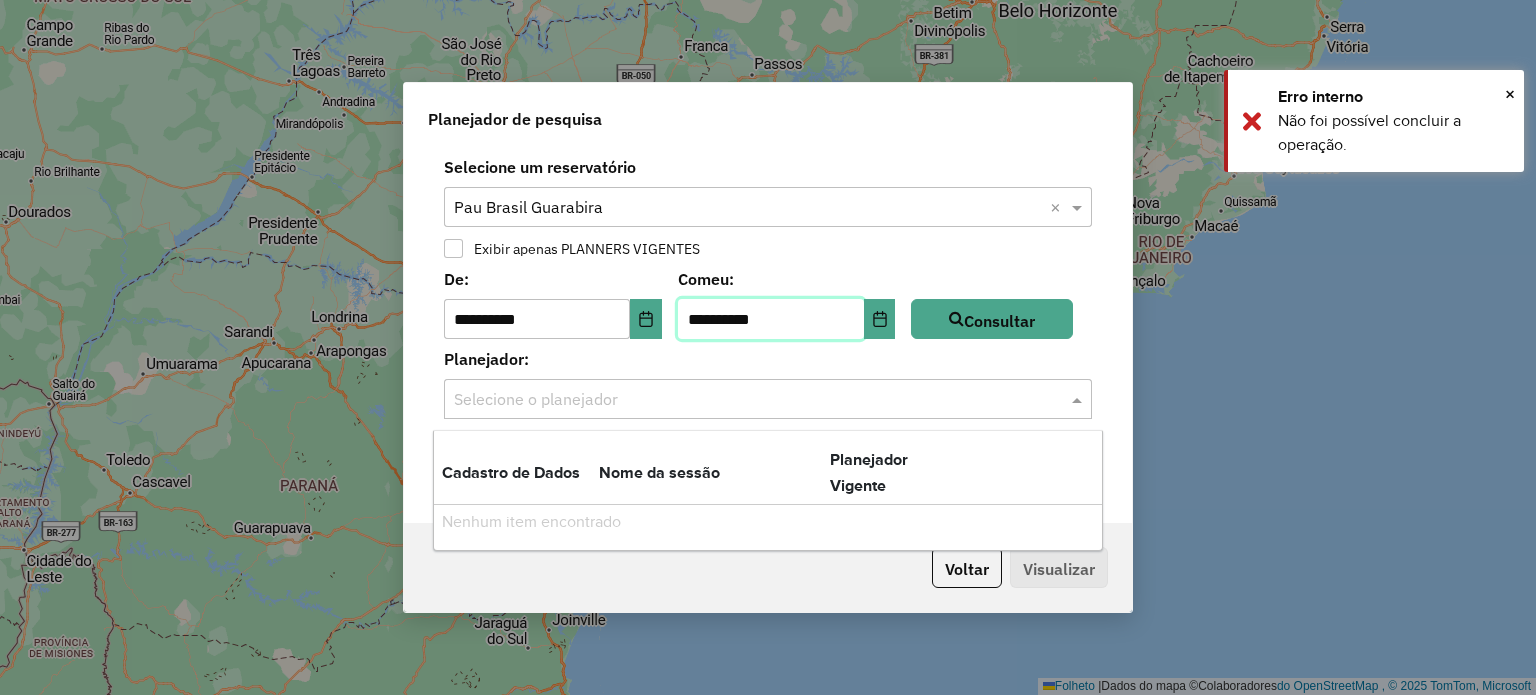 click on "**********" at bounding box center (771, 319) 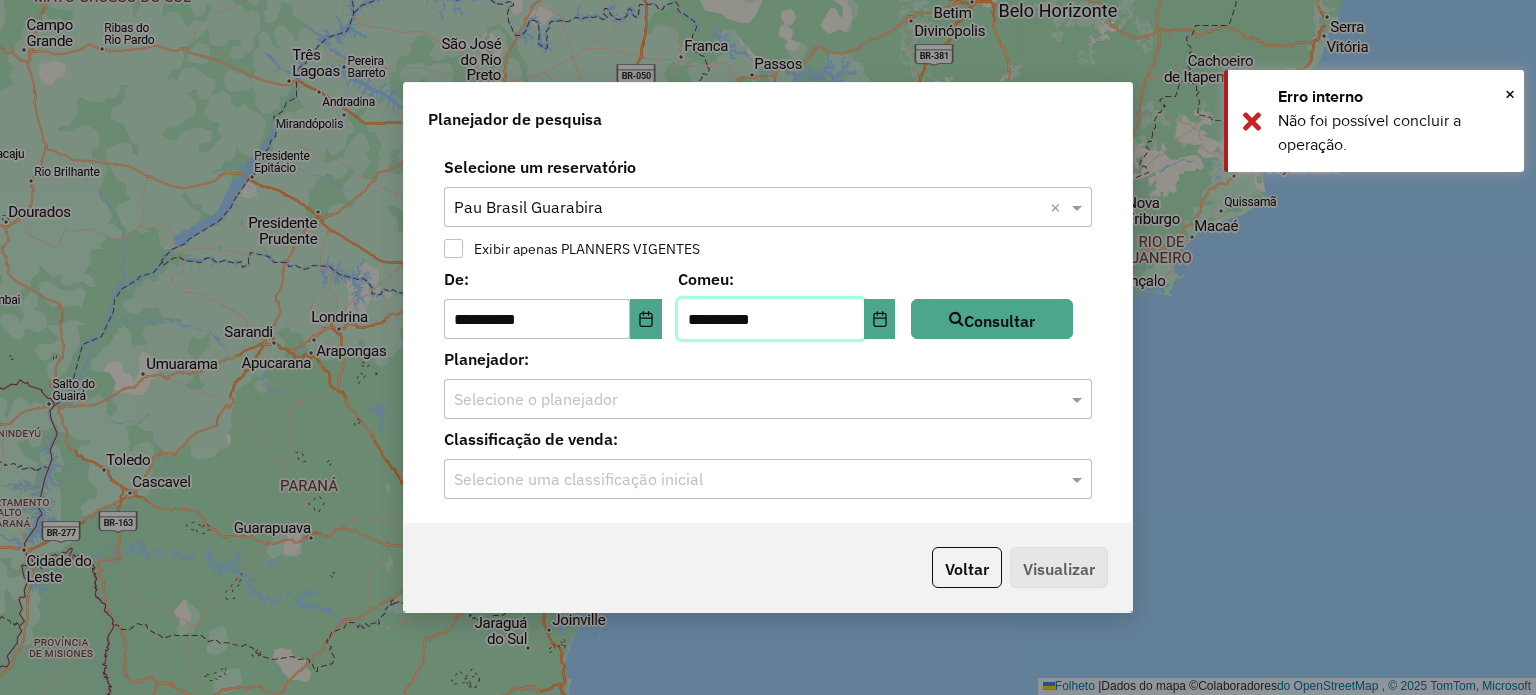 click on "**********" at bounding box center [771, 319] 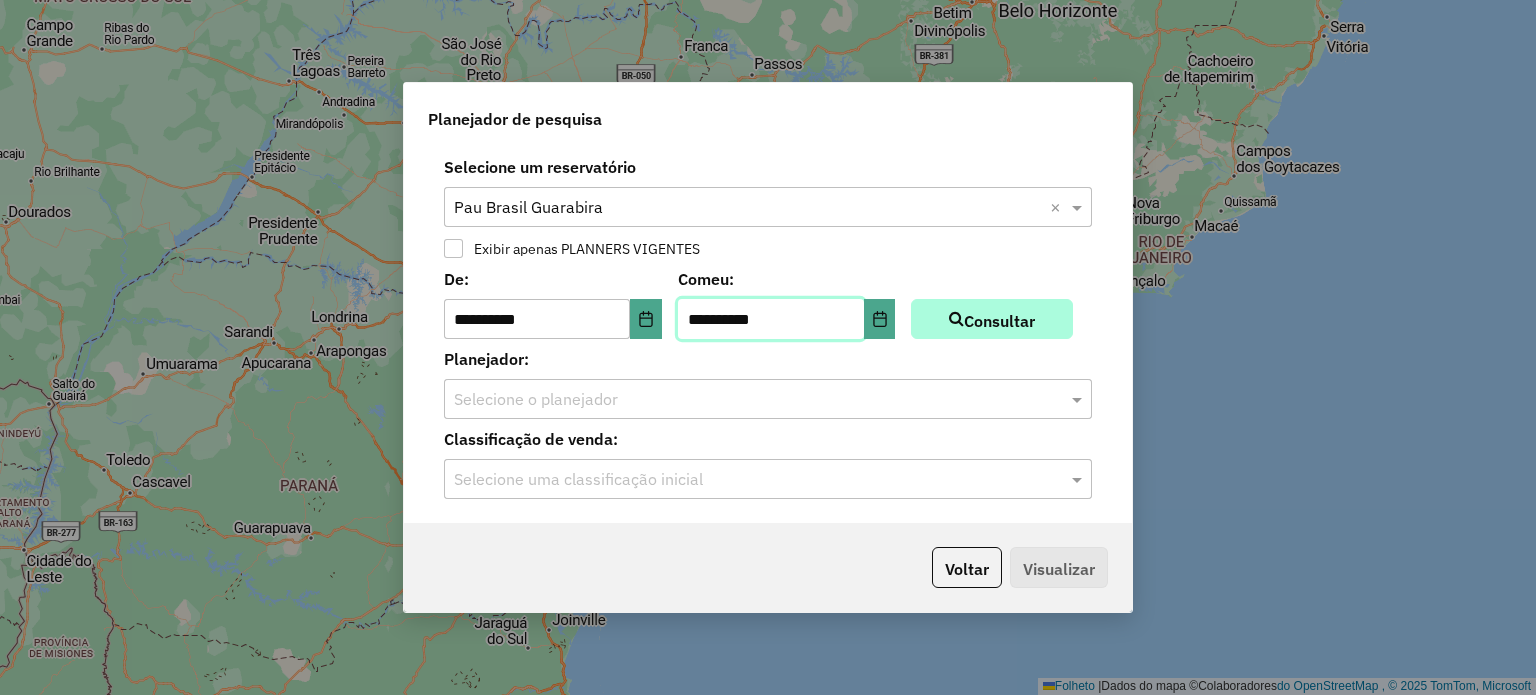 type on "**********" 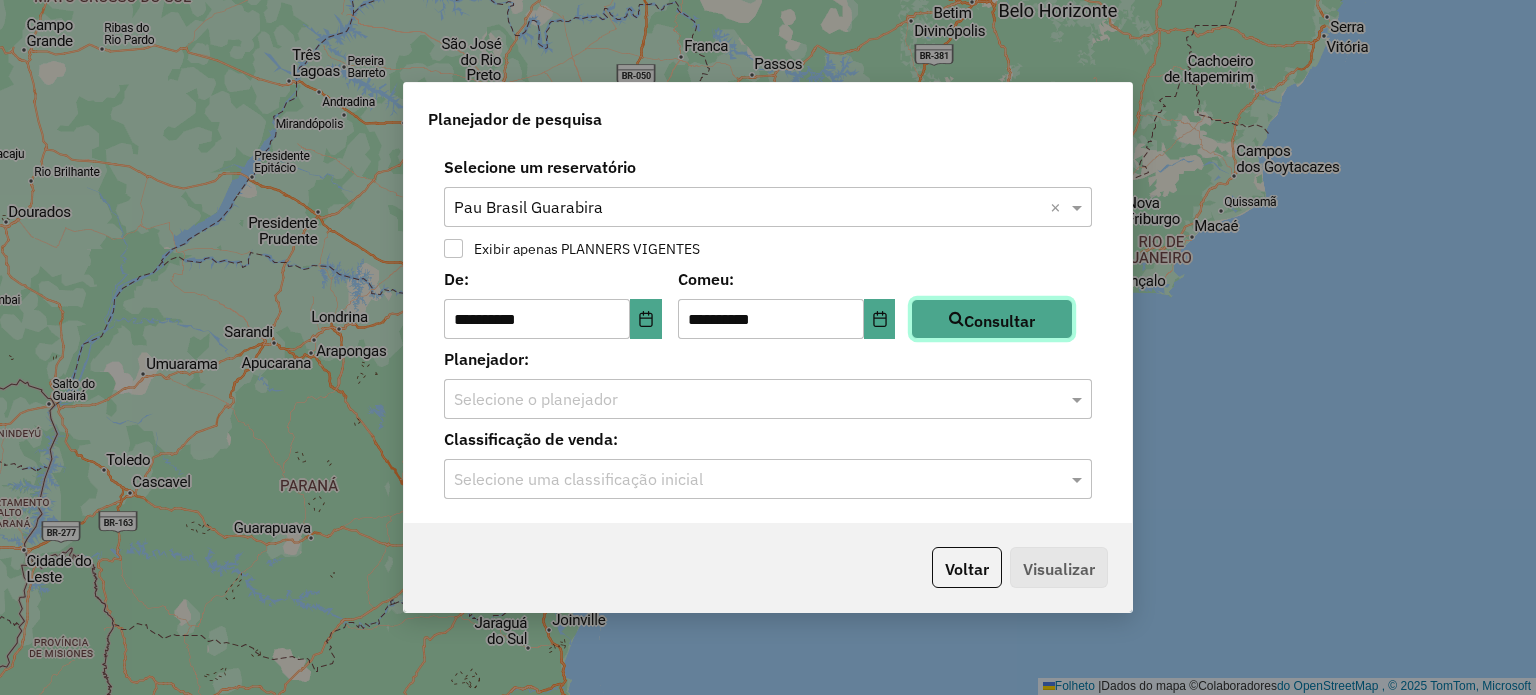 click on "Consultar" 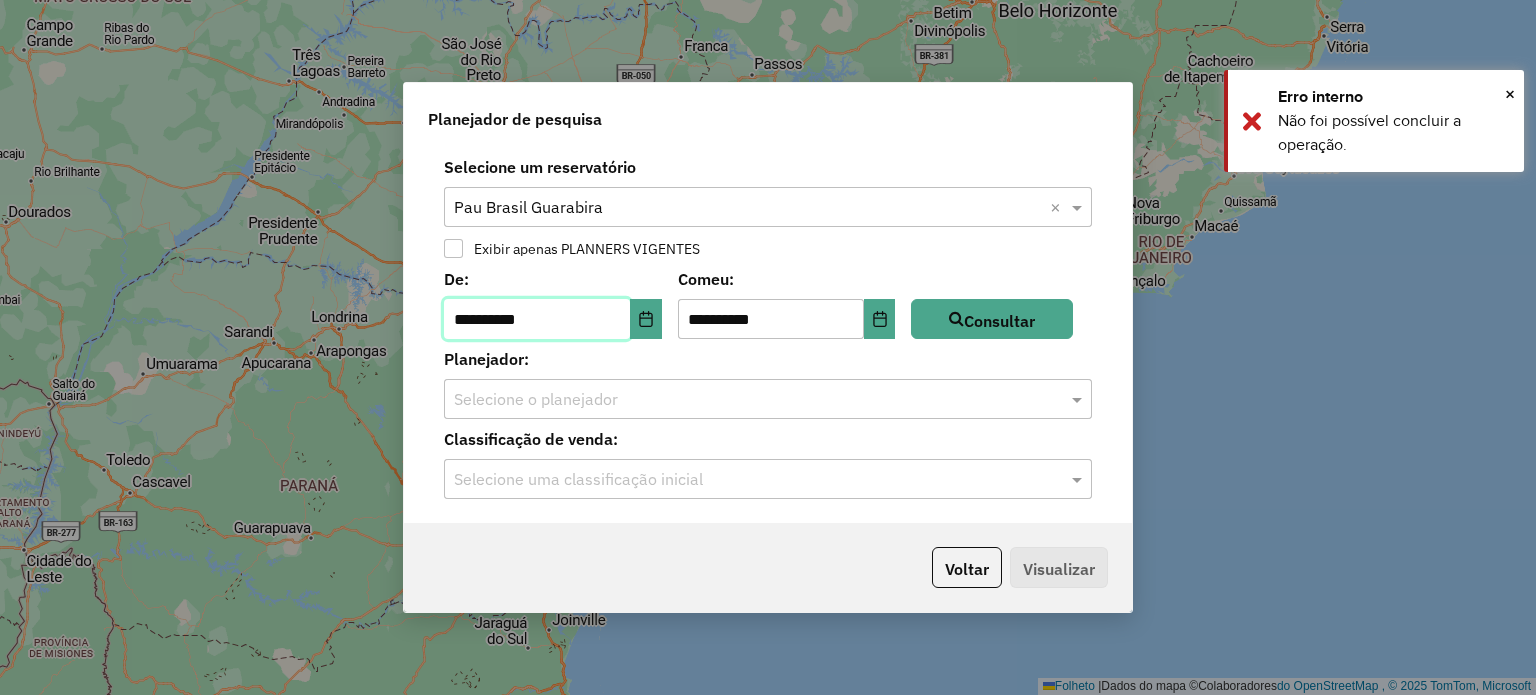 click on "**********" at bounding box center (537, 319) 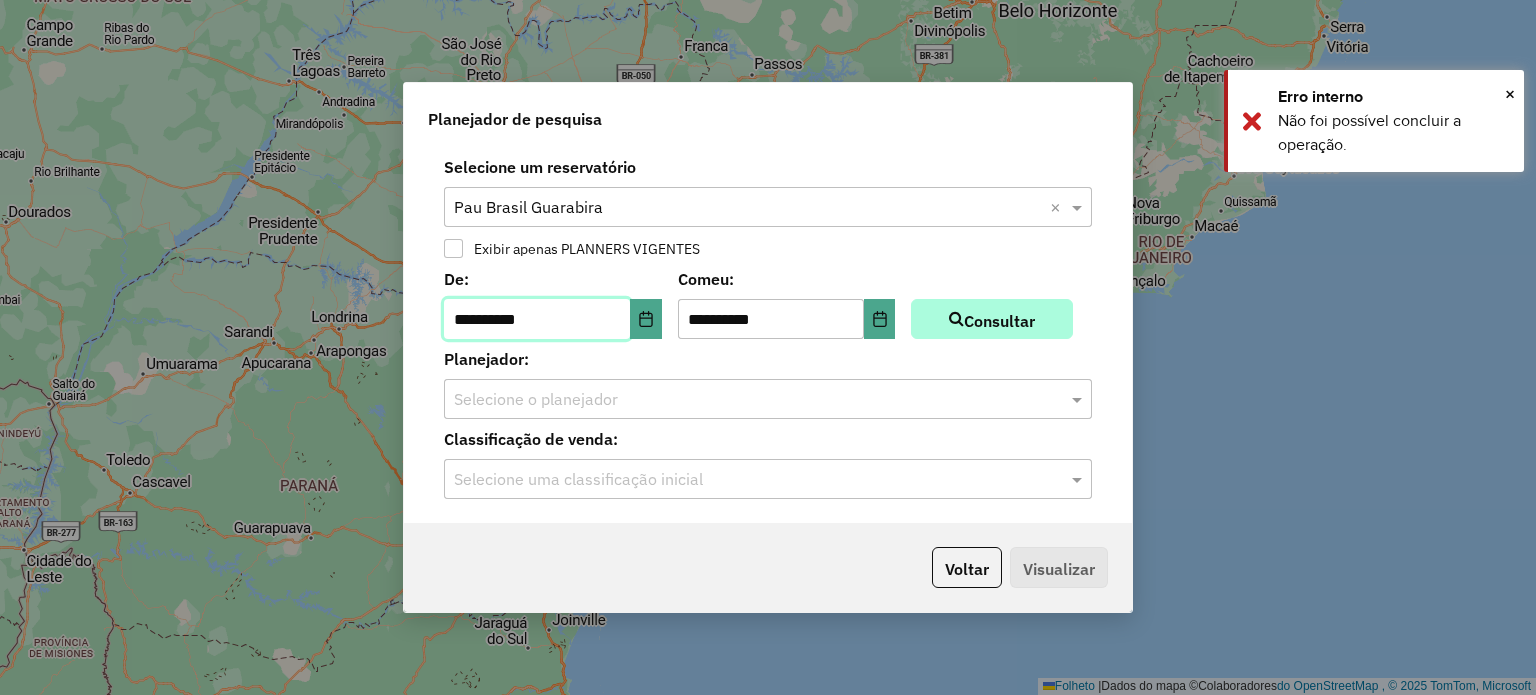 type on "**********" 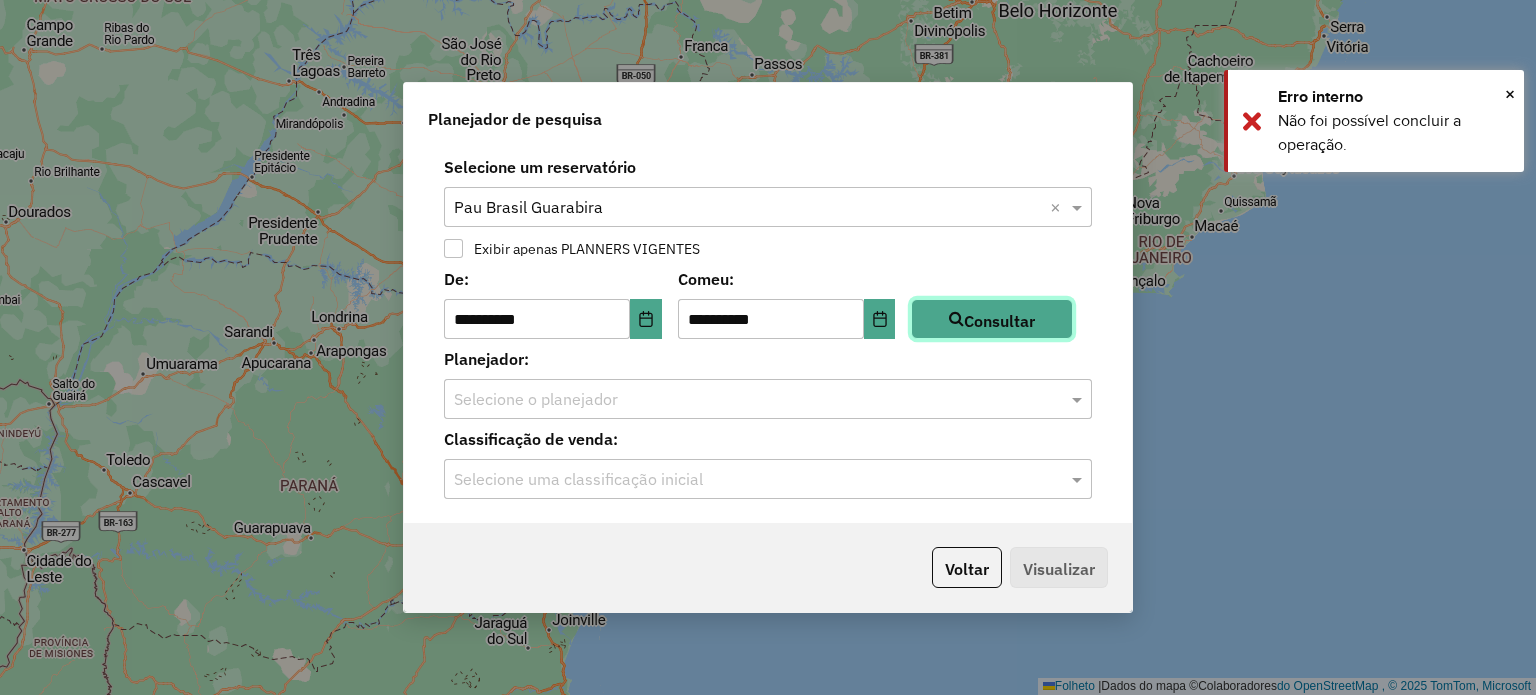 click on "Consultar" 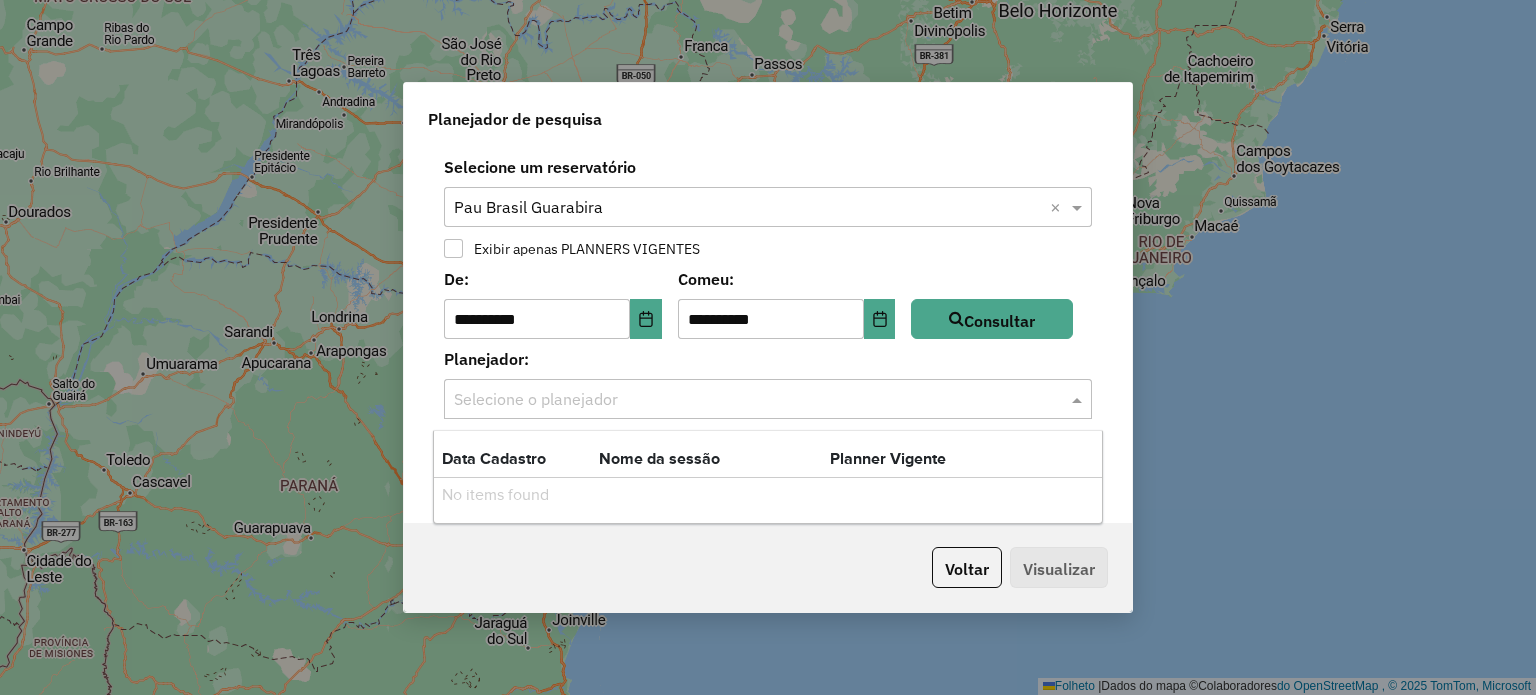 click 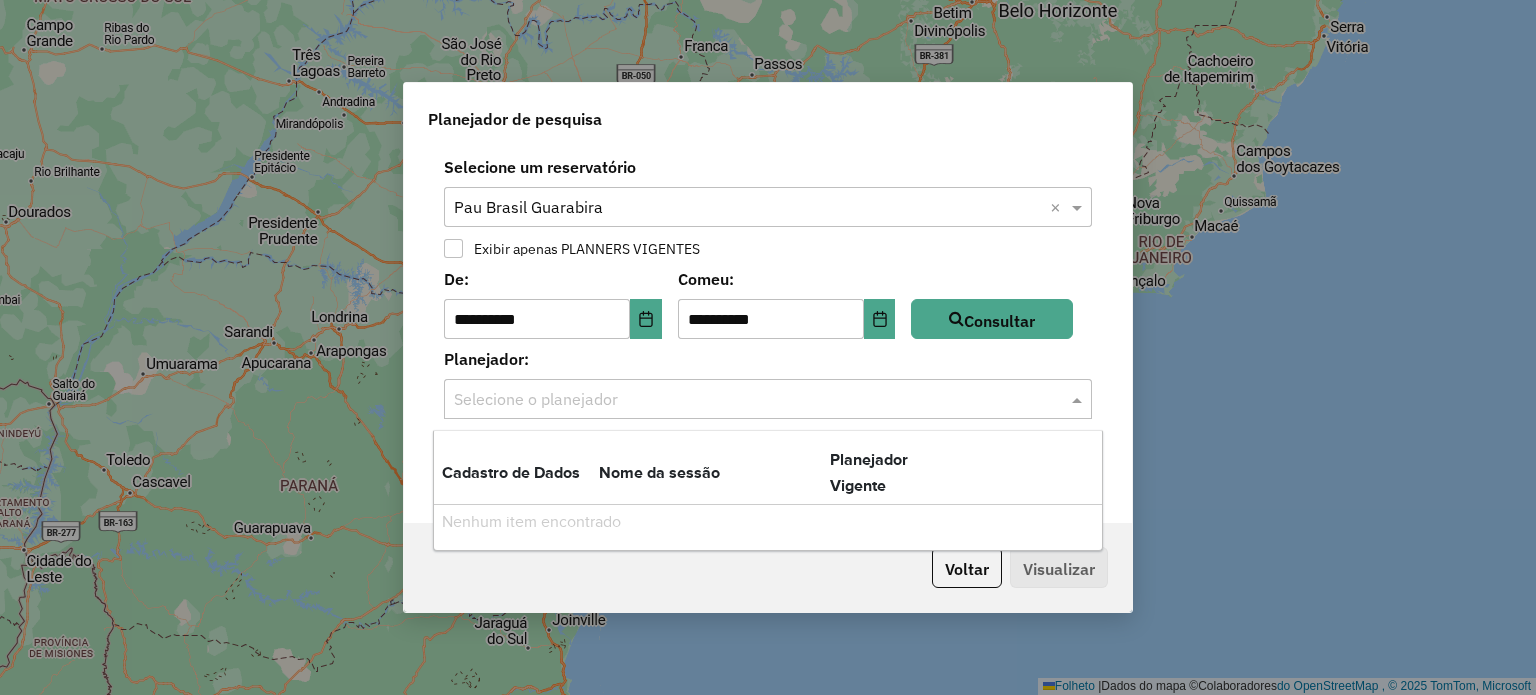 click on "Selecione o planejador" 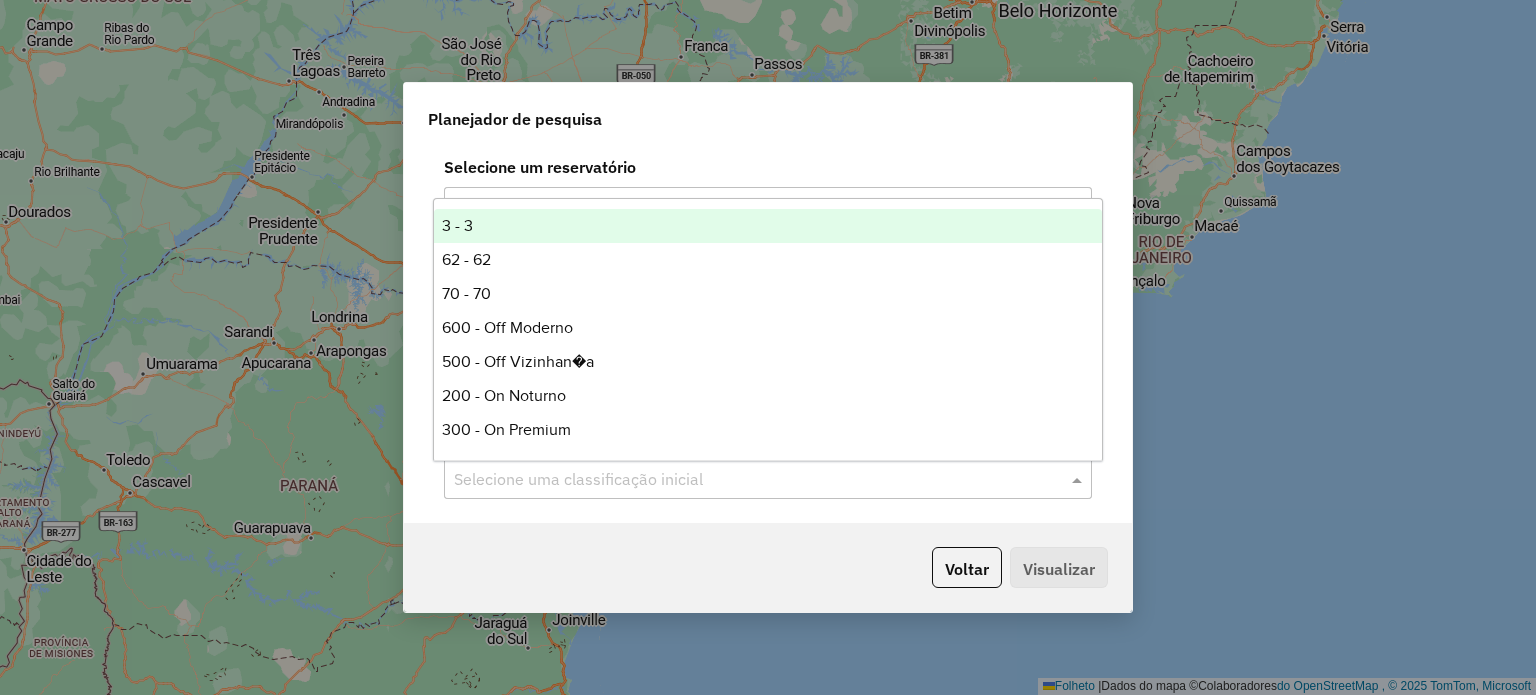 click 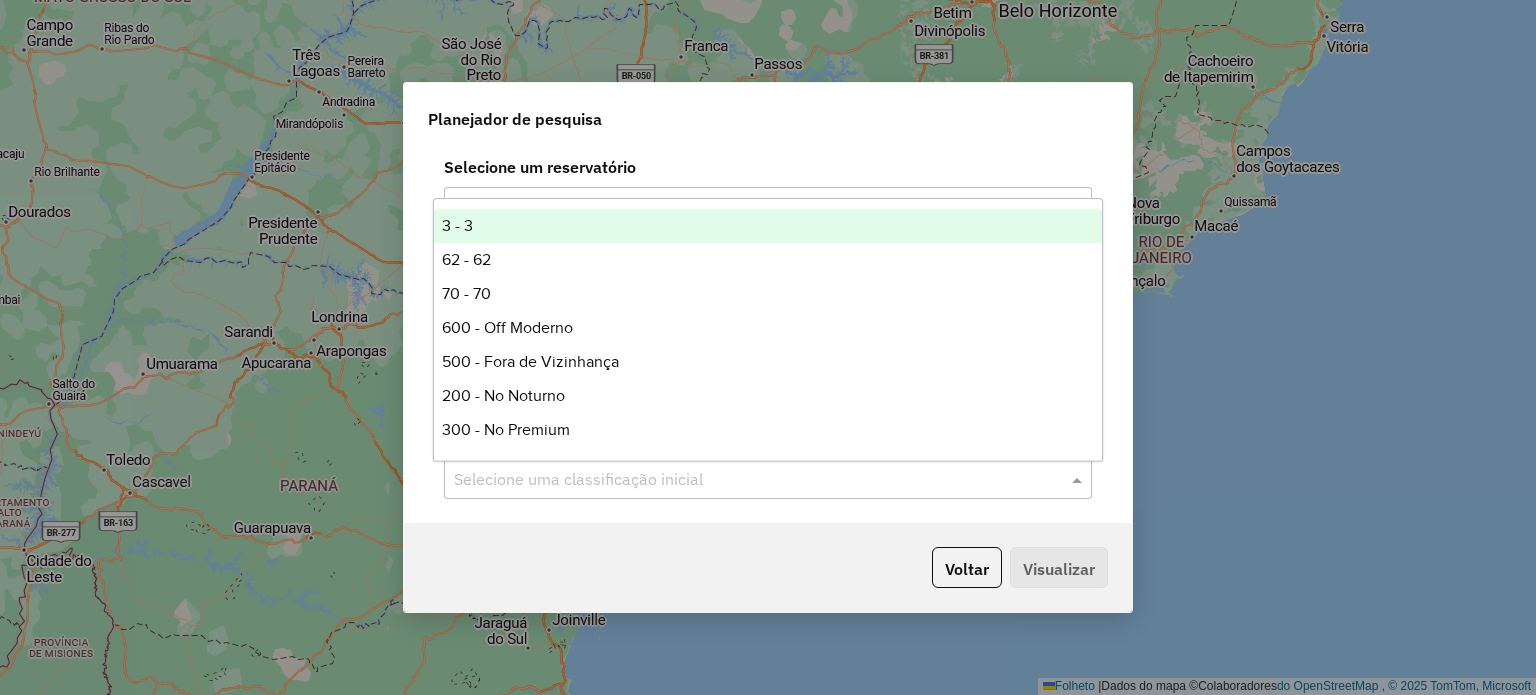 click on "Voltar Visualizar" 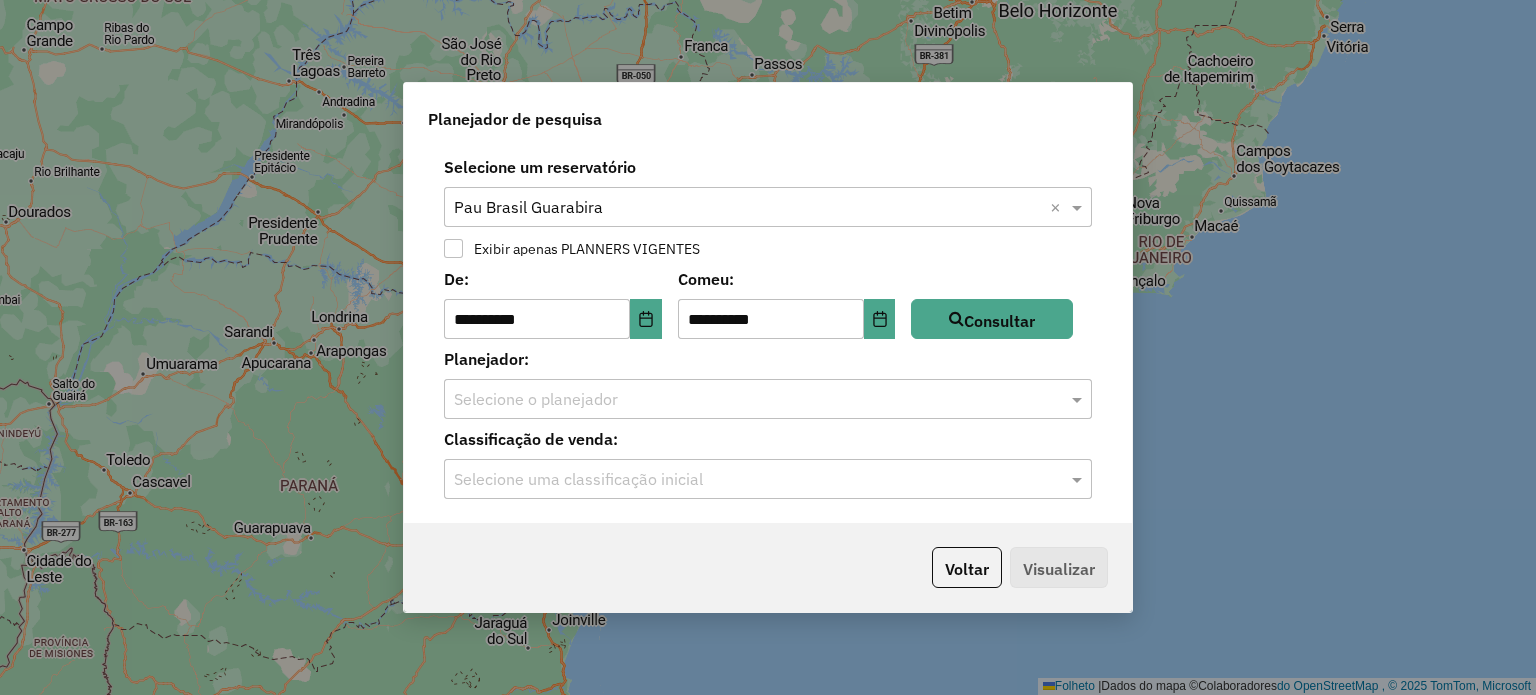 click on "**********" 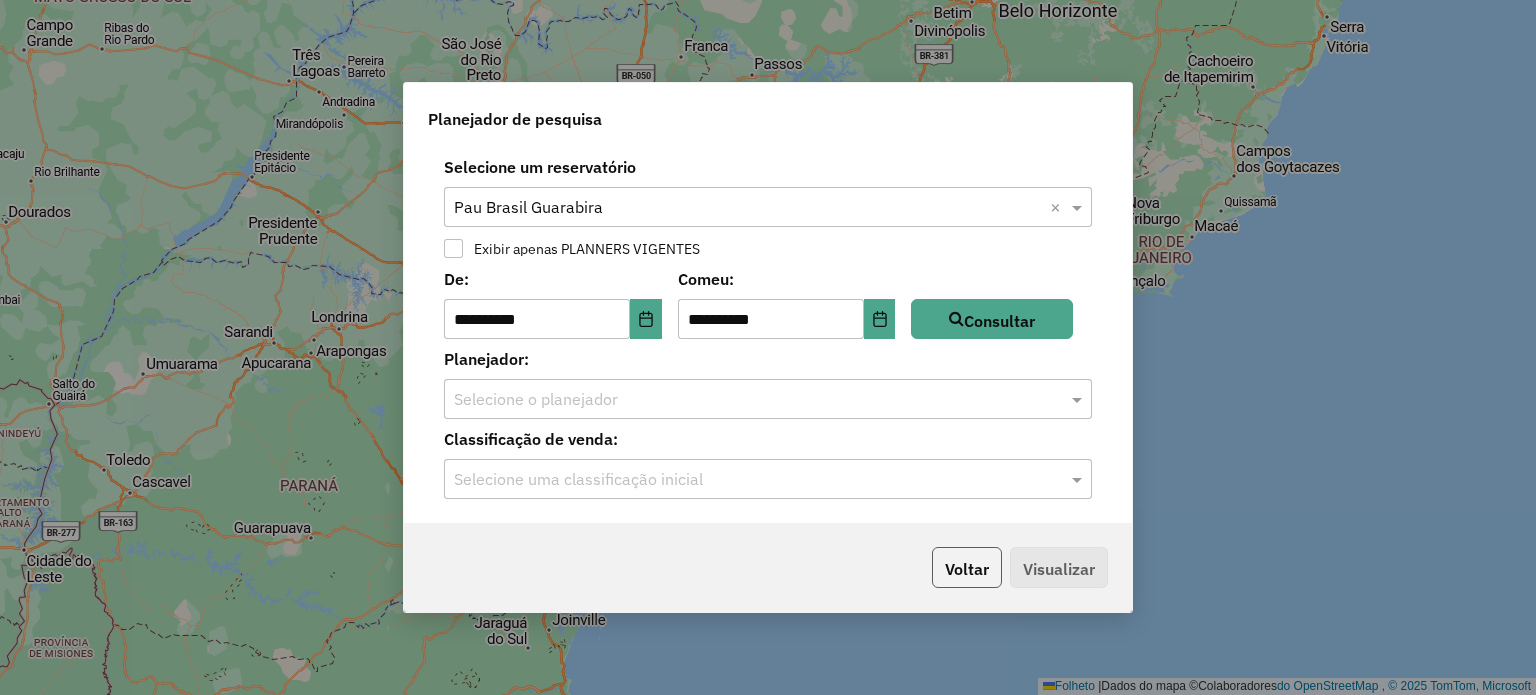 click on "Voltar" 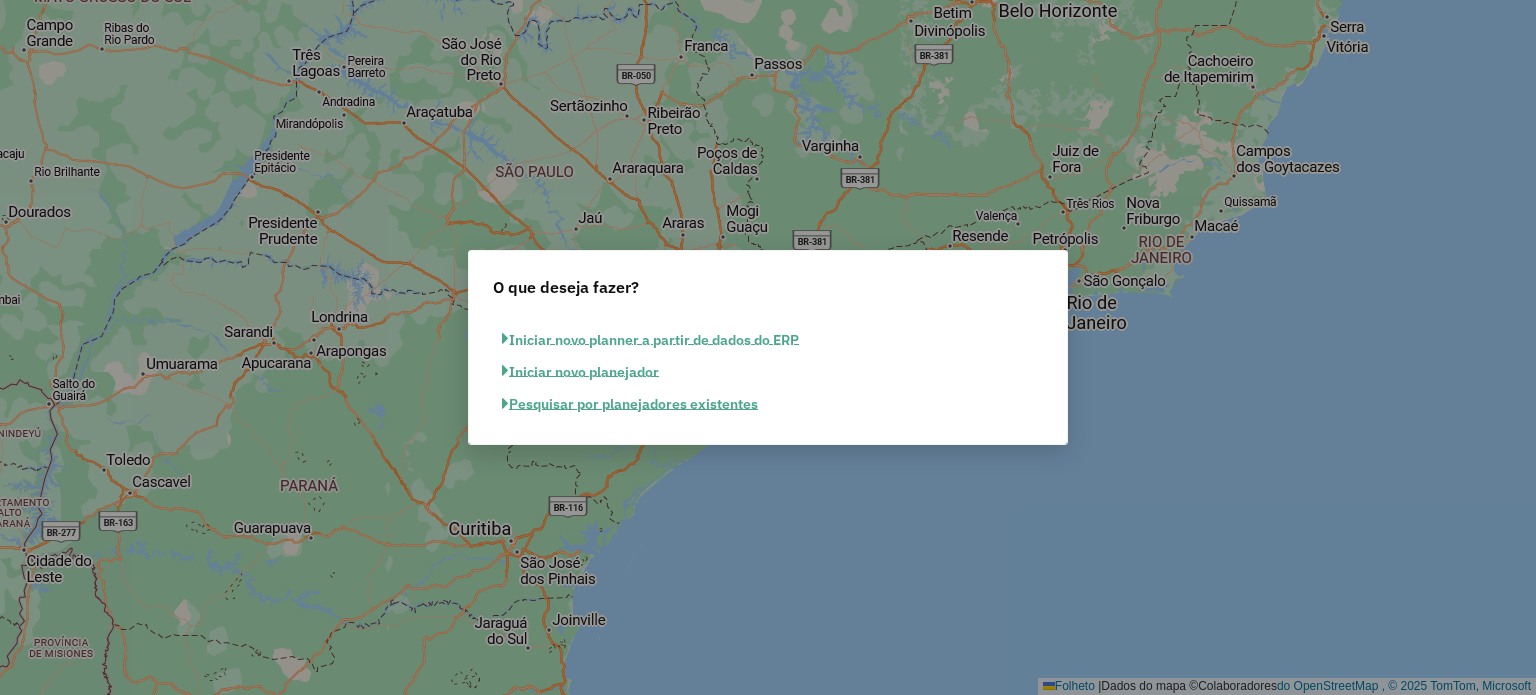 click on "Pesquisar por planejadores existentes" 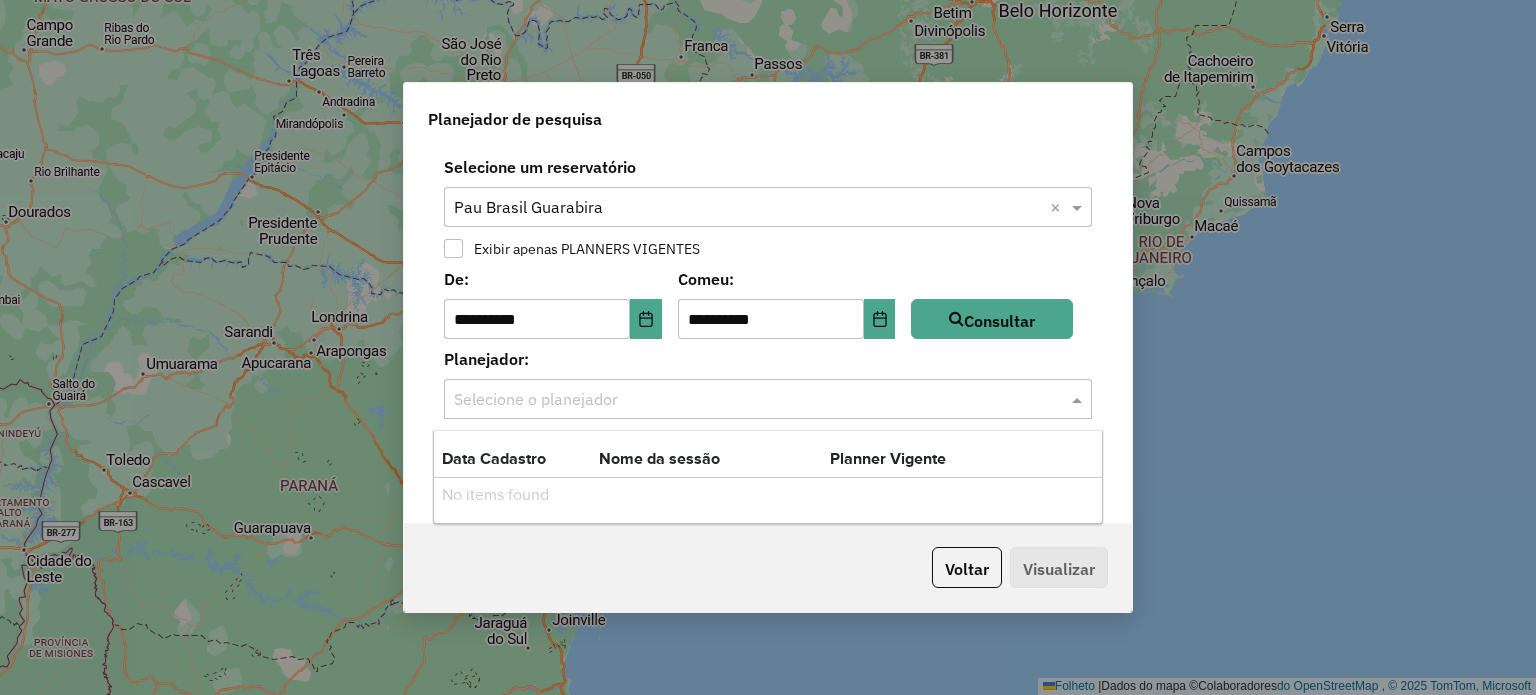 click 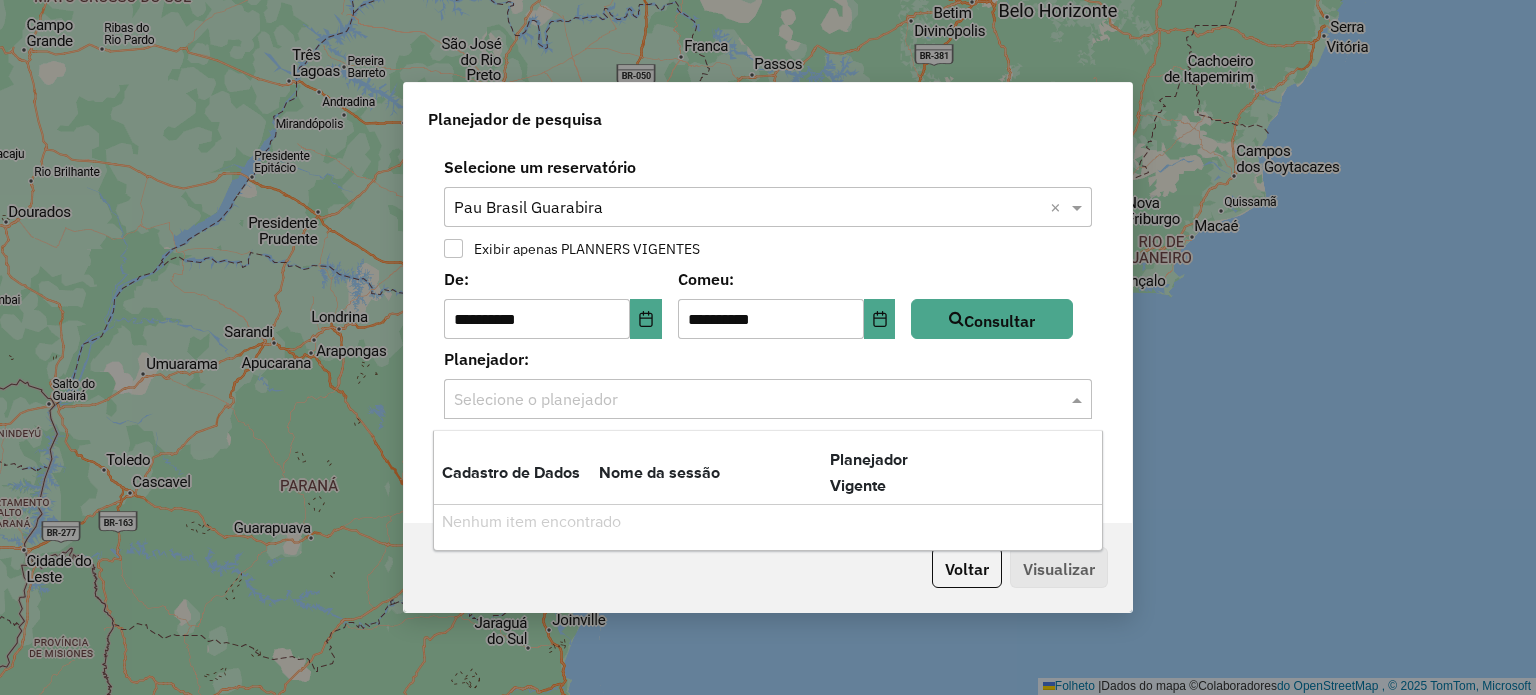 click on "Planejador: Selecione o planejador" 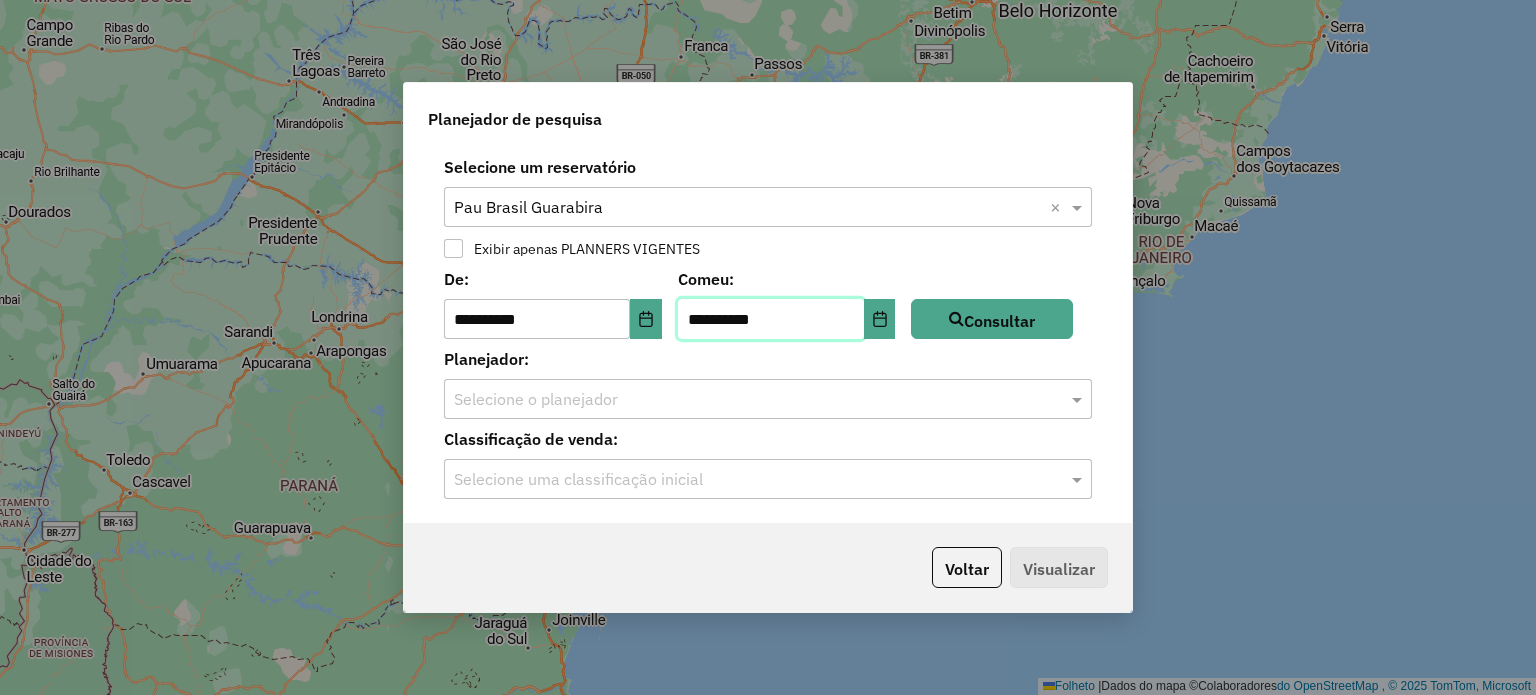 click on "**********" at bounding box center (771, 319) 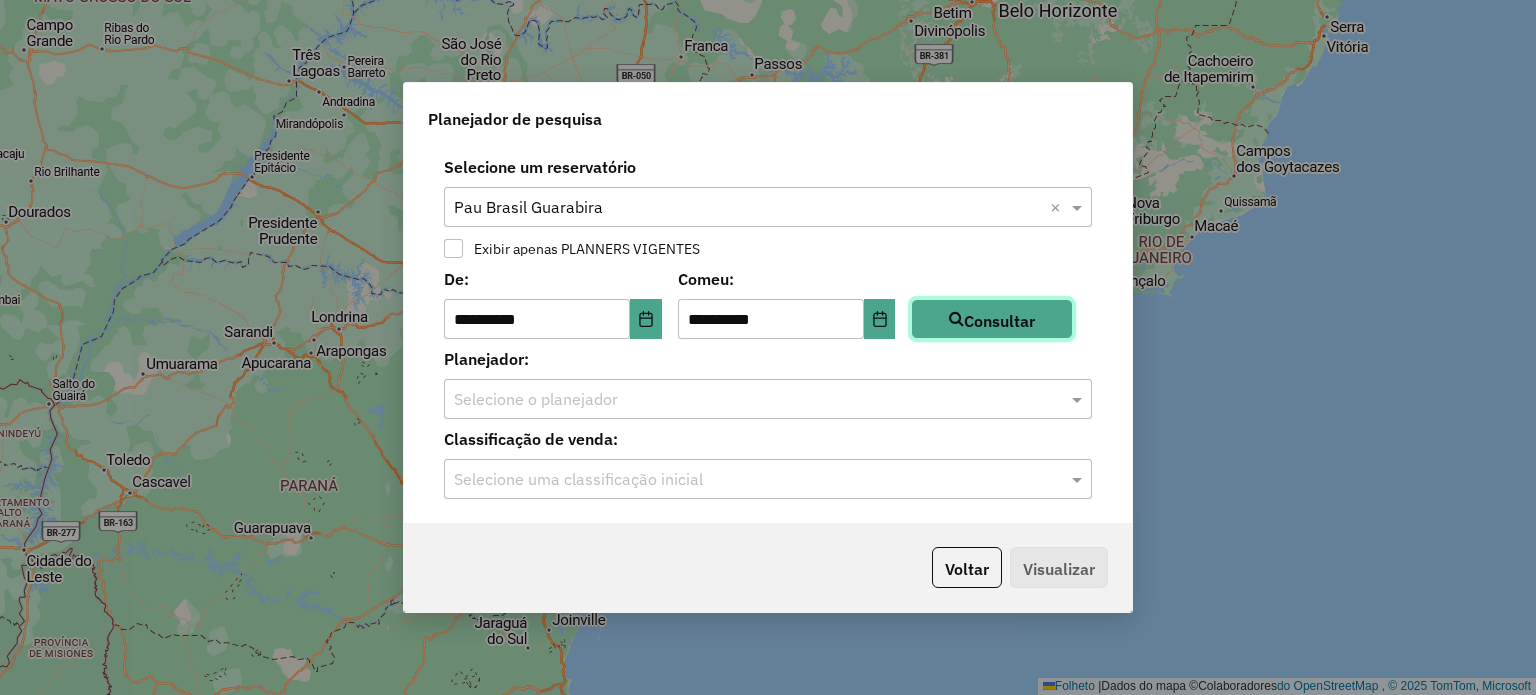 click on "Consultar" 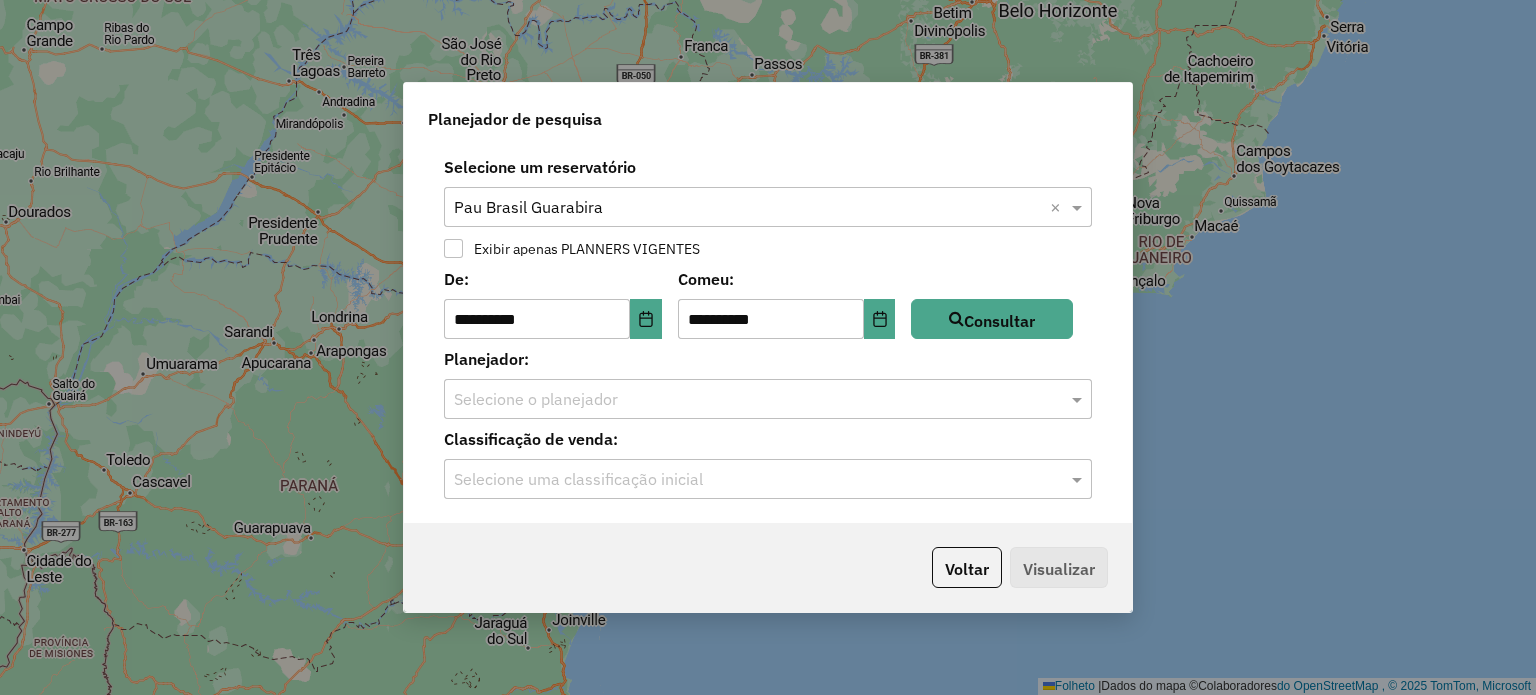 click 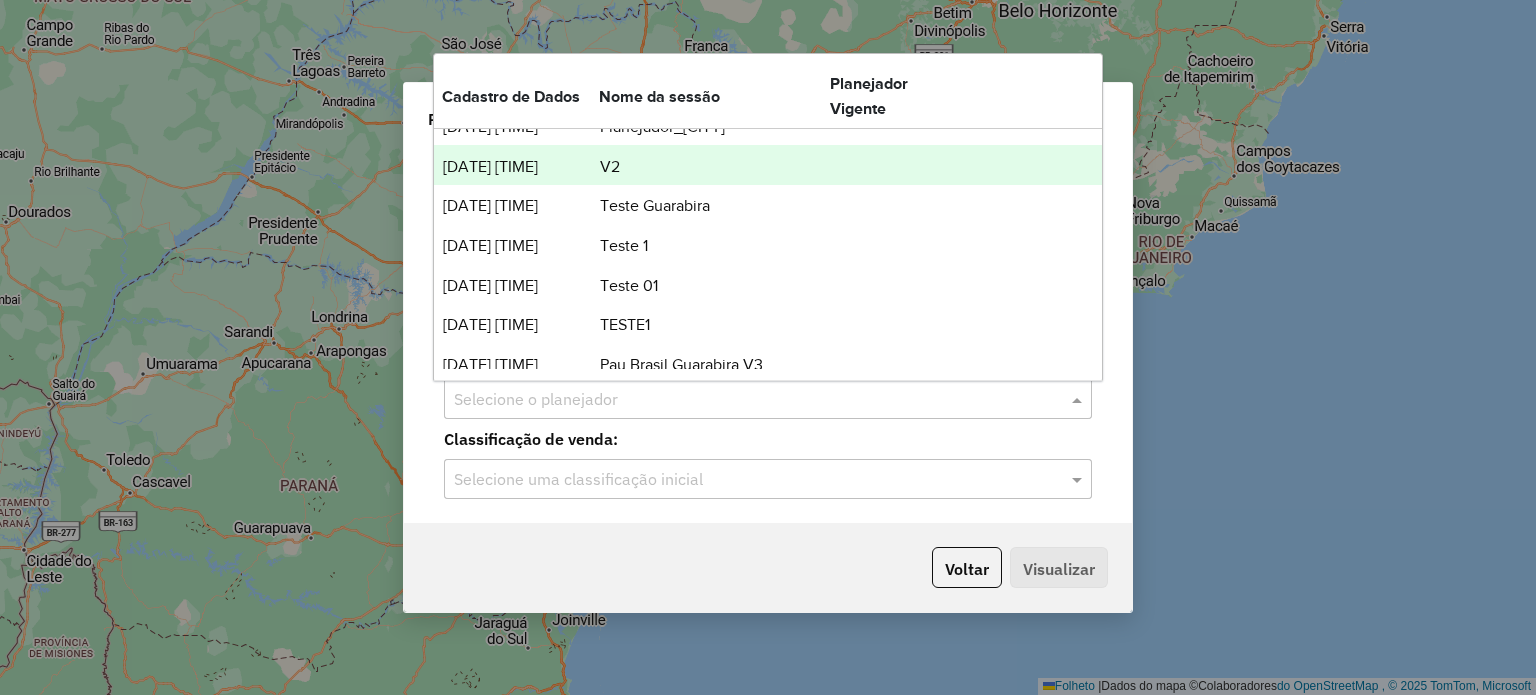 scroll, scrollTop: 44, scrollLeft: 0, axis: vertical 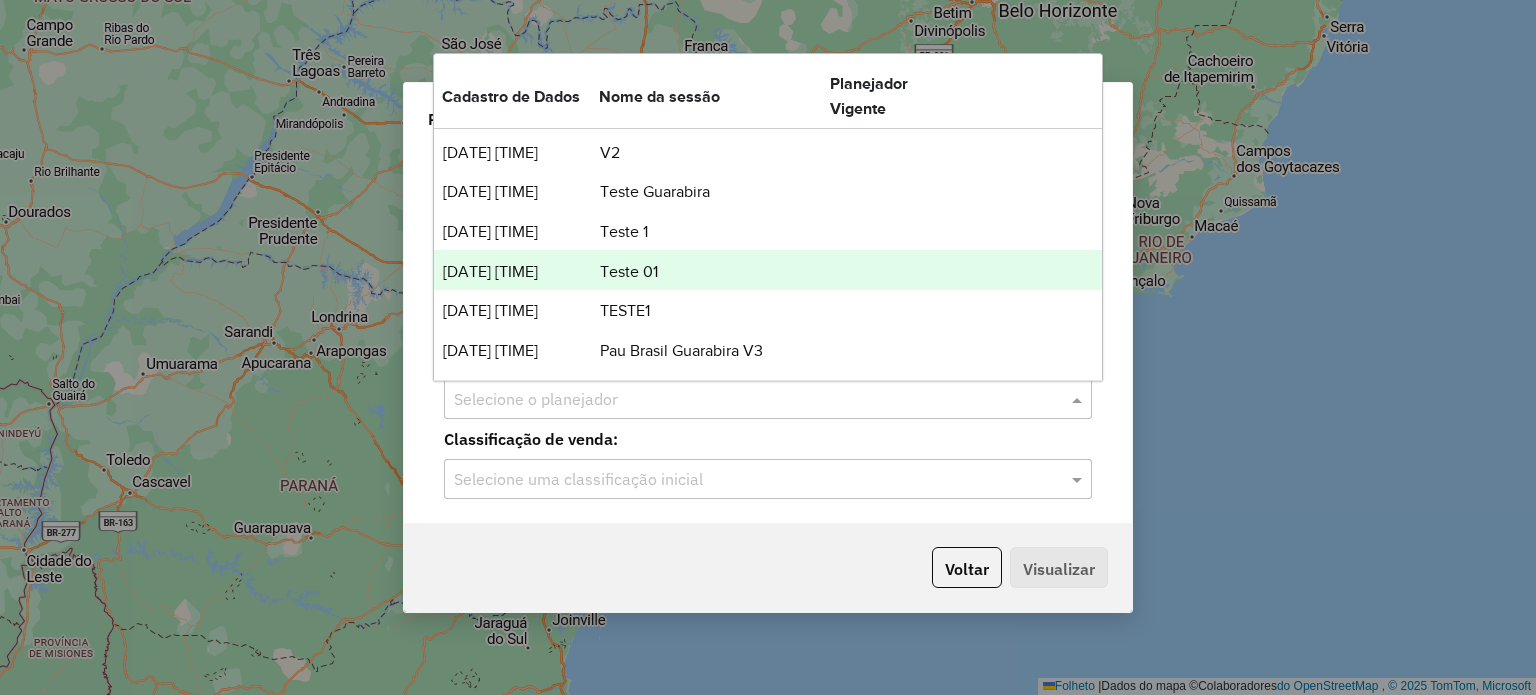 click on "**********" 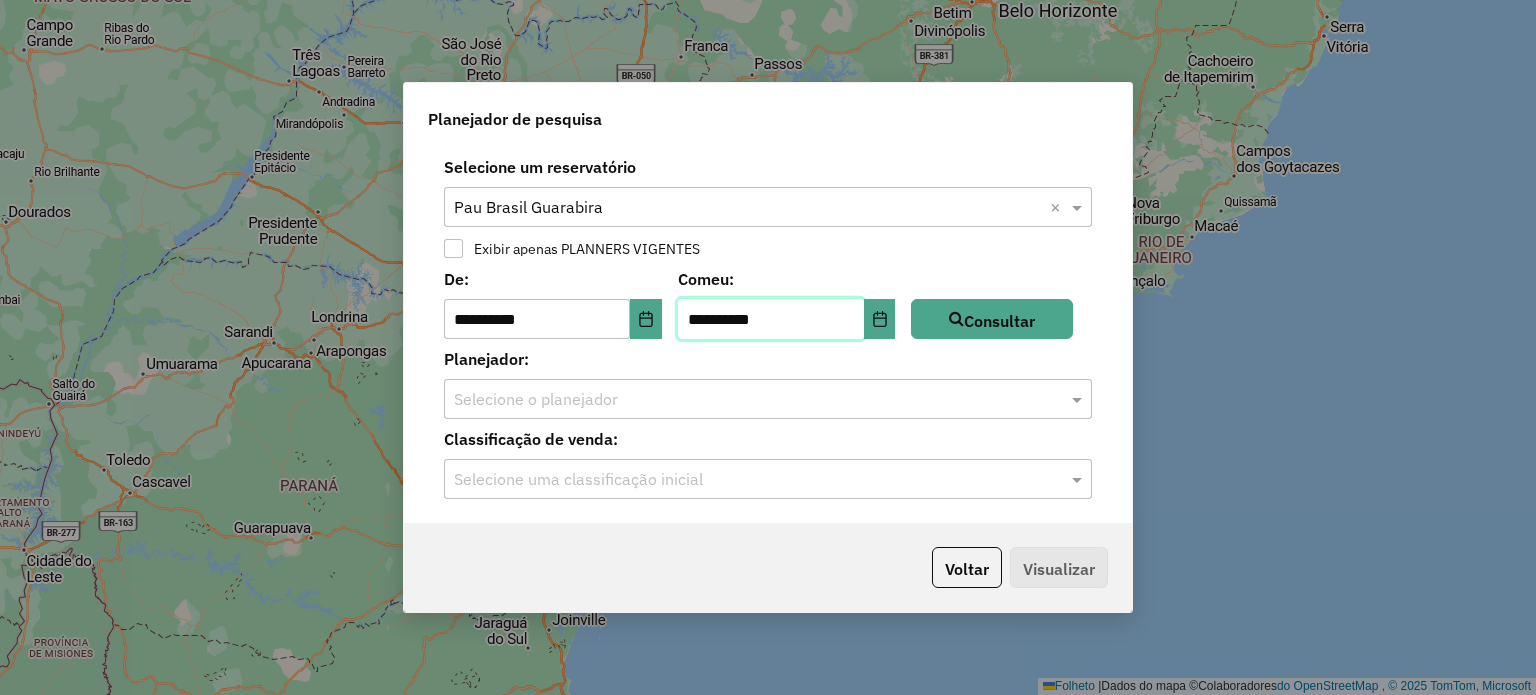 click on "**********" at bounding box center (771, 319) 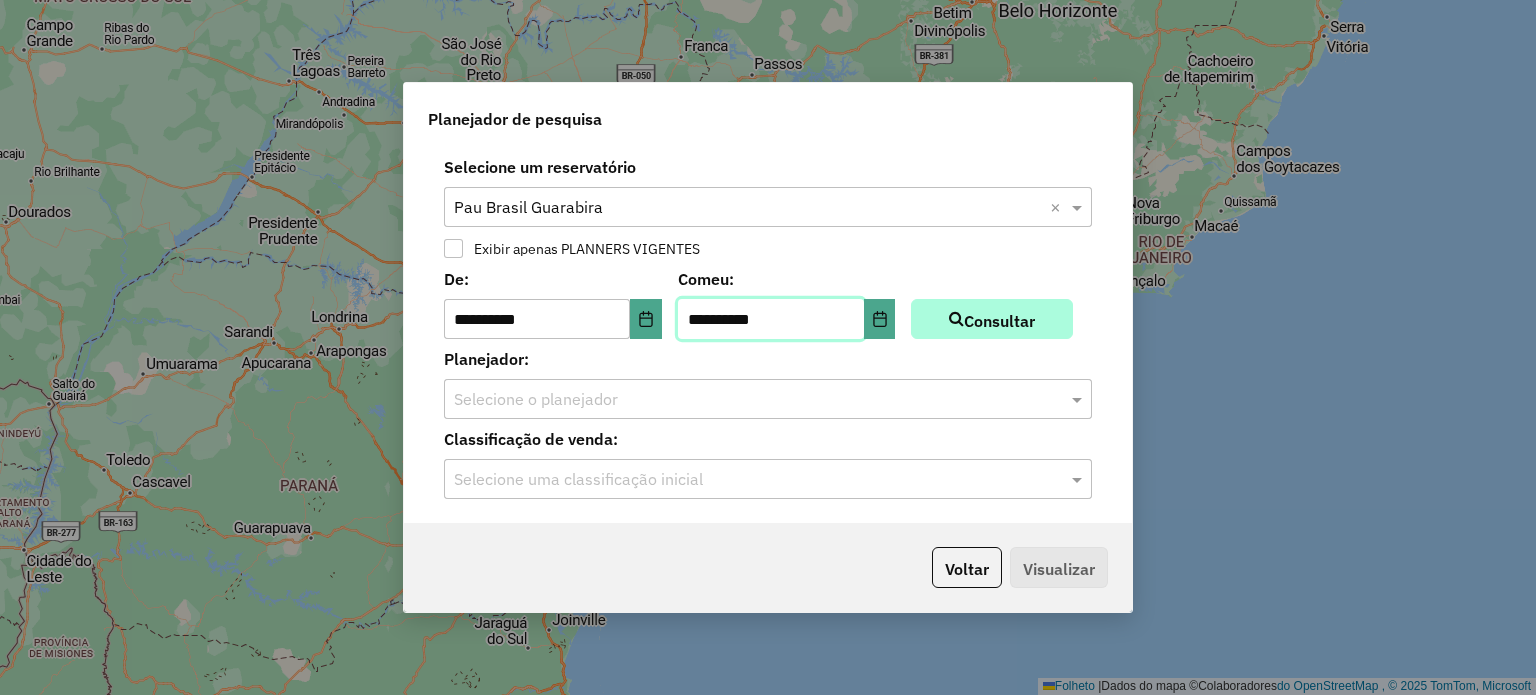 type on "**********" 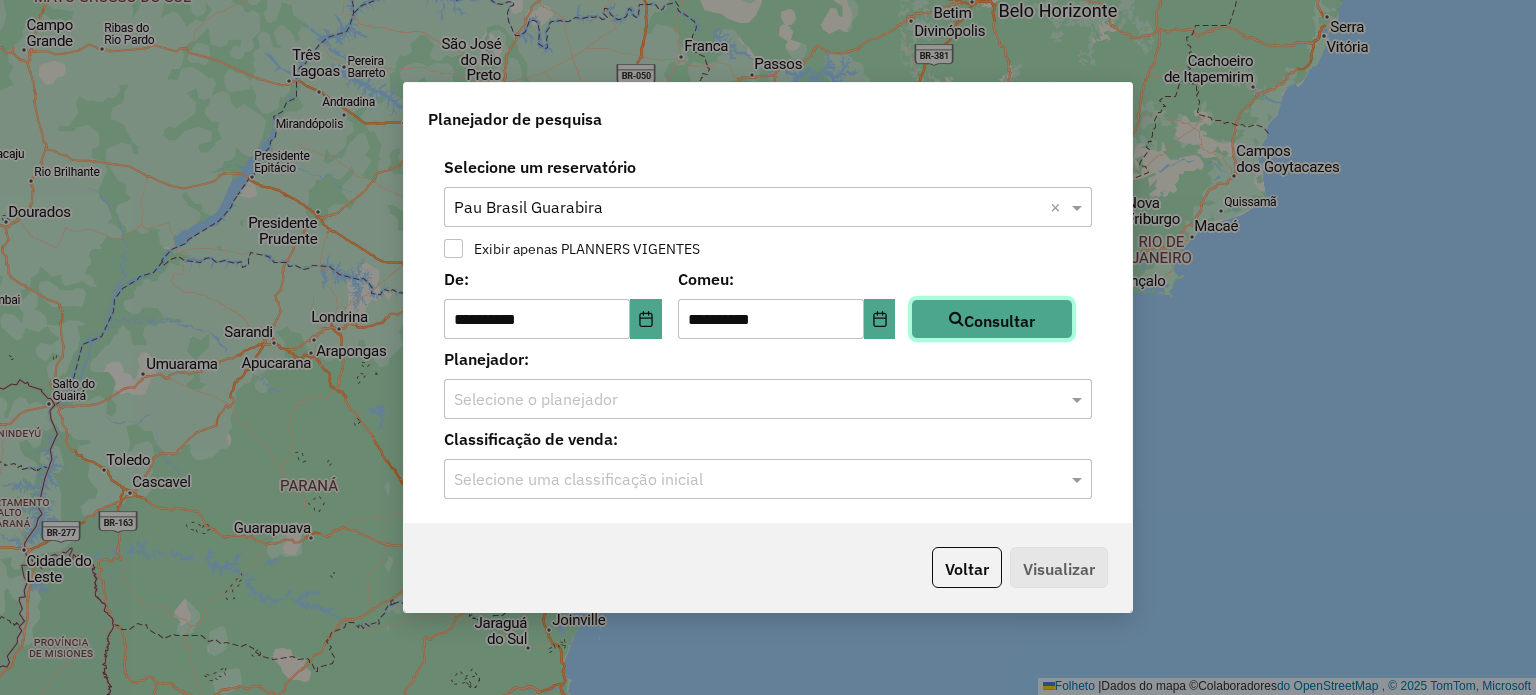 click on "Consultar" 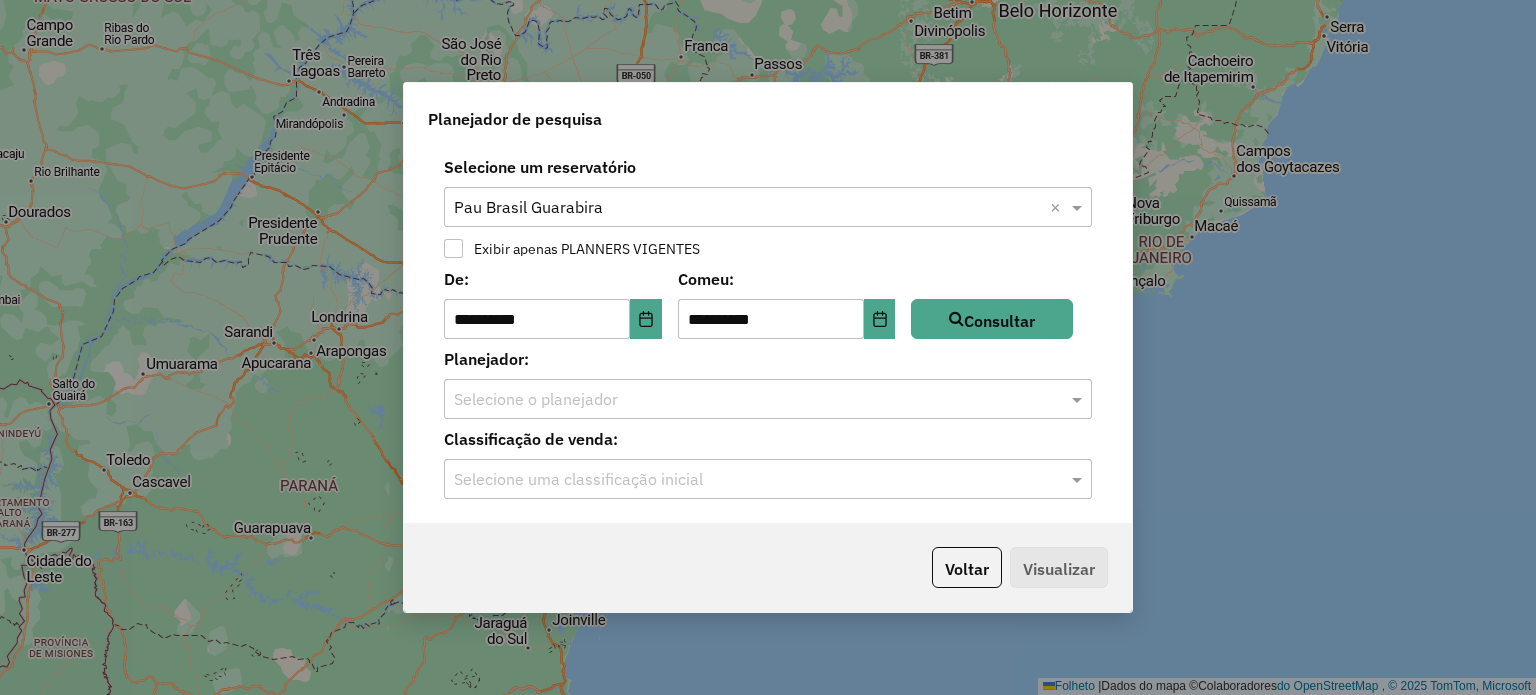 click 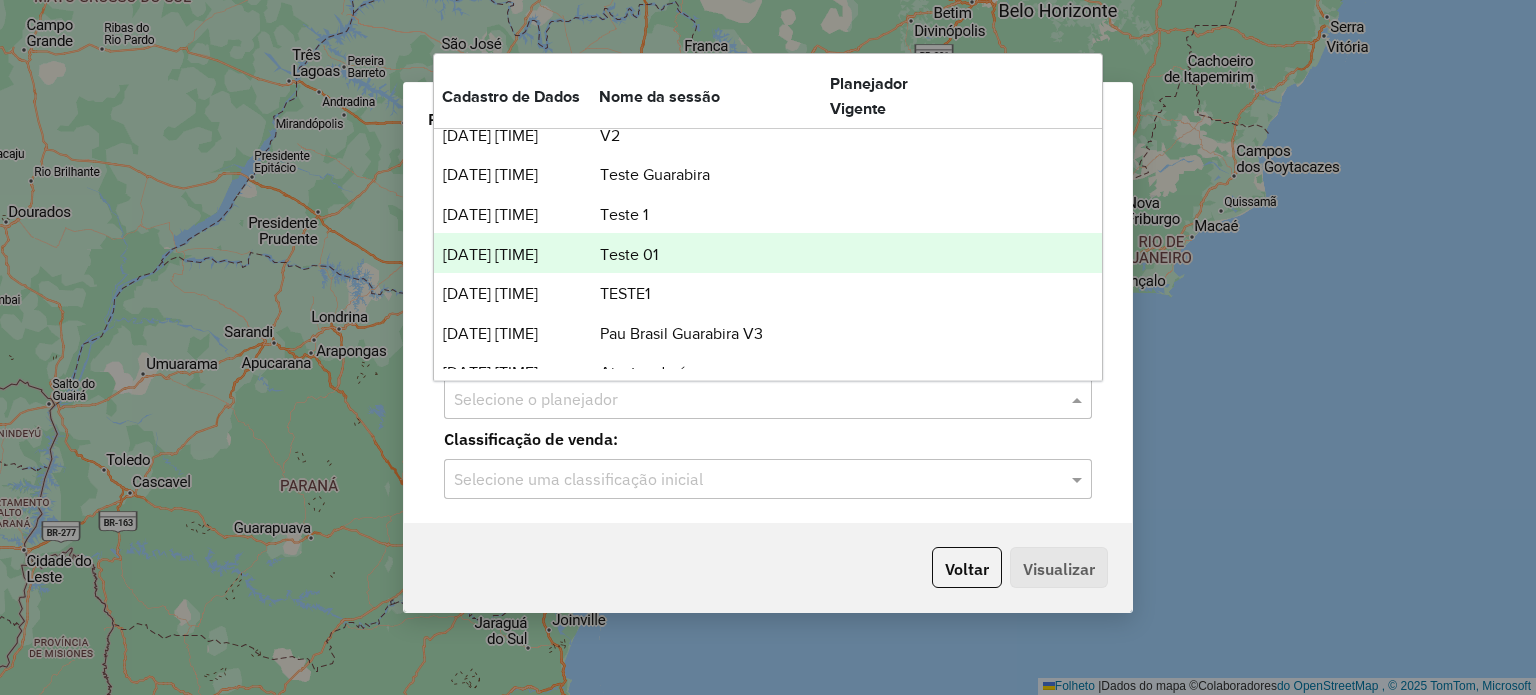 scroll, scrollTop: 84, scrollLeft: 0, axis: vertical 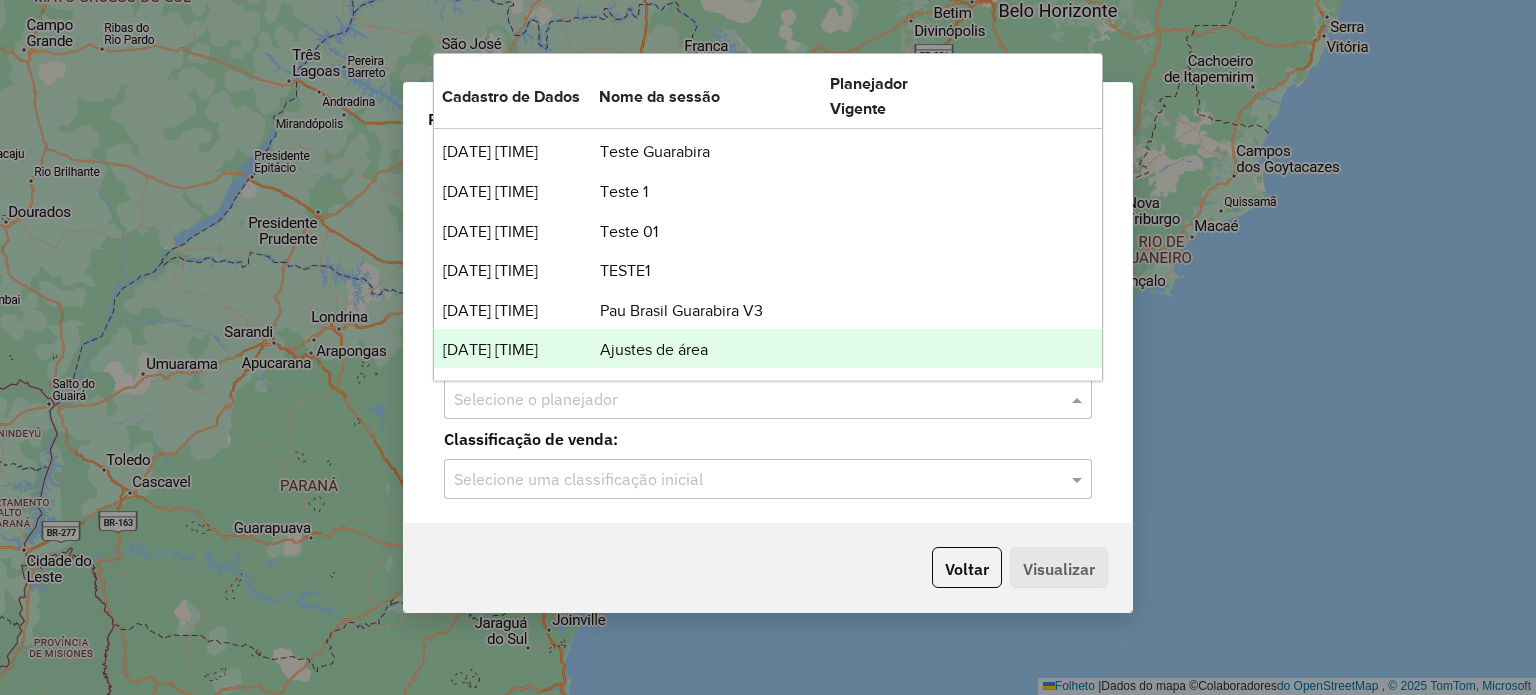 click on "Ajustes de área" at bounding box center [654, 349] 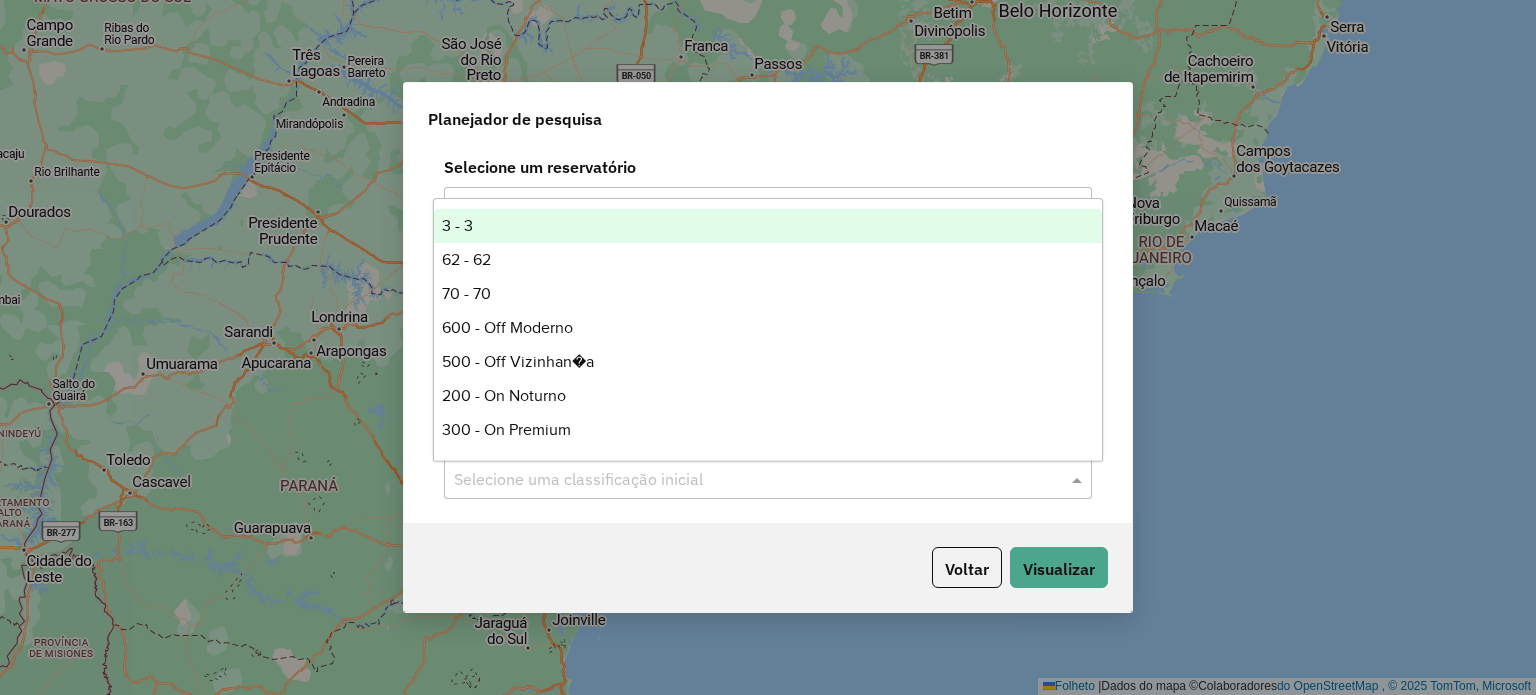 click 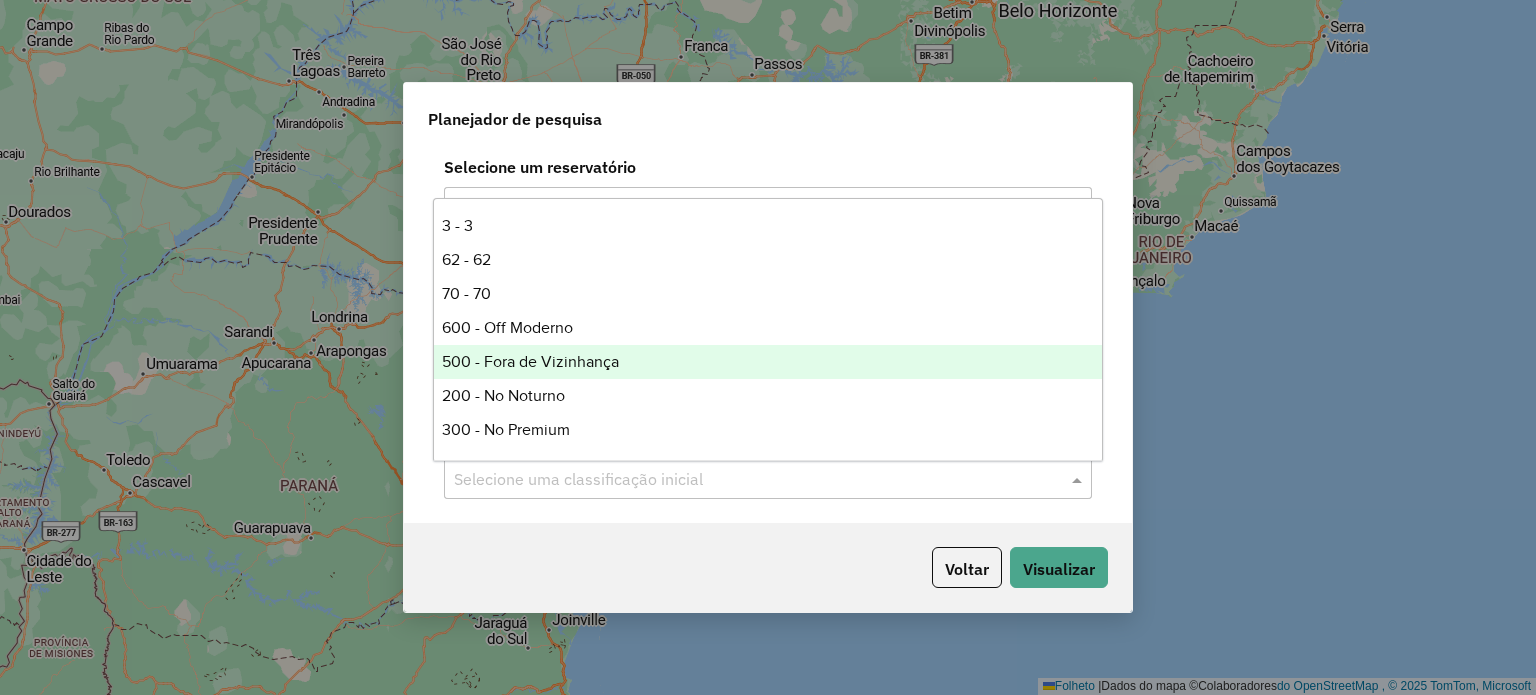 click on "500 - Fora de Vizinhança" at bounding box center [530, 361] 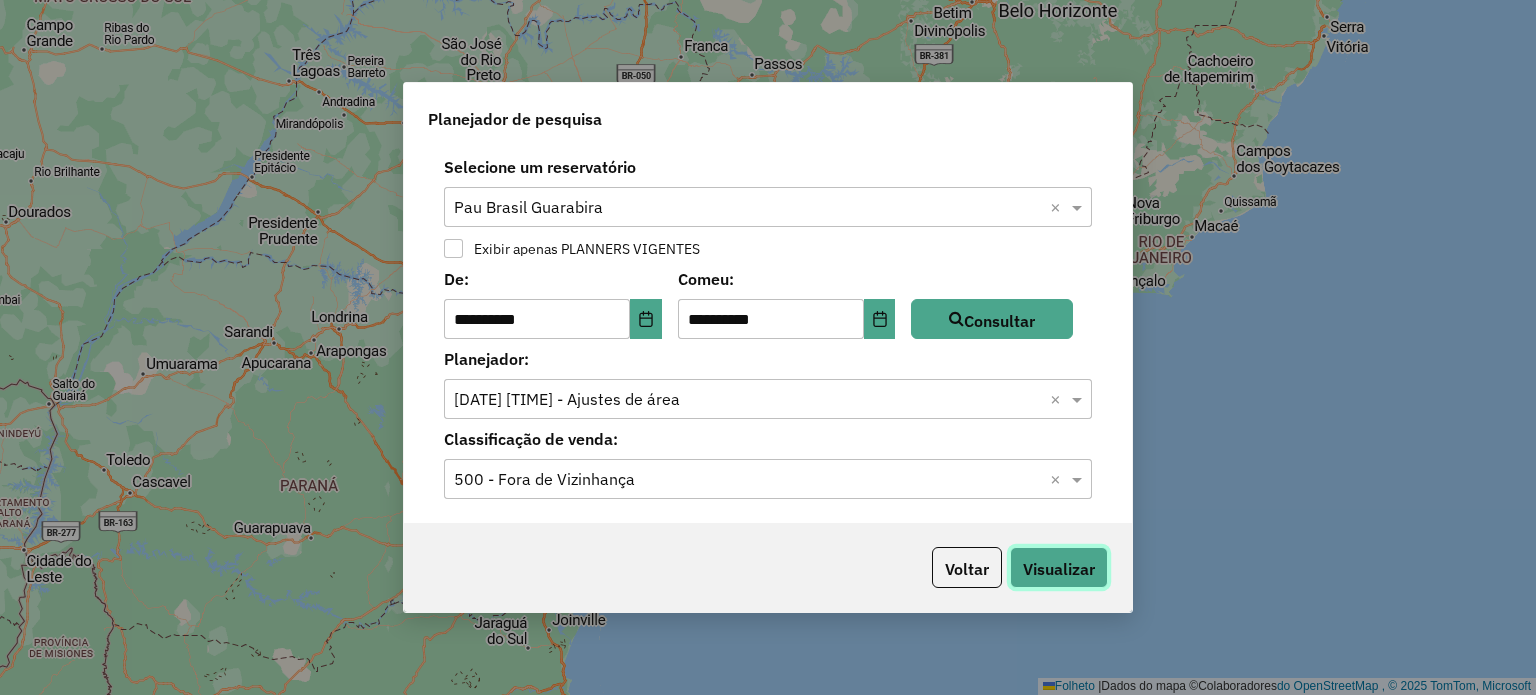 click on "Visualizar" 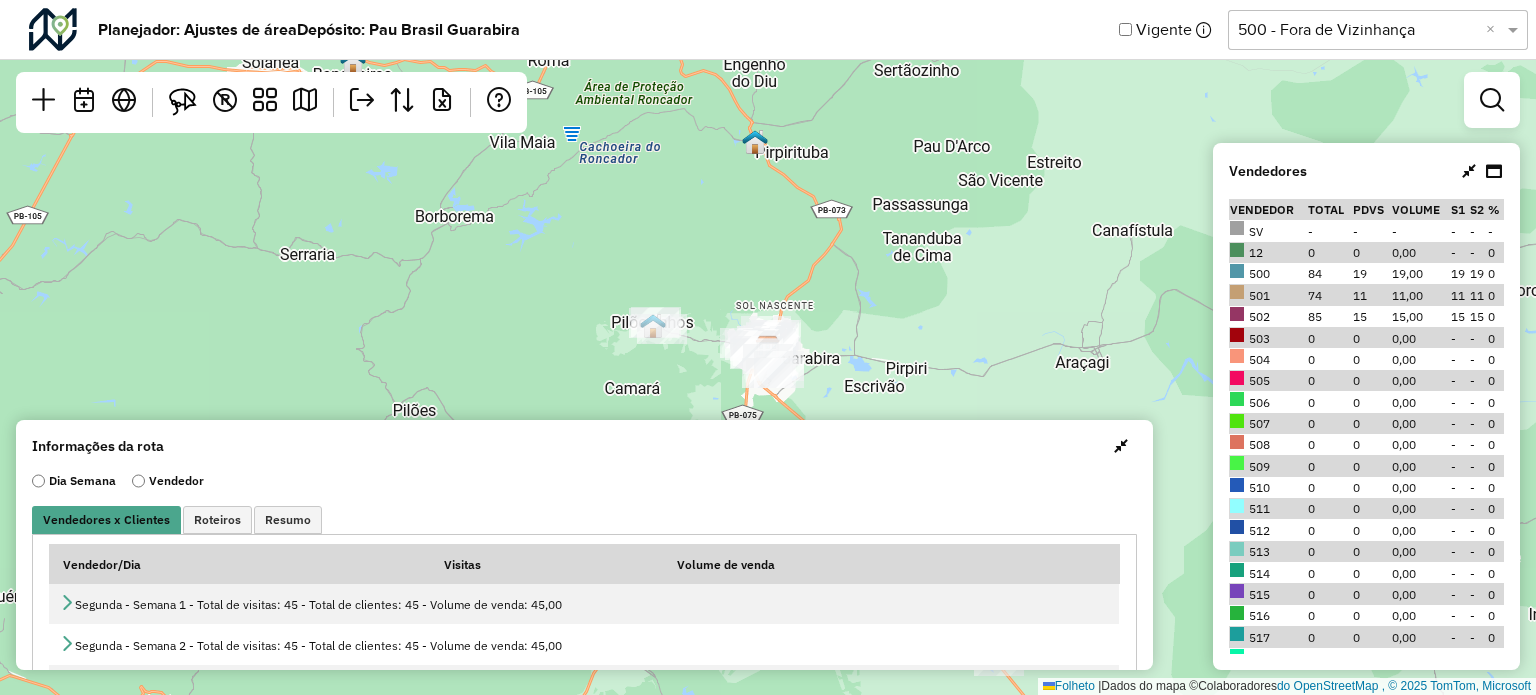 click at bounding box center (1121, 446) 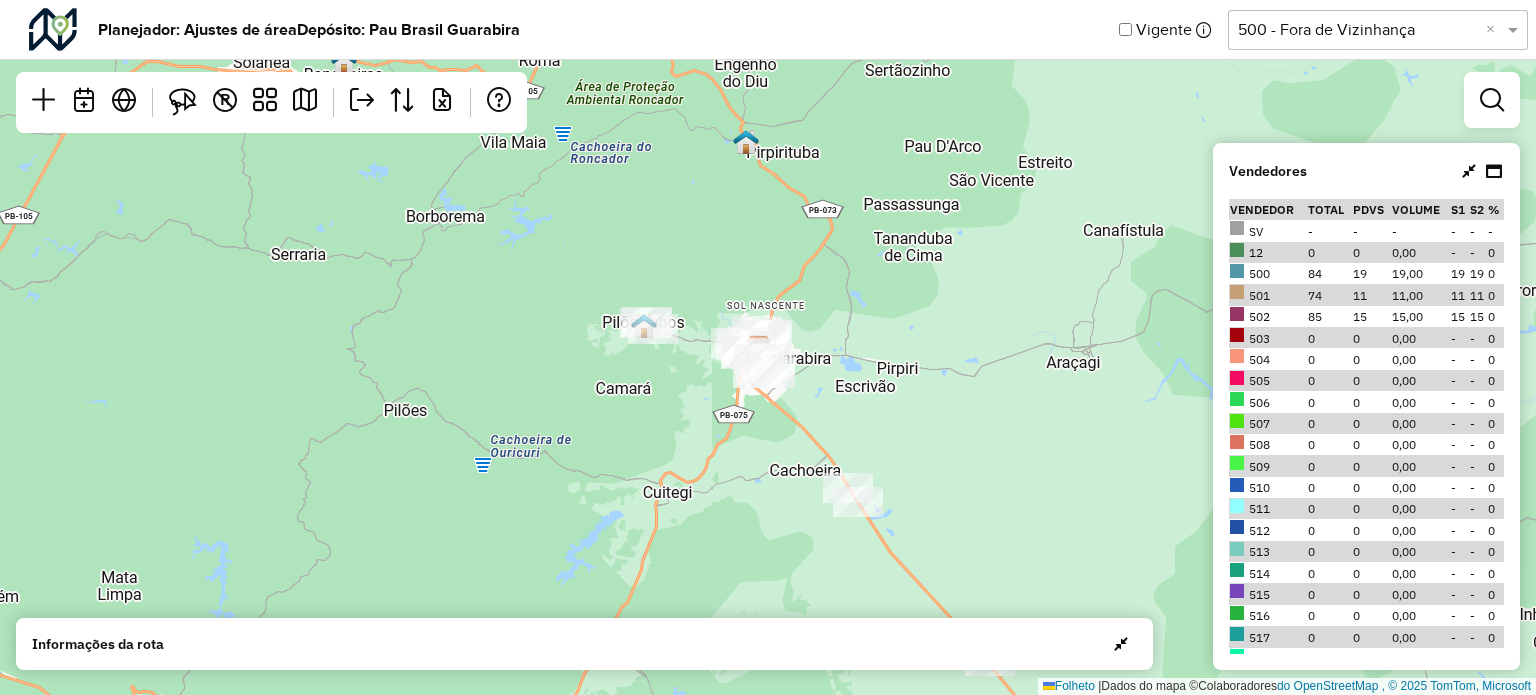 drag, startPoint x: 1024, startPoint y: 386, endPoint x: 824, endPoint y: 384, distance: 200.01 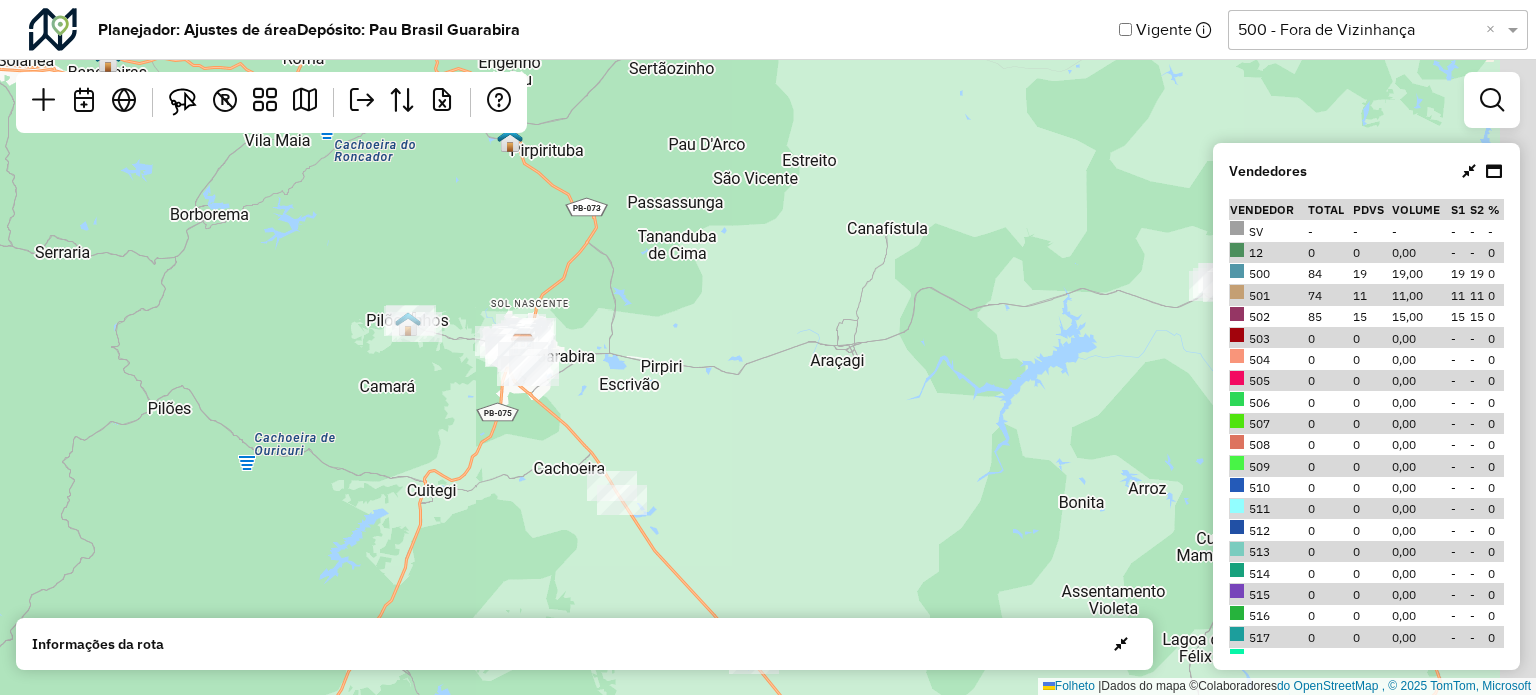 drag, startPoint x: 768, startPoint y: 456, endPoint x: 437, endPoint y: 436, distance: 331.60367 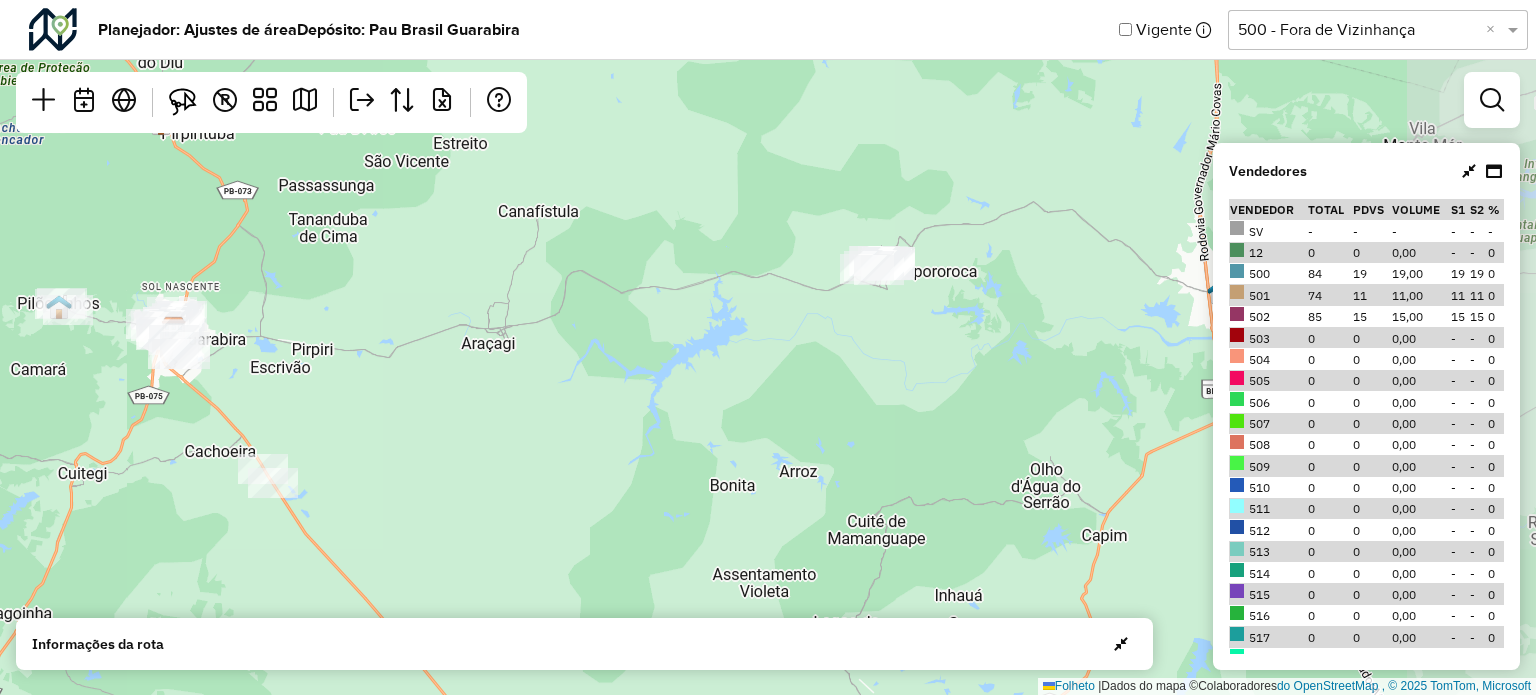 drag, startPoint x: 783, startPoint y: 343, endPoint x: 680, endPoint y: 335, distance: 103.31021 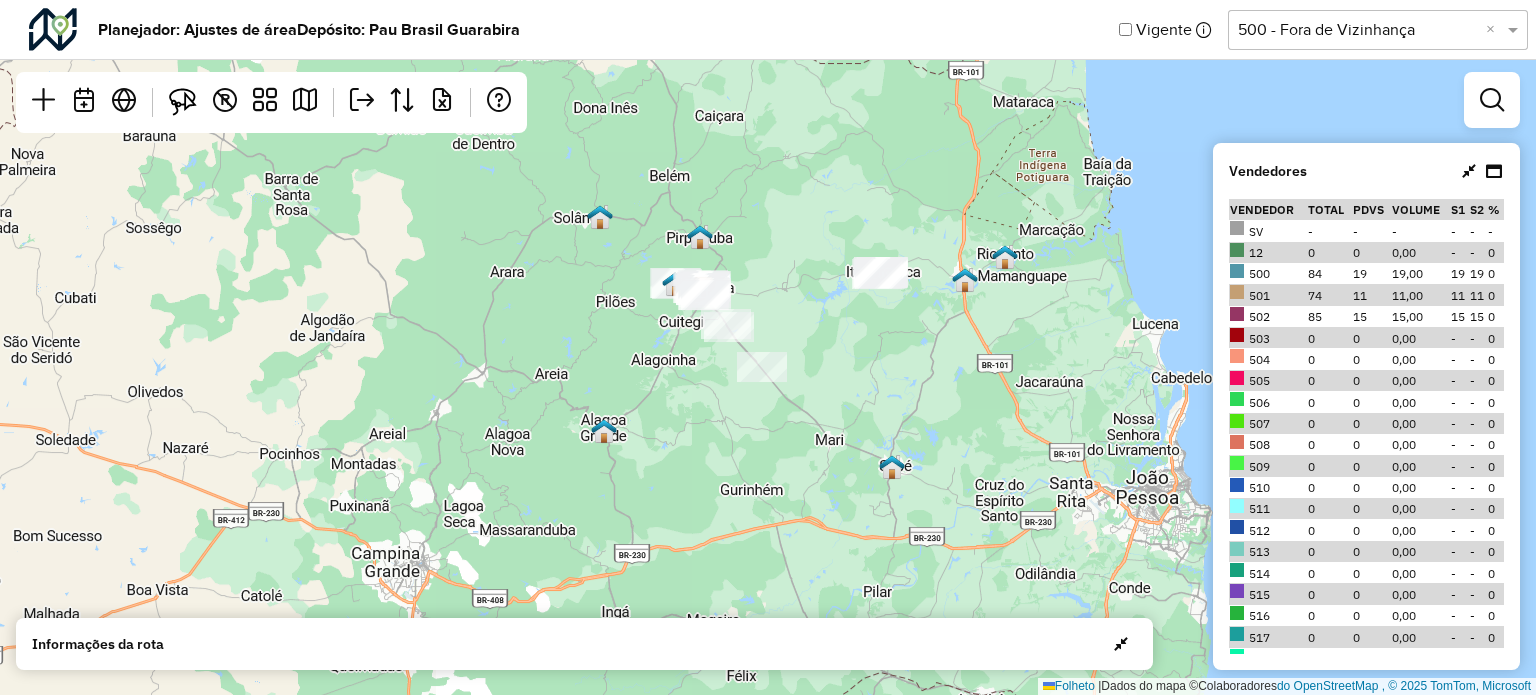 click at bounding box center [1469, 171] 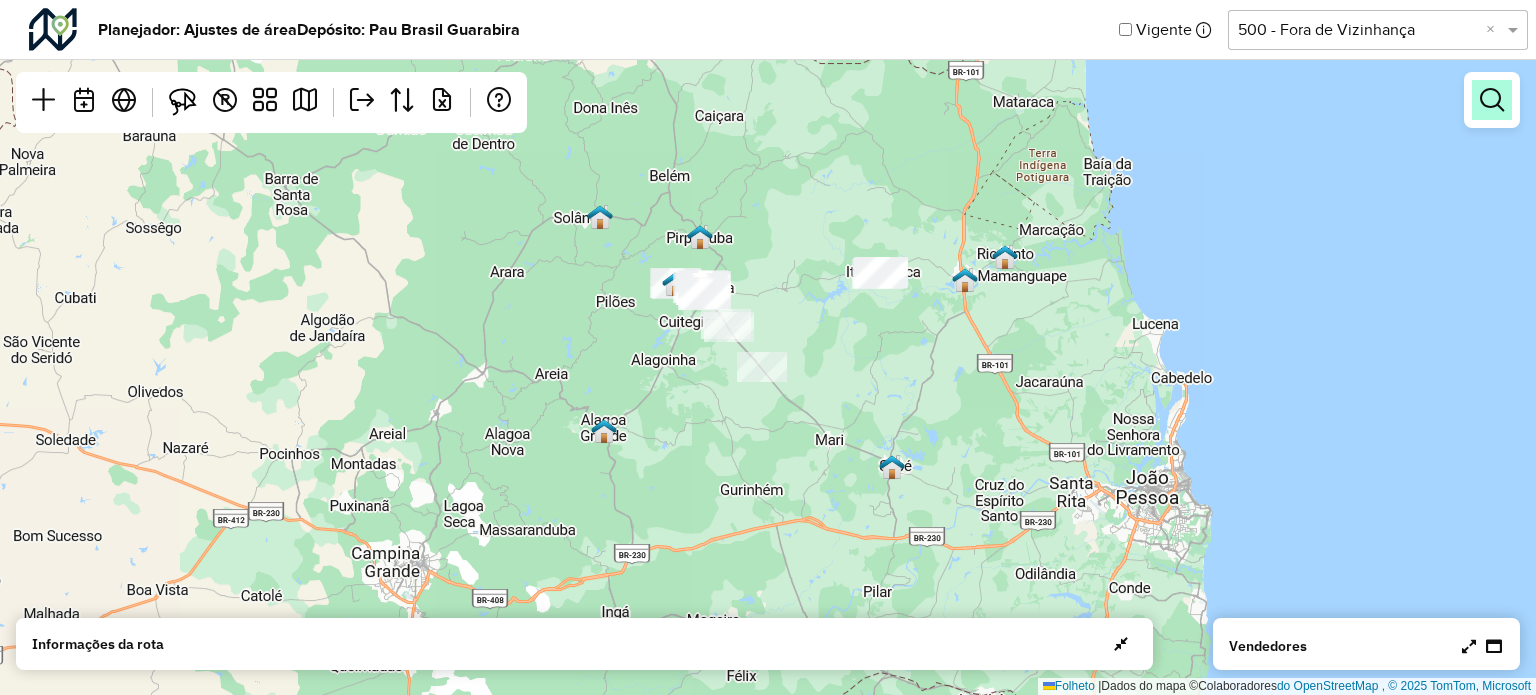 click at bounding box center [1492, 100] 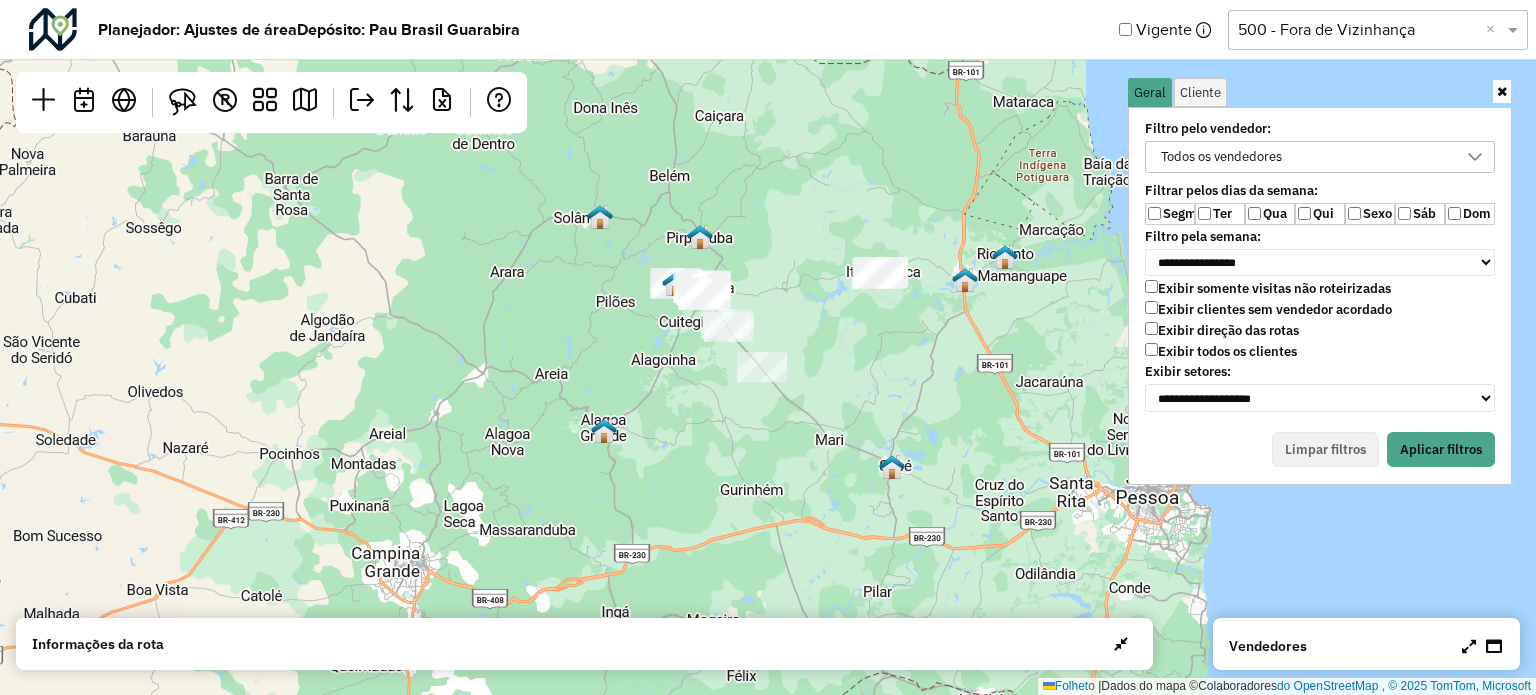 click on "Sexo" at bounding box center (1370, 214) 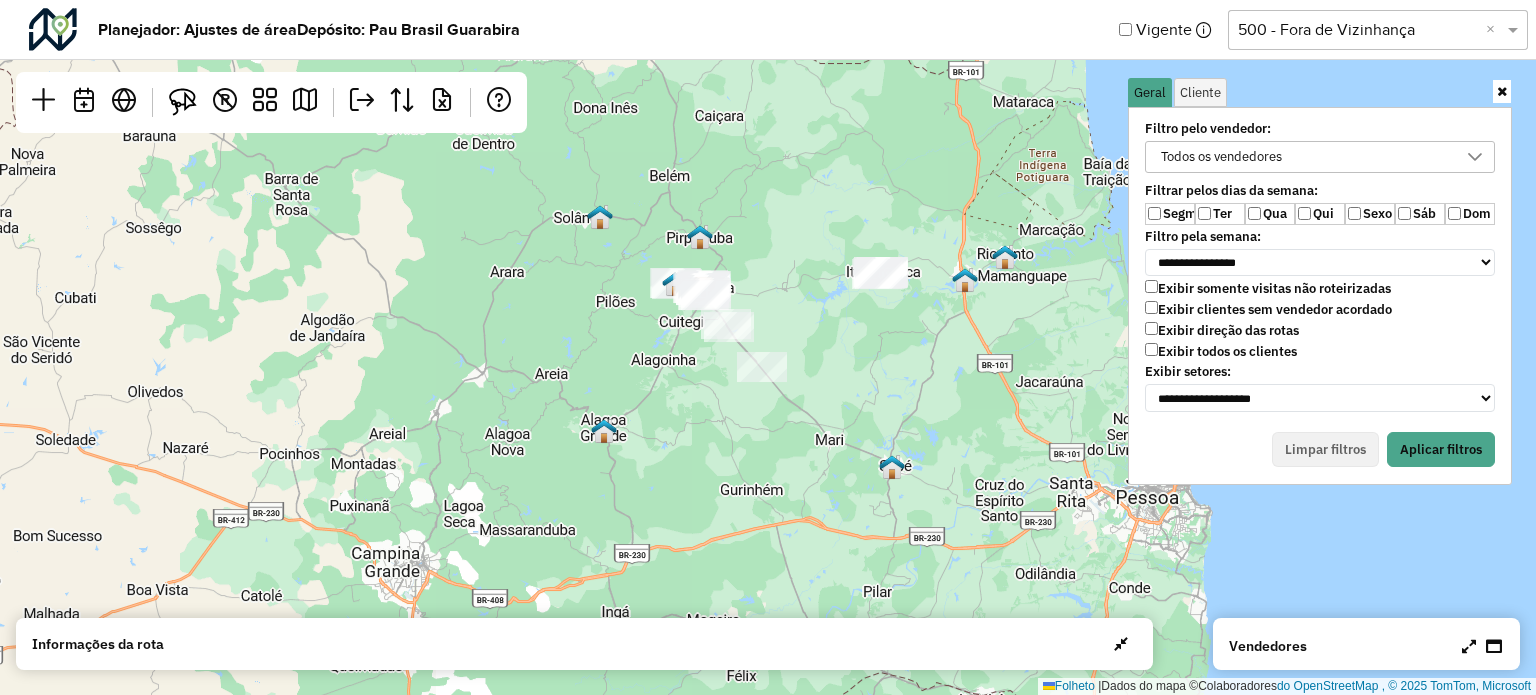 click on "Todos os vendedores" at bounding box center (1221, 156) 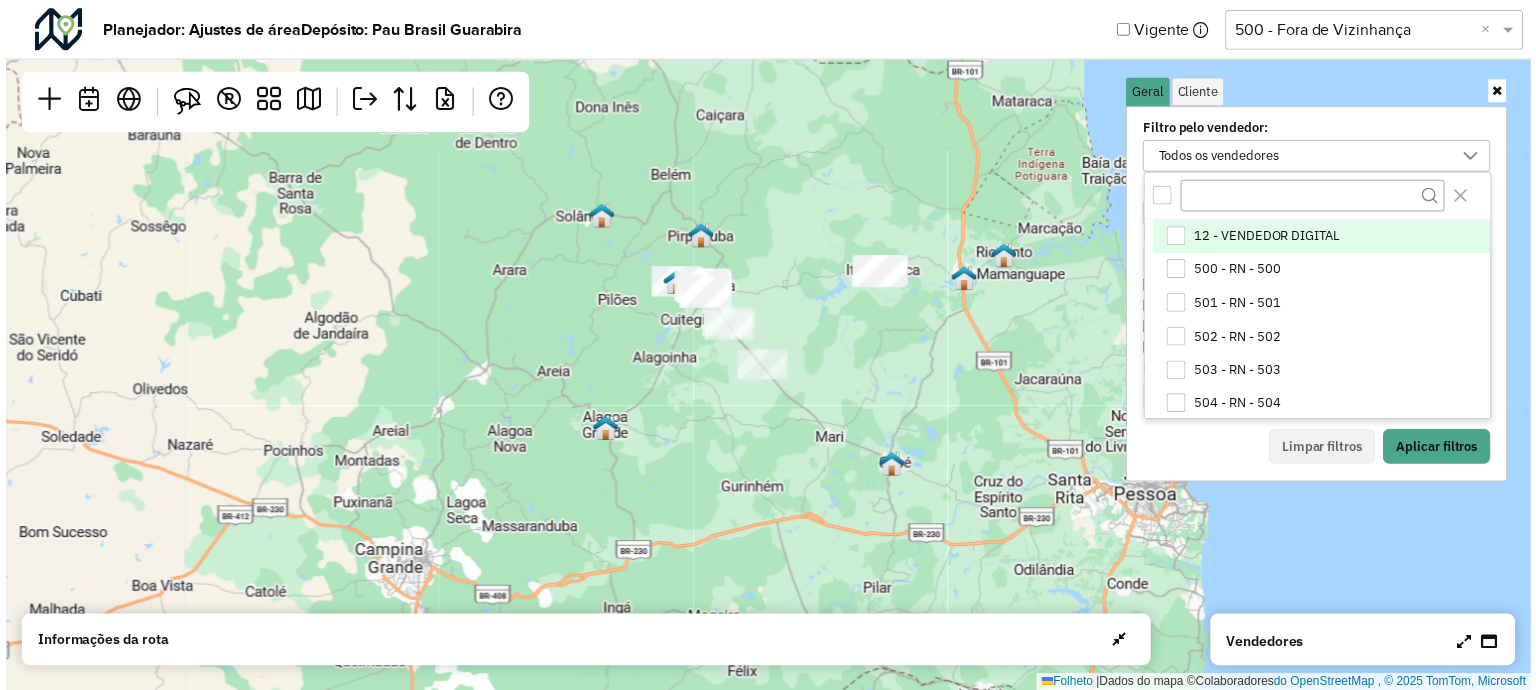 scroll, scrollTop: 10, scrollLeft: 73, axis: both 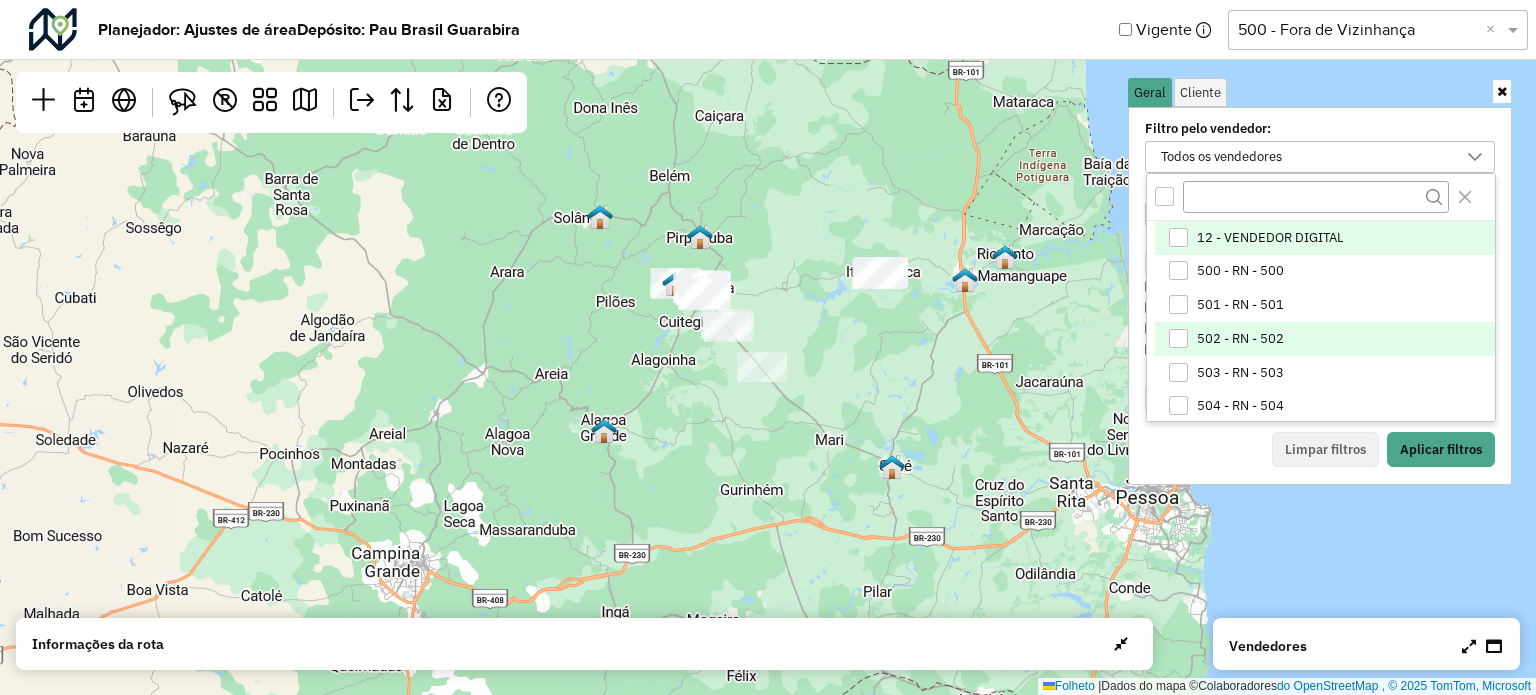 click at bounding box center [1178, 338] 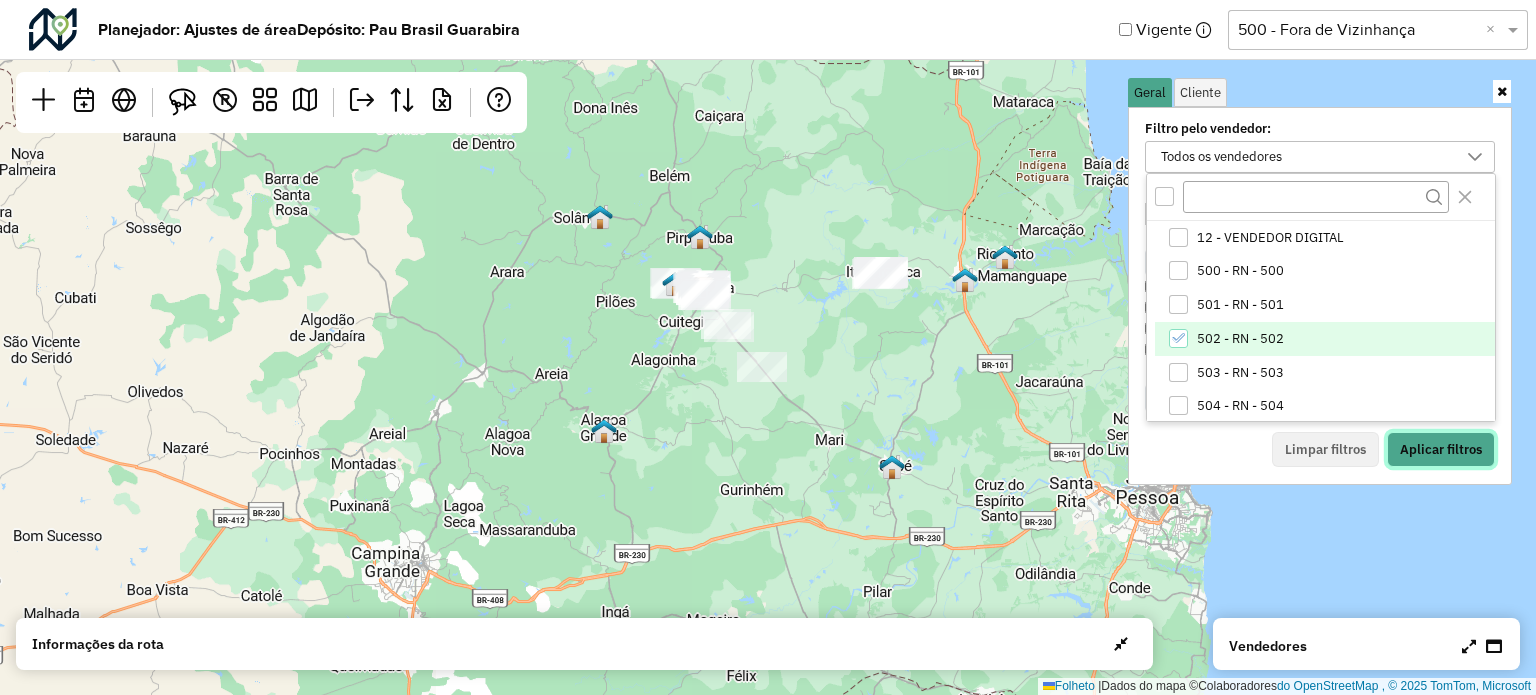 click on "Aplicar filtros" at bounding box center (1441, 449) 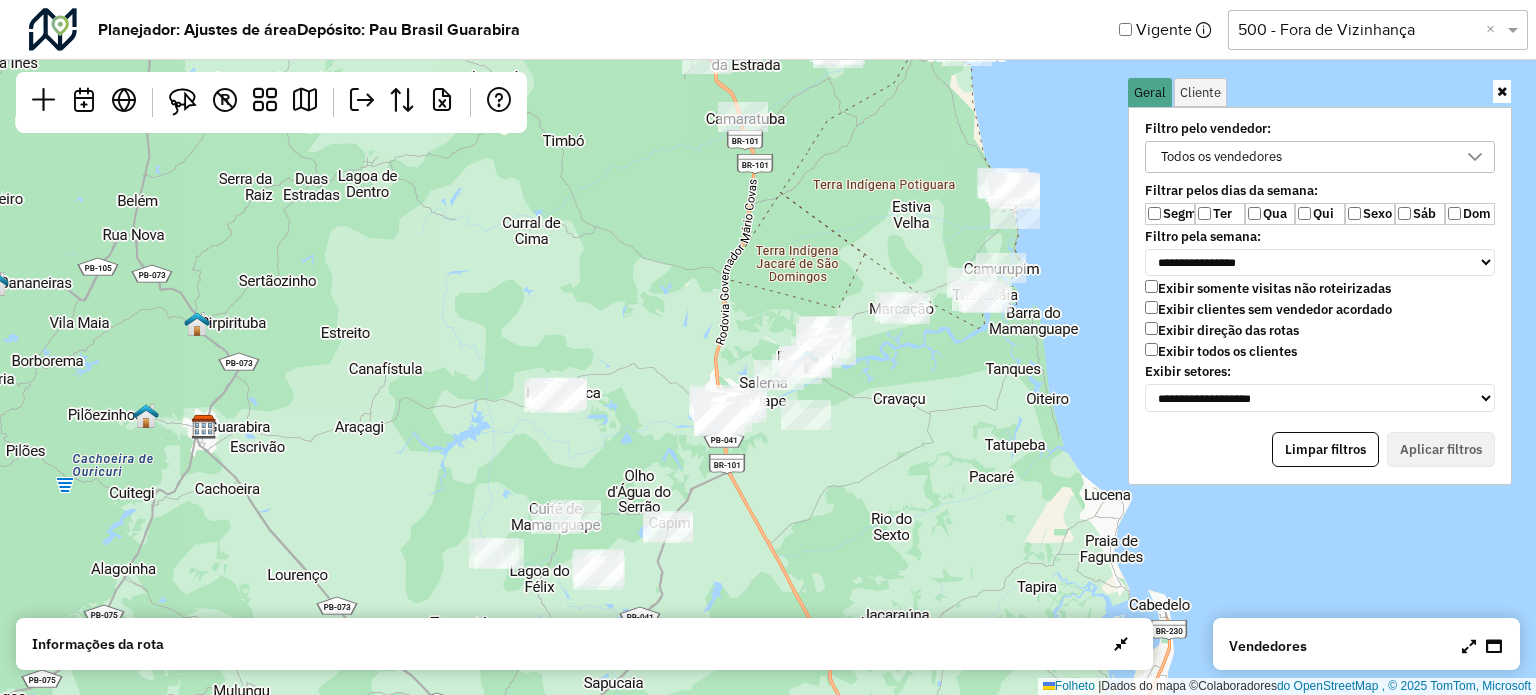 click on "Folheto    |  Dados do mapa ©  Colaboradores  do OpenStreetMap , © 2025 TomTom, Microsoft" 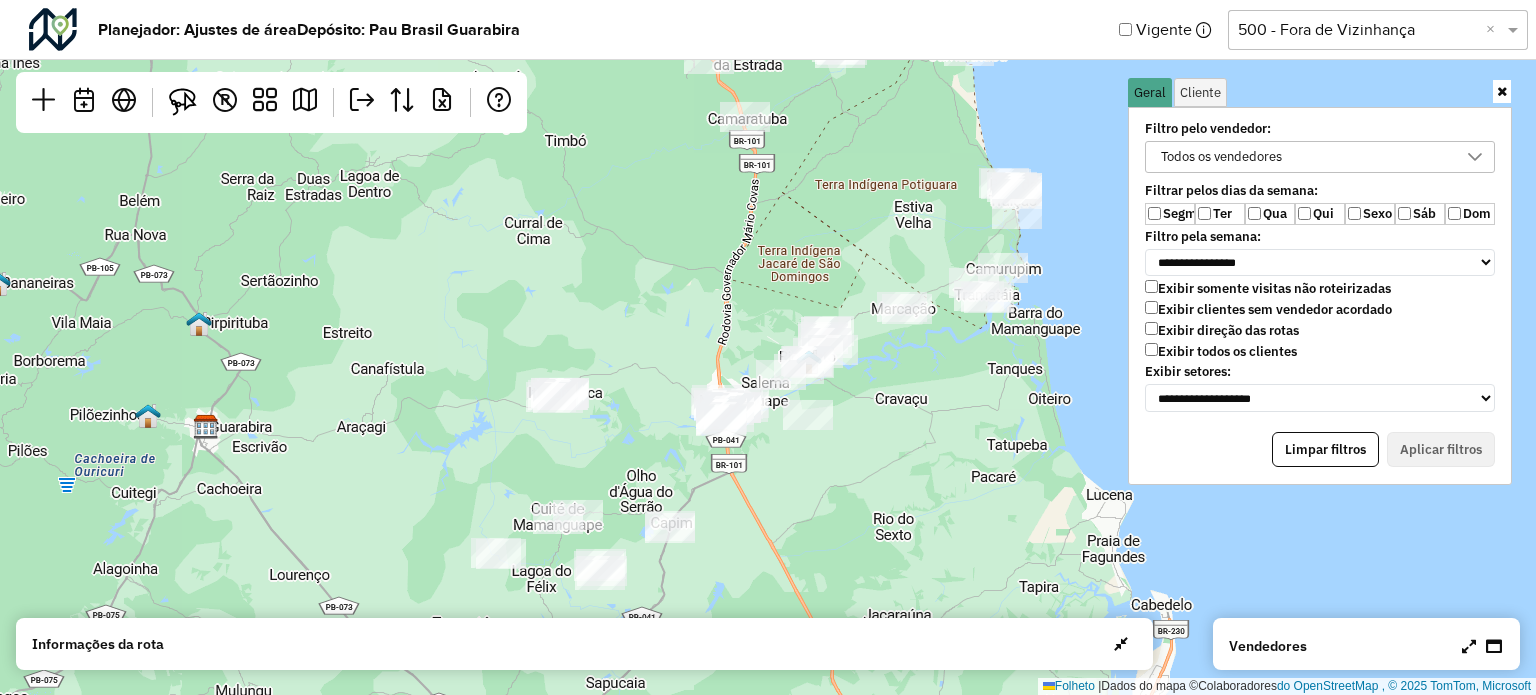 click on "Todos os vendedores" at bounding box center (1305, 157) 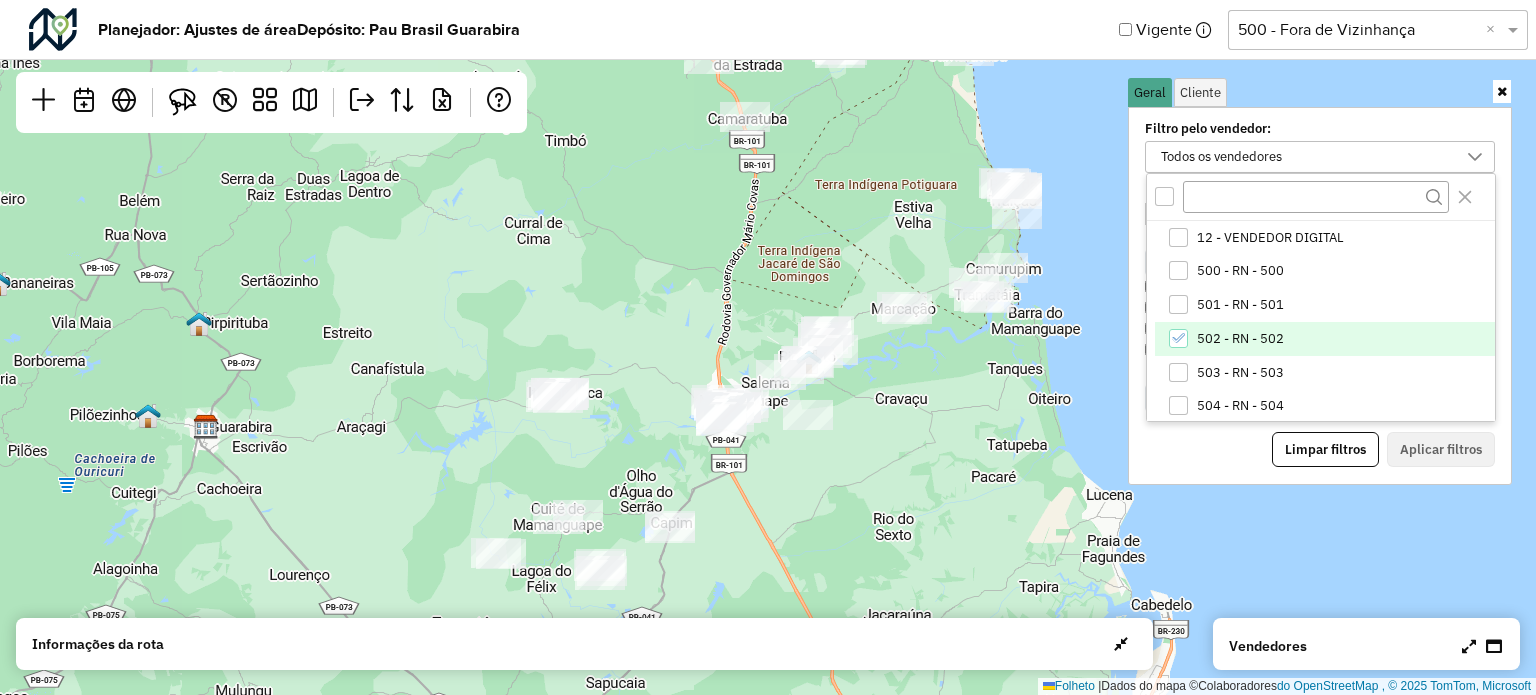 click at bounding box center (1178, 338) 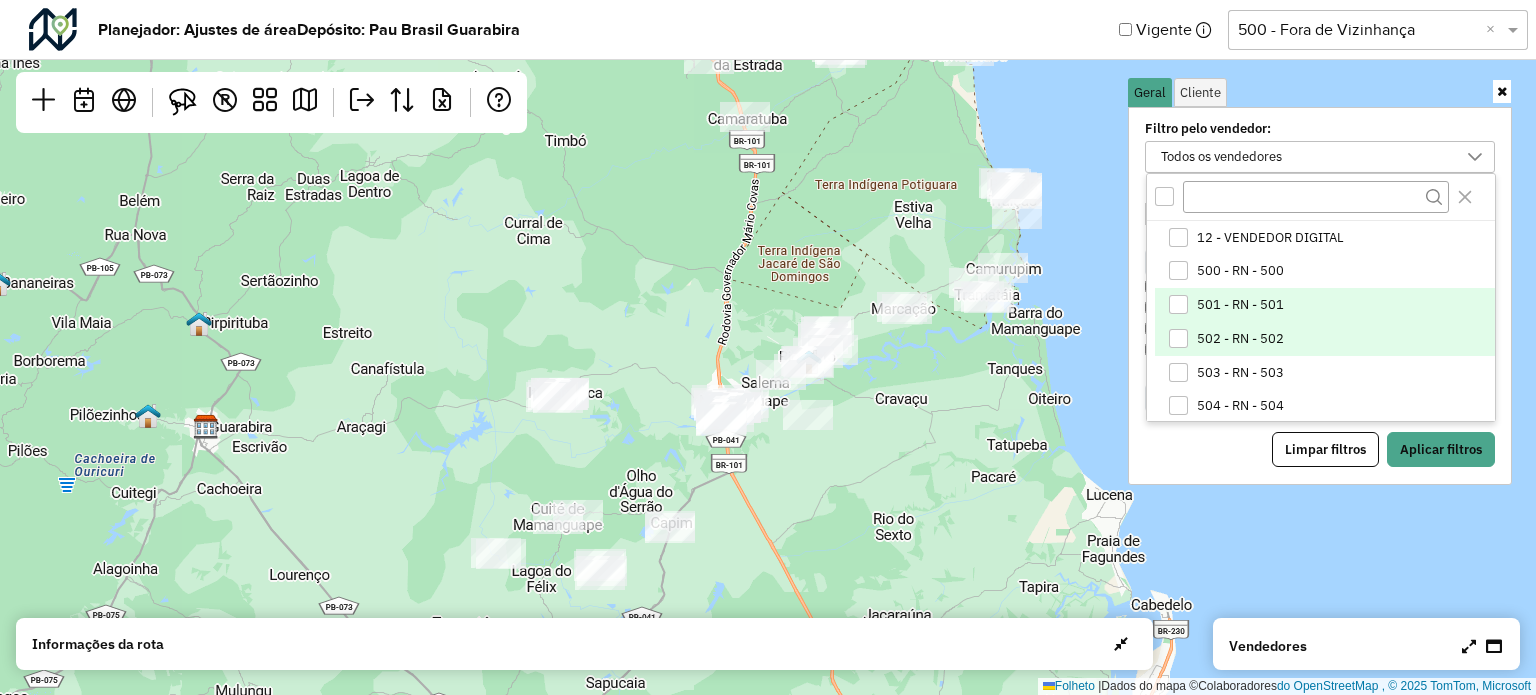 click at bounding box center [1178, 304] 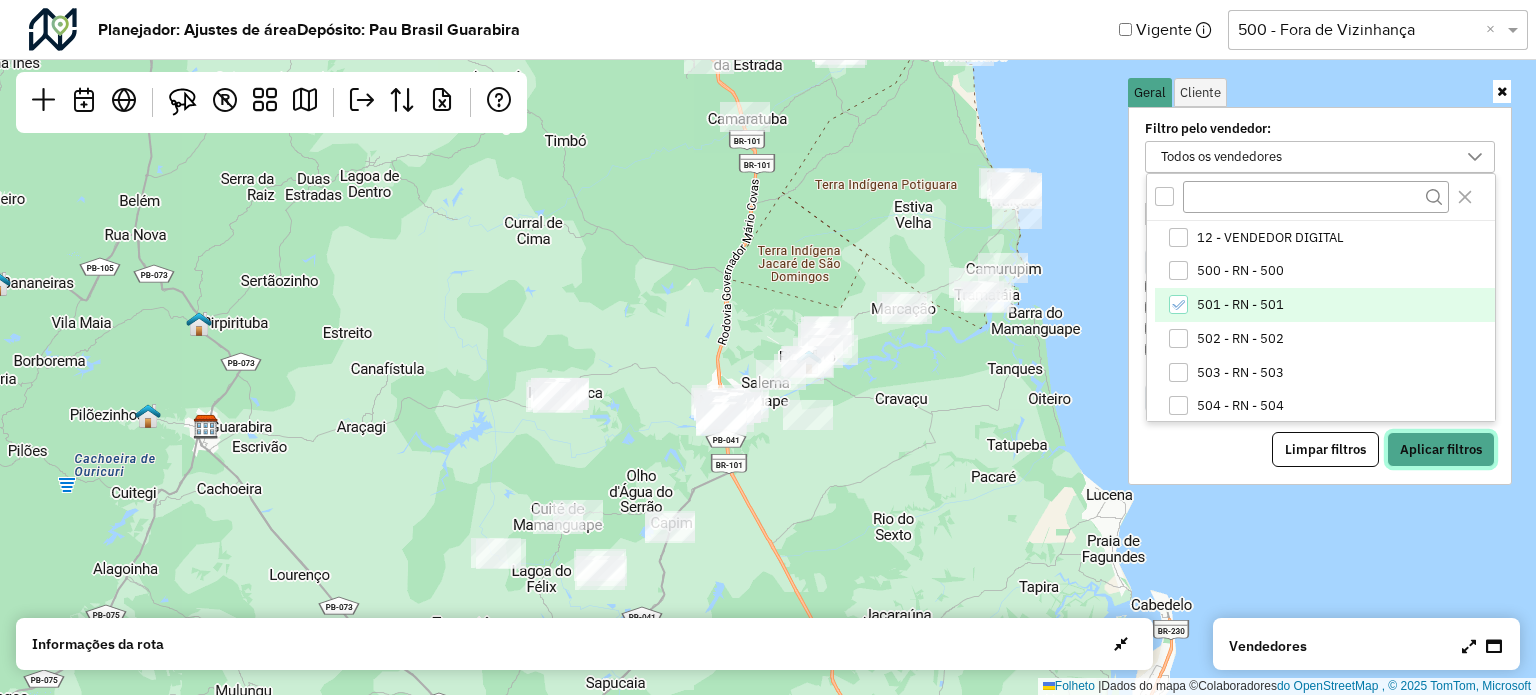 click on "Aplicar filtros" at bounding box center (1441, 449) 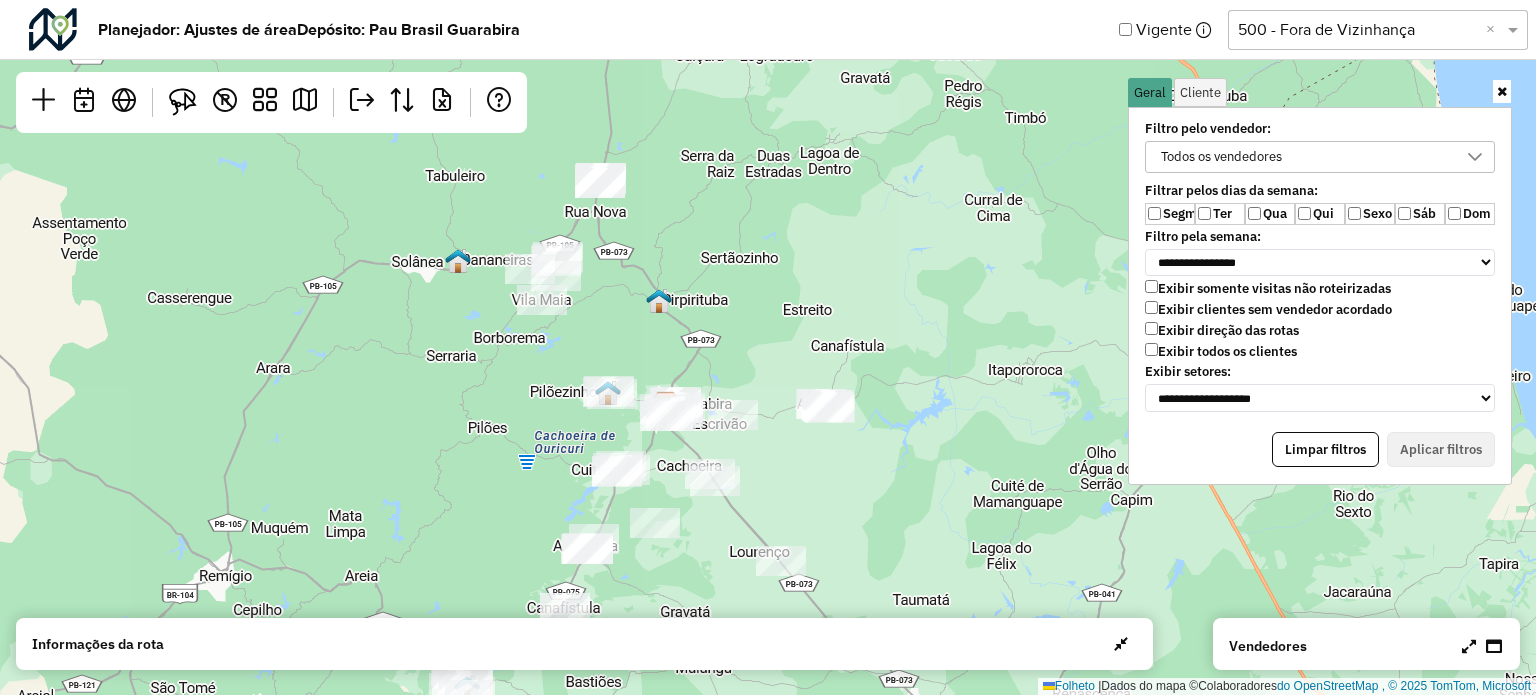 drag, startPoint x: 668, startPoint y: 223, endPoint x: 737, endPoint y: 352, distance: 146.29422 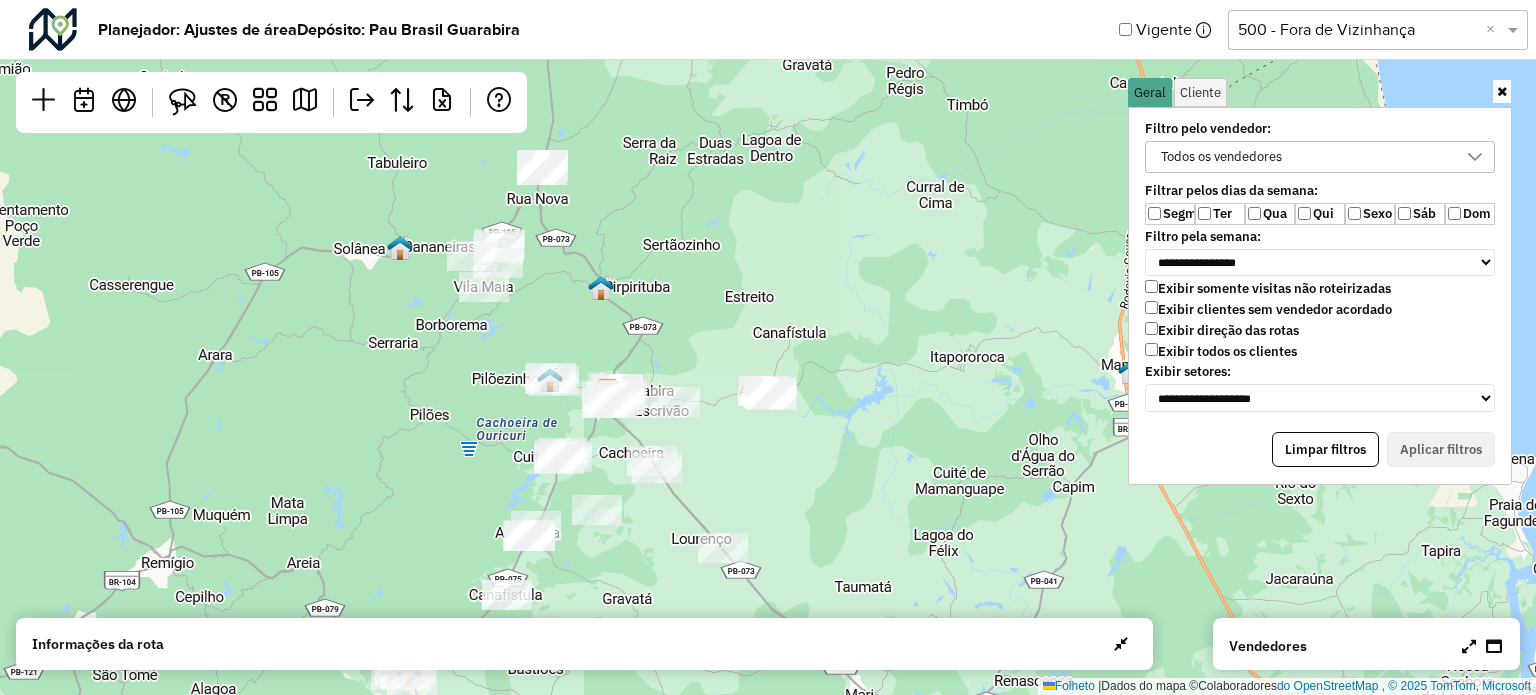 drag, startPoint x: 809, startPoint y: 339, endPoint x: 581, endPoint y: 268, distance: 238.79907 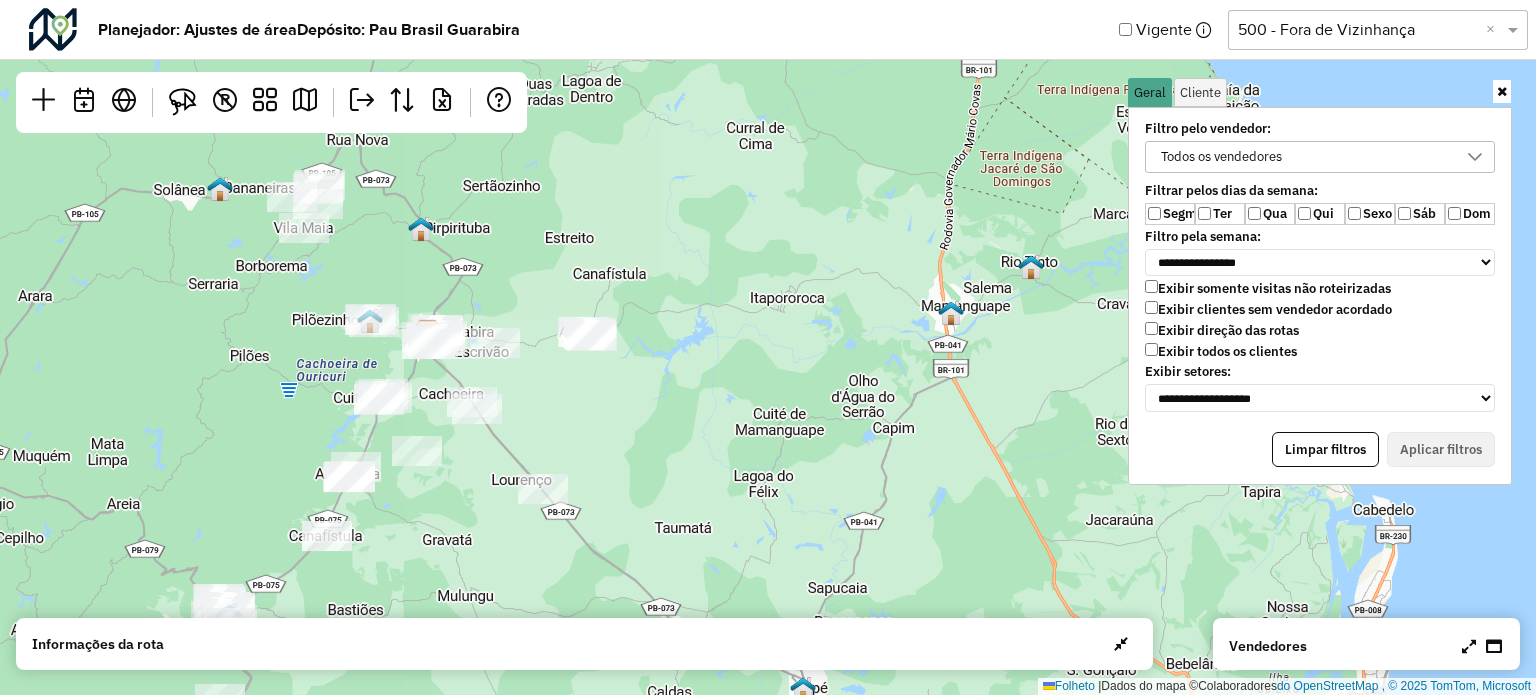 drag, startPoint x: 845, startPoint y: 330, endPoint x: 768, endPoint y: 313, distance: 78.854294 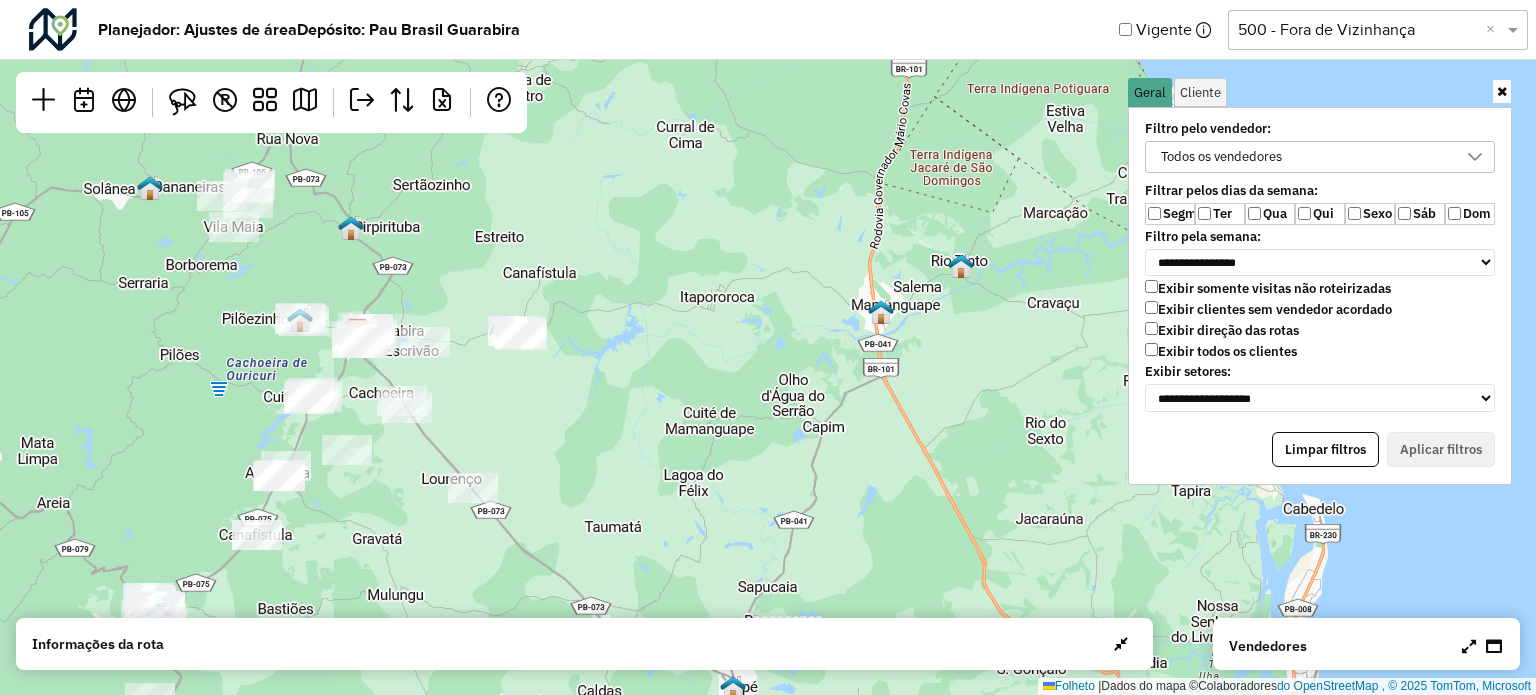 drag, startPoint x: 869, startPoint y: 400, endPoint x: 851, endPoint y: 408, distance: 19.697716 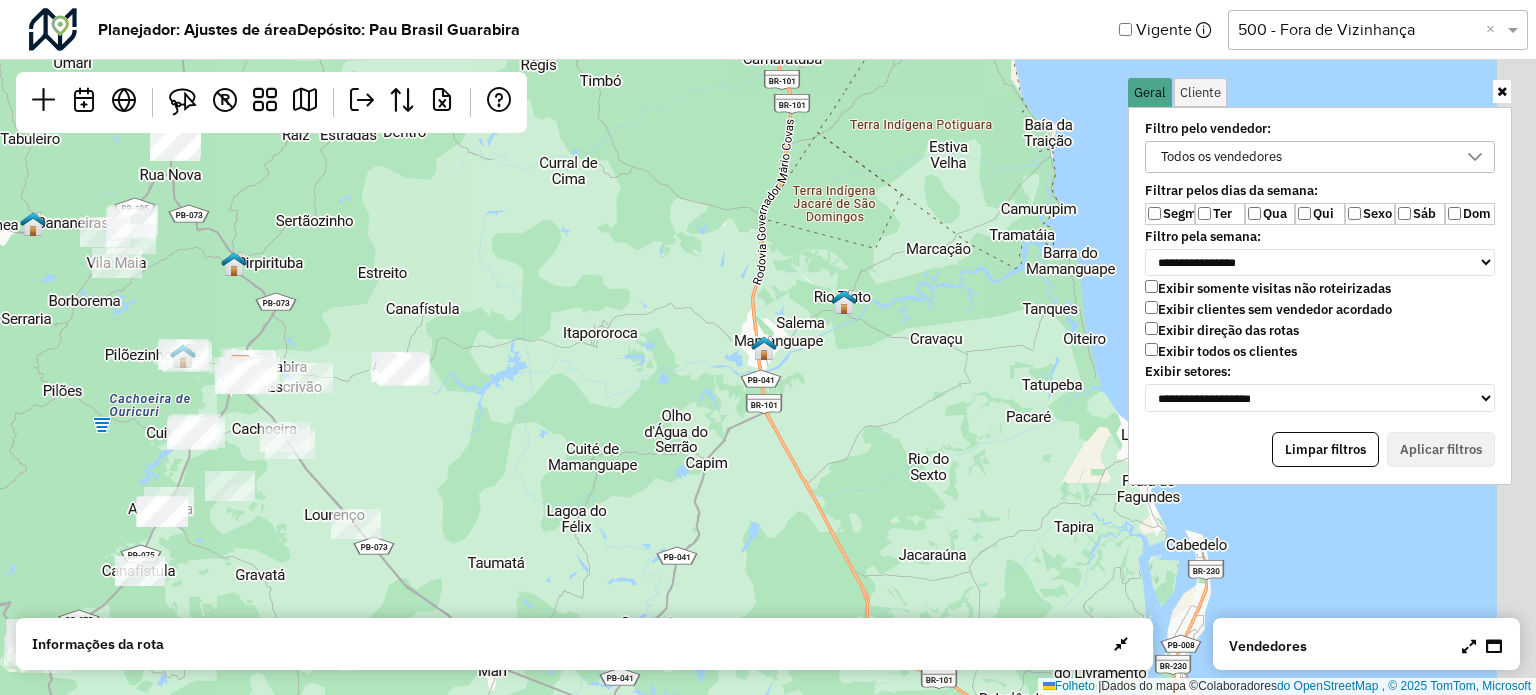 drag, startPoint x: 910, startPoint y: 351, endPoint x: 789, endPoint y: 409, distance: 134.18271 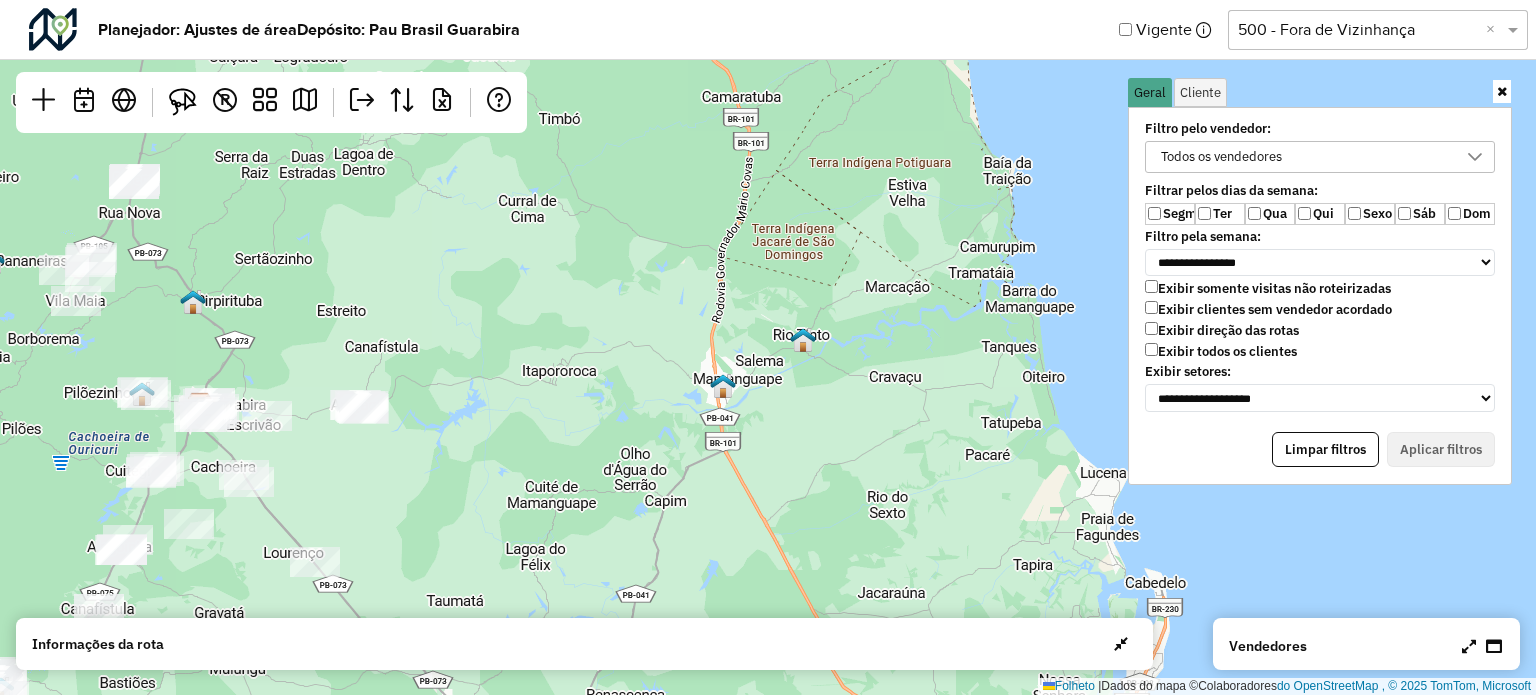 drag, startPoint x: 808, startPoint y: 390, endPoint x: 797, endPoint y: 414, distance: 26.400757 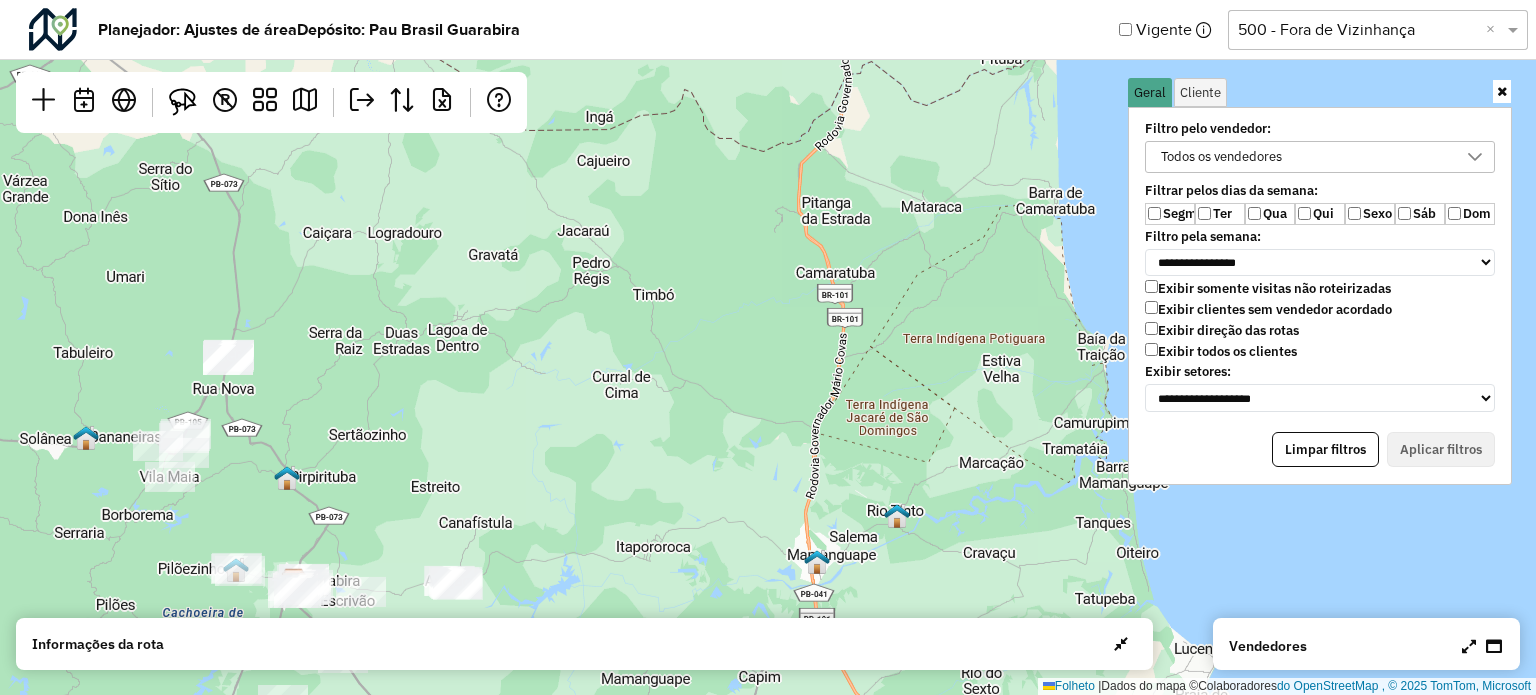 drag, startPoint x: 772, startPoint y: 308, endPoint x: 872, endPoint y: 467, distance: 187.83237 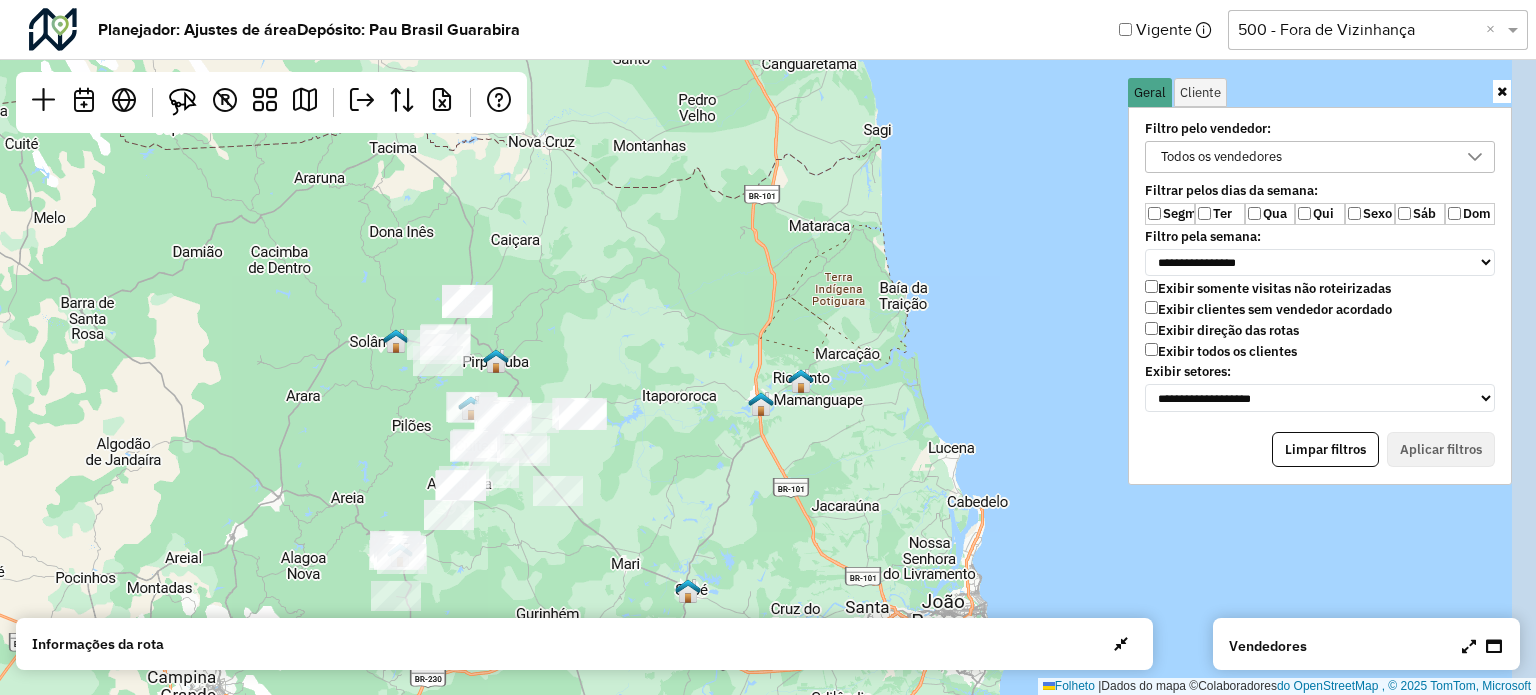 drag, startPoint x: 864, startPoint y: 449, endPoint x: 799, endPoint y: 357, distance: 112.64546 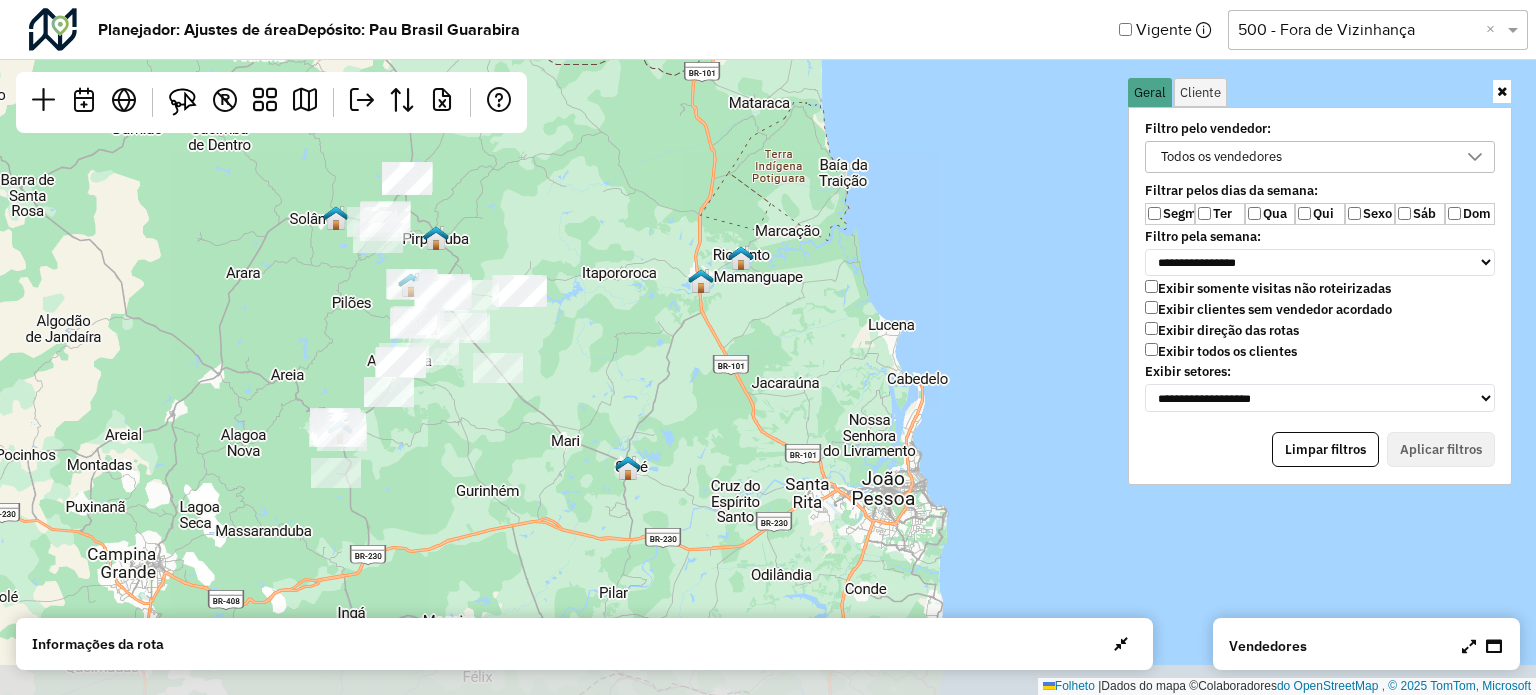 drag, startPoint x: 867, startPoint y: 454, endPoint x: 808, endPoint y: 332, distance: 135.51753 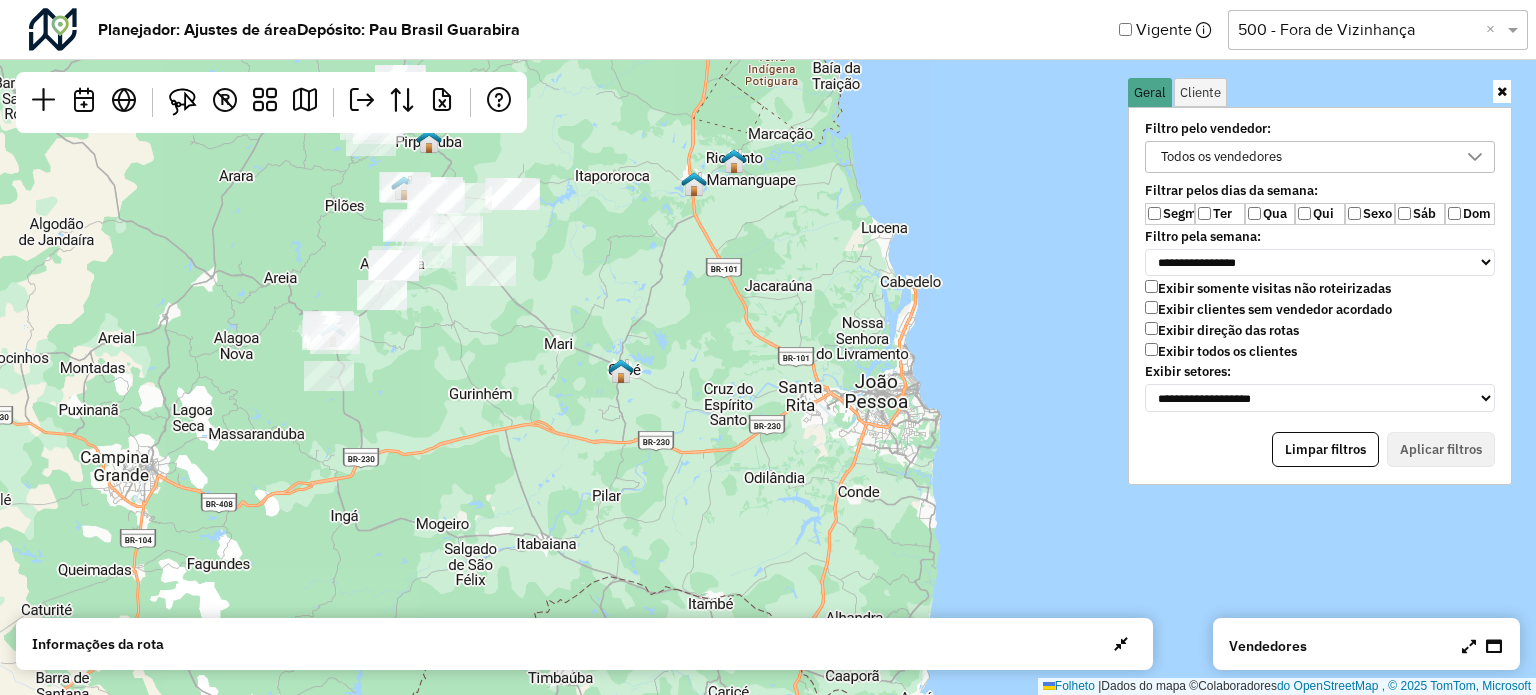 drag, startPoint x: 800, startPoint y: 380, endPoint x: 793, endPoint y: 284, distance: 96.25487 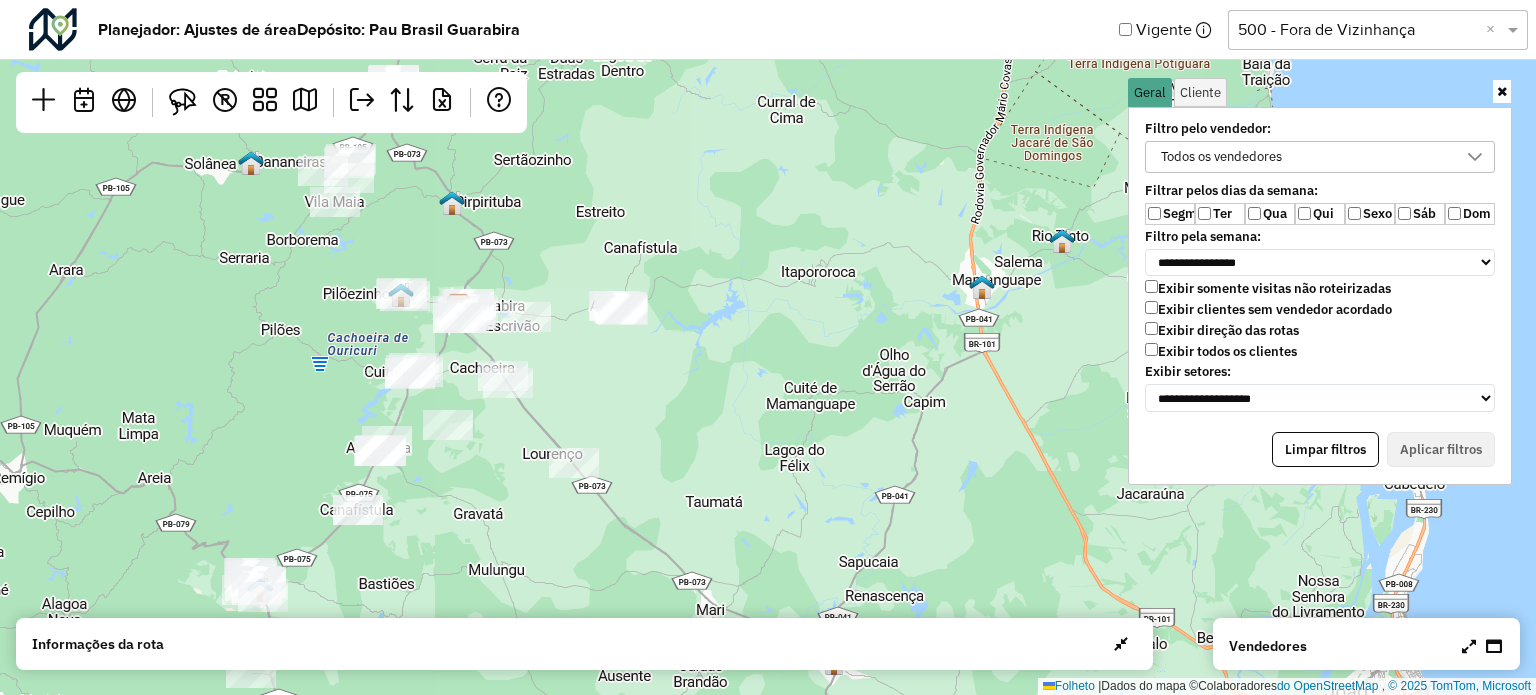 drag, startPoint x: 526, startPoint y: 342, endPoint x: 577, endPoint y: 431, distance: 102.5768 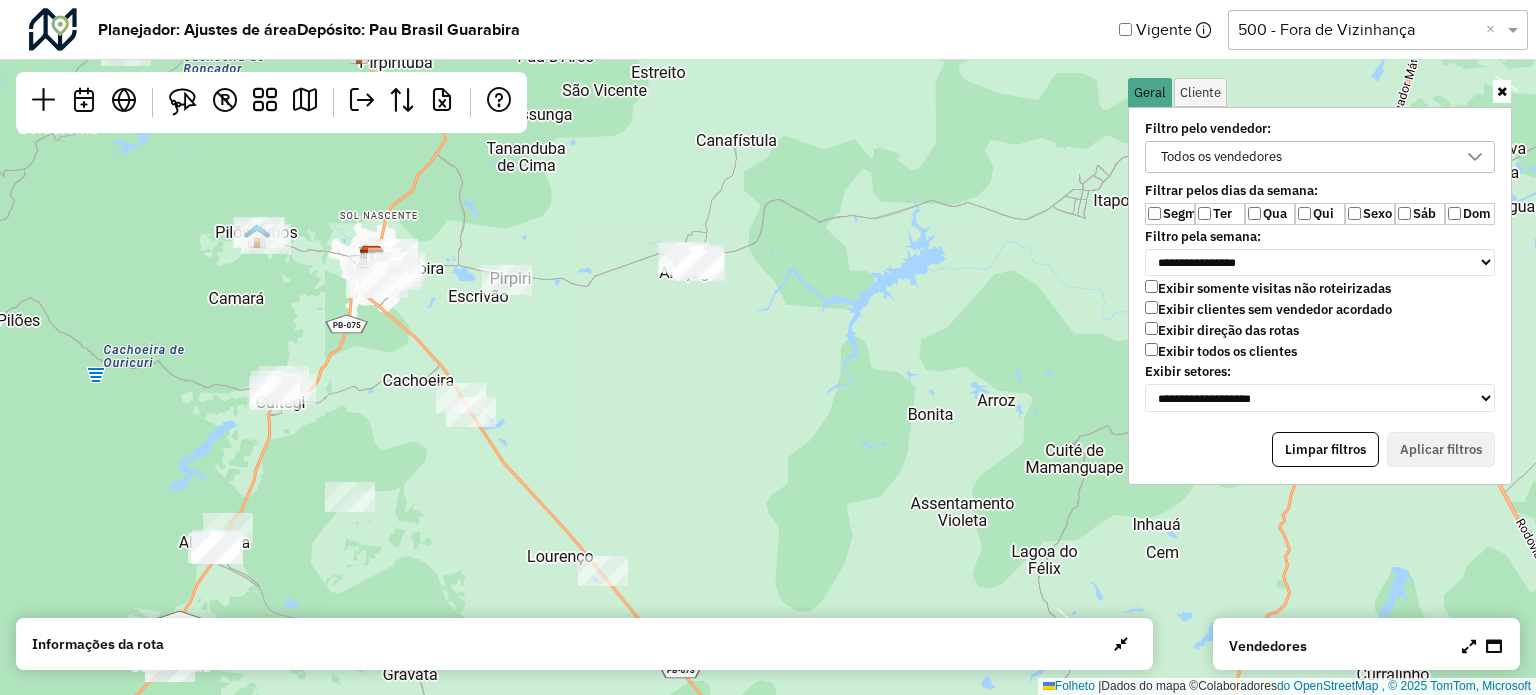 drag, startPoint x: 553, startPoint y: 347, endPoint x: 613, endPoint y: 399, distance: 79.397736 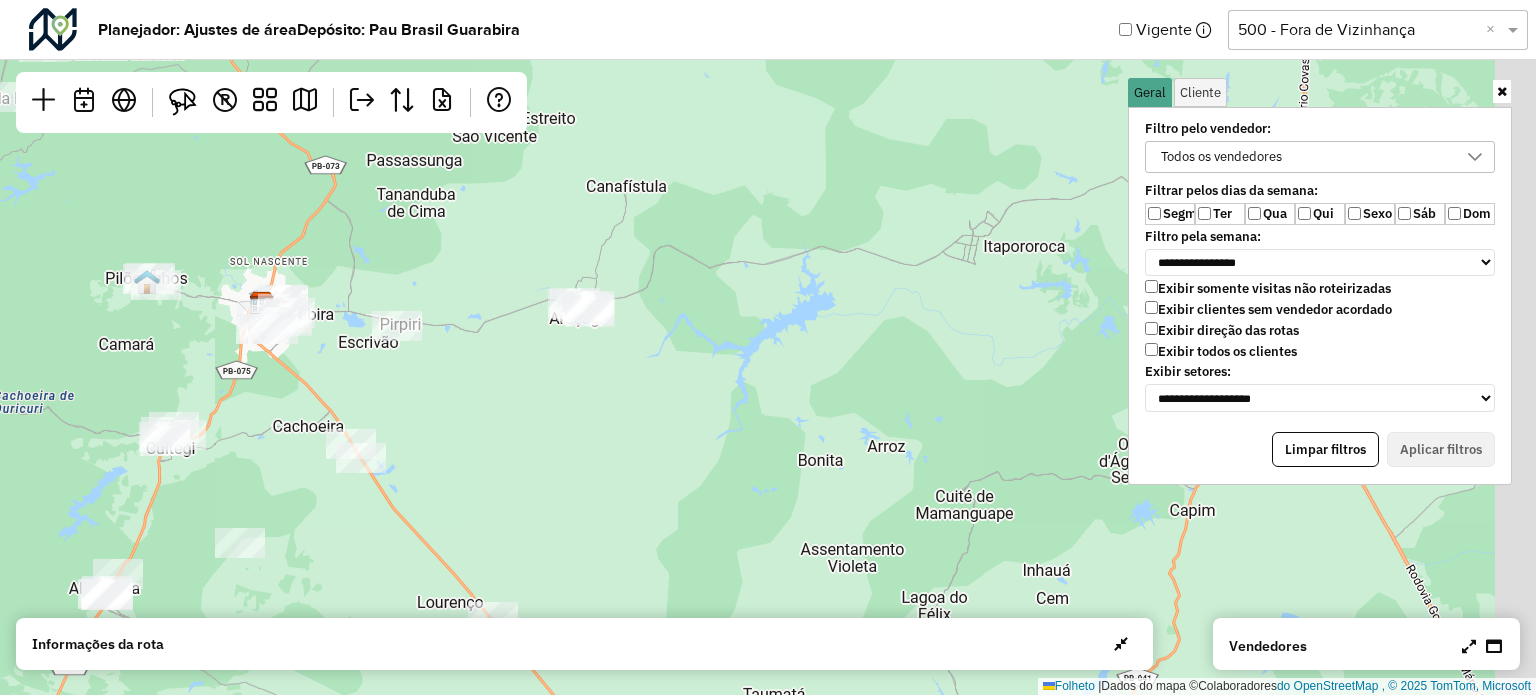drag, startPoint x: 820, startPoint y: 324, endPoint x: 586, endPoint y: 360, distance: 236.75304 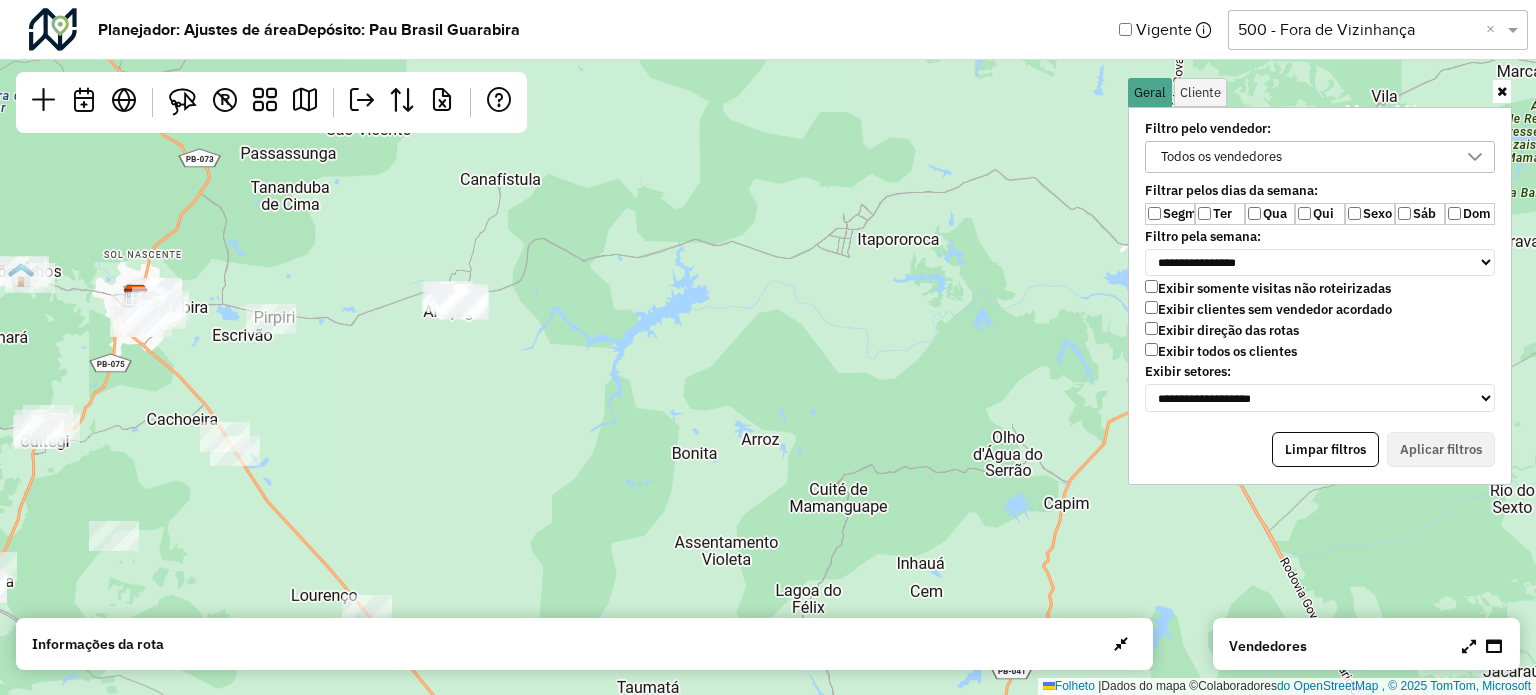 drag, startPoint x: 728, startPoint y: 371, endPoint x: 557, endPoint y: 347, distance: 172.676 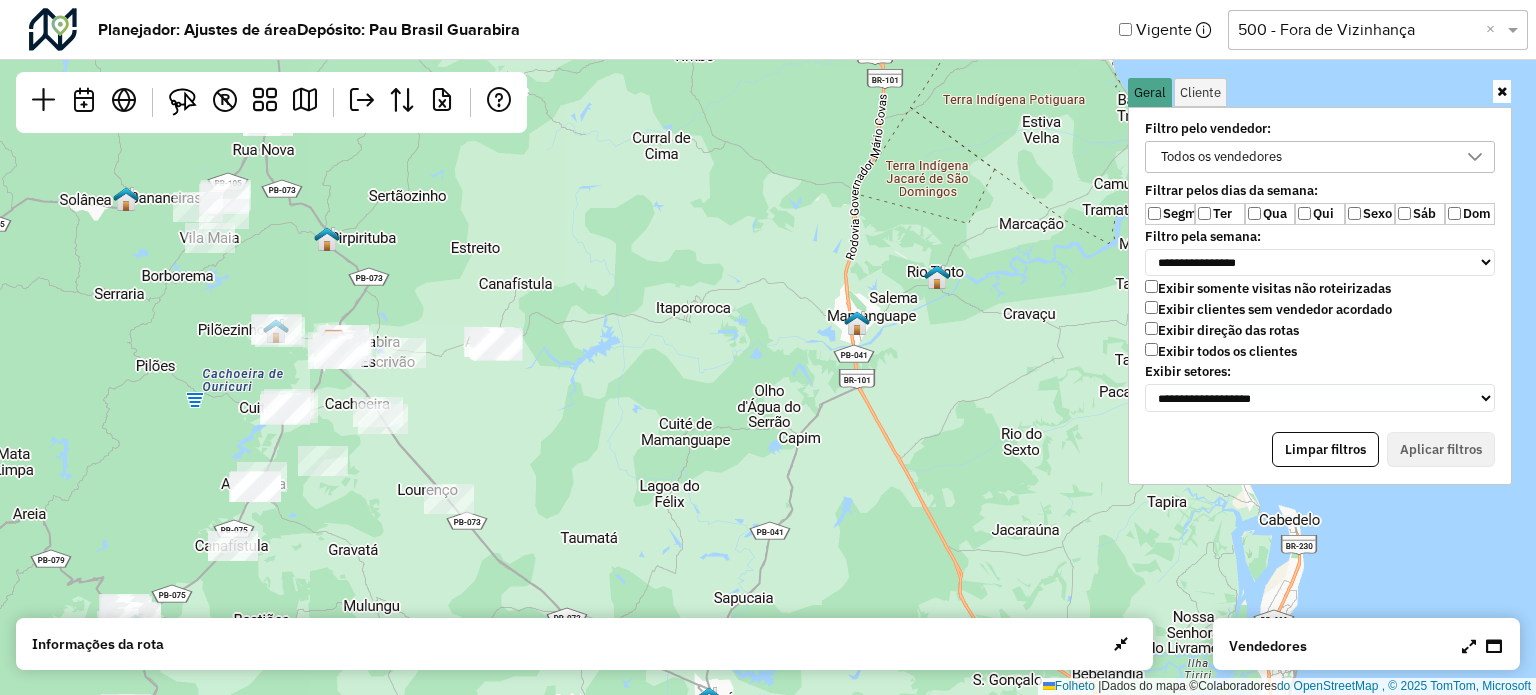drag, startPoint x: 798, startPoint y: 382, endPoint x: 671, endPoint y: 423, distance: 133.45412 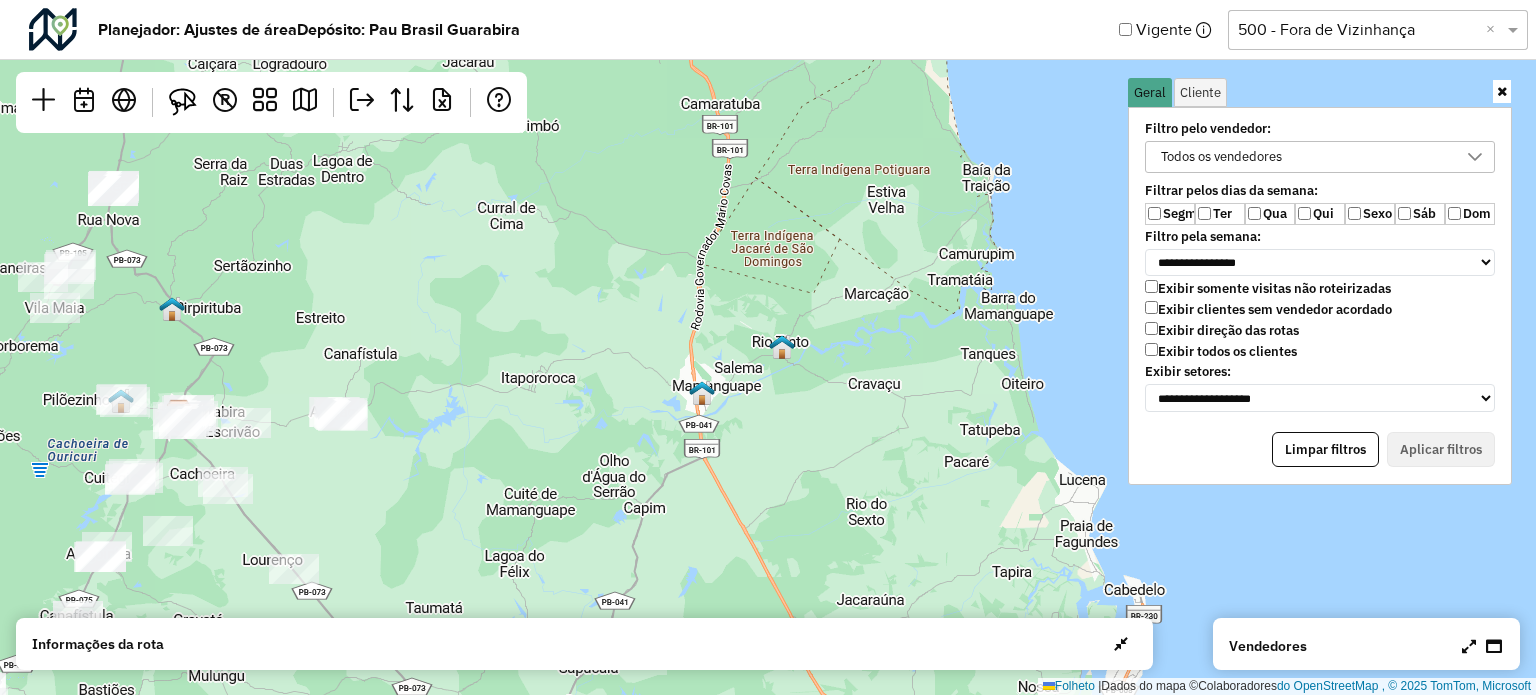 drag, startPoint x: 840, startPoint y: 371, endPoint x: 784, endPoint y: 454, distance: 100.12492 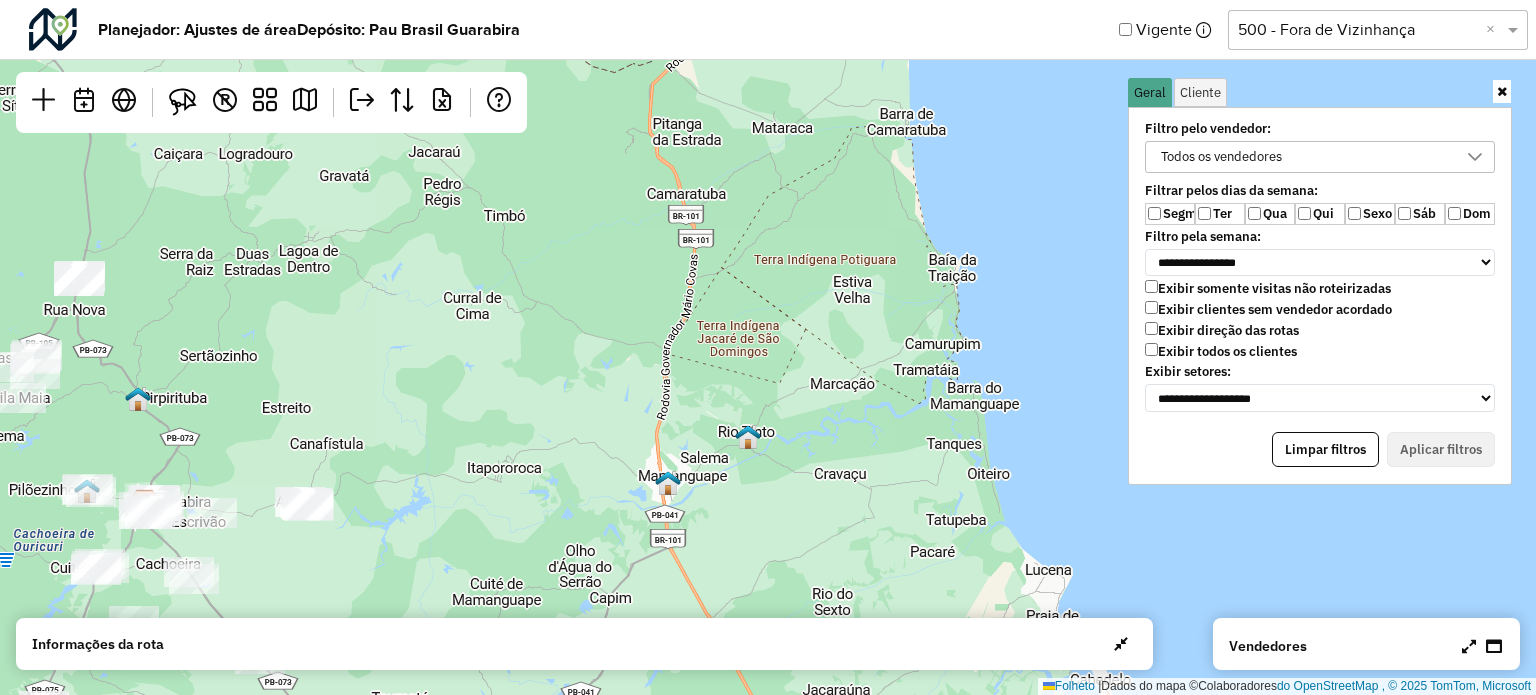 drag, startPoint x: 840, startPoint y: 375, endPoint x: 813, endPoint y: 468, distance: 96.84007 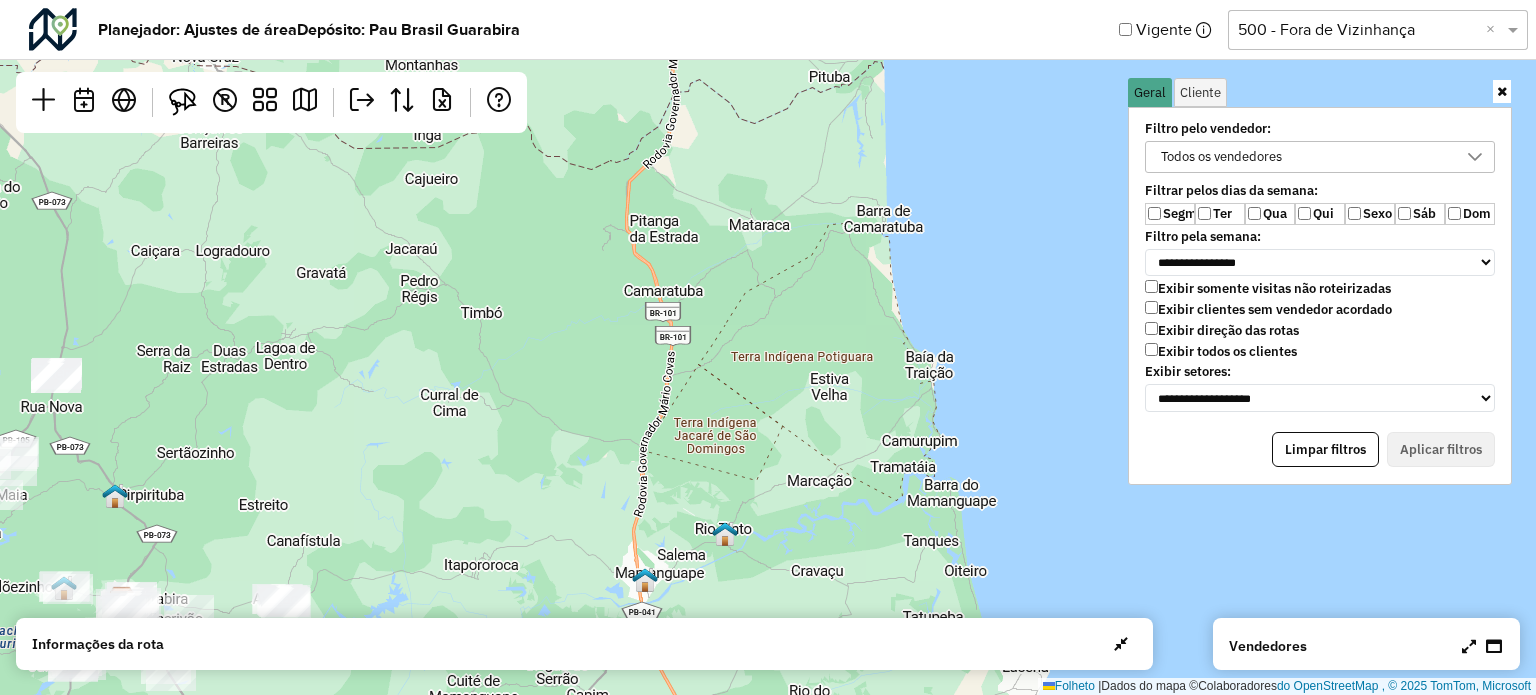 drag, startPoint x: 750, startPoint y: 350, endPoint x: 771, endPoint y: 390, distance: 45.17743 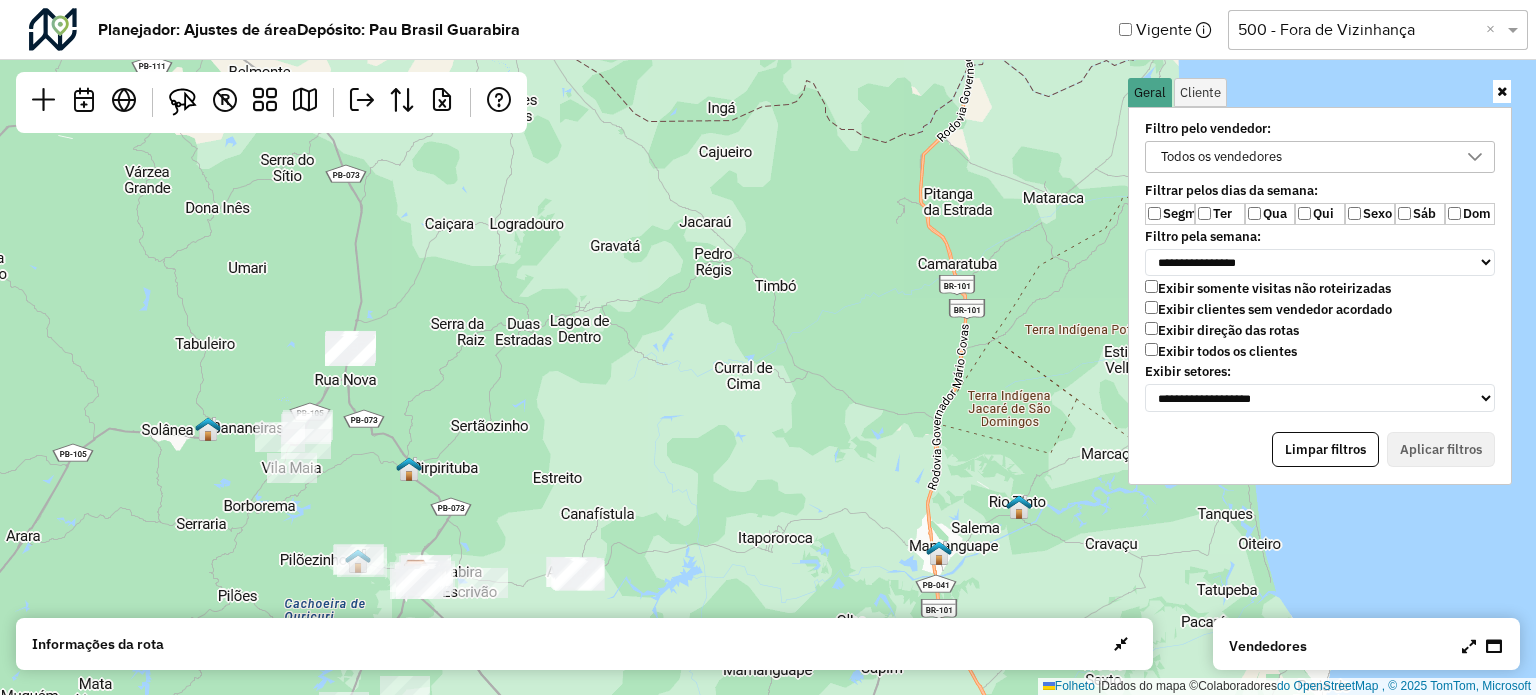 drag, startPoint x: 535, startPoint y: 450, endPoint x: 867, endPoint y: 323, distance: 355.46167 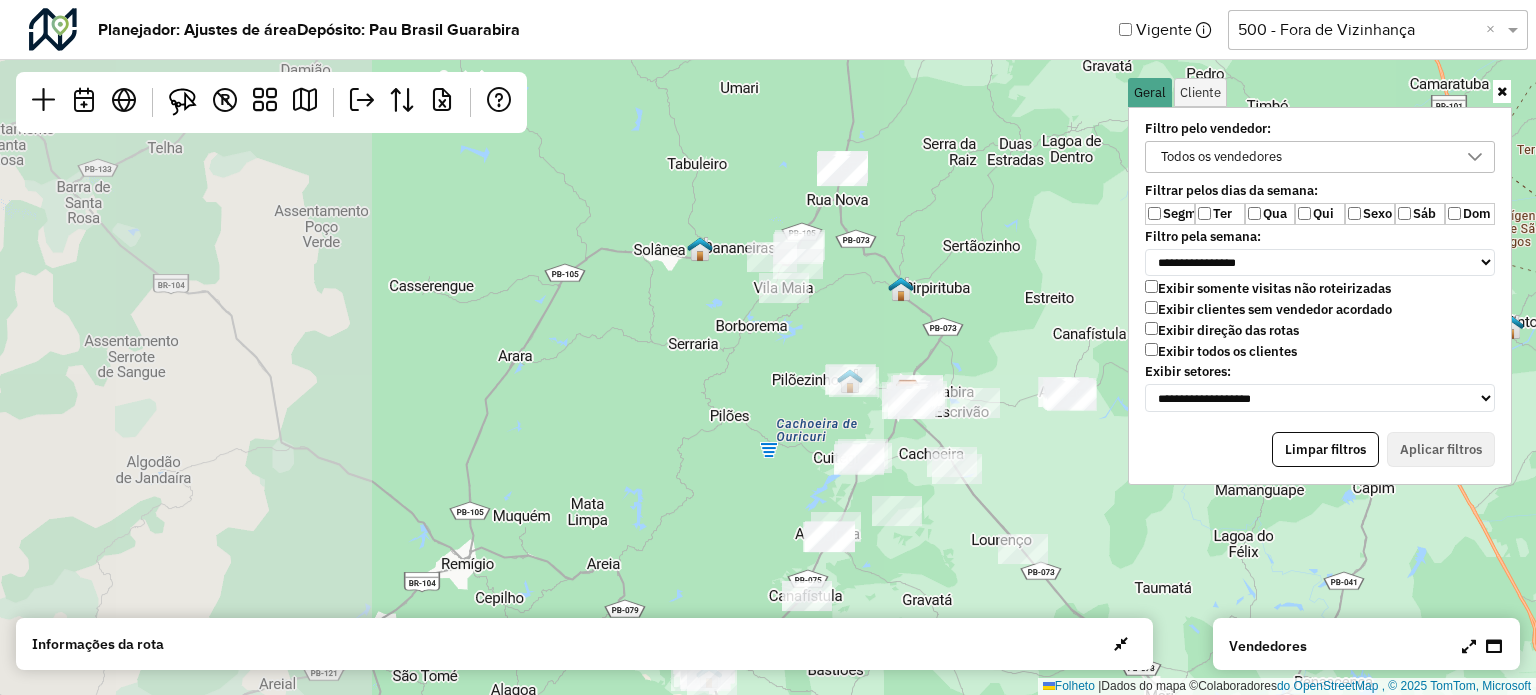 drag, startPoint x: 524, startPoint y: 375, endPoint x: 956, endPoint y: 255, distance: 448.357 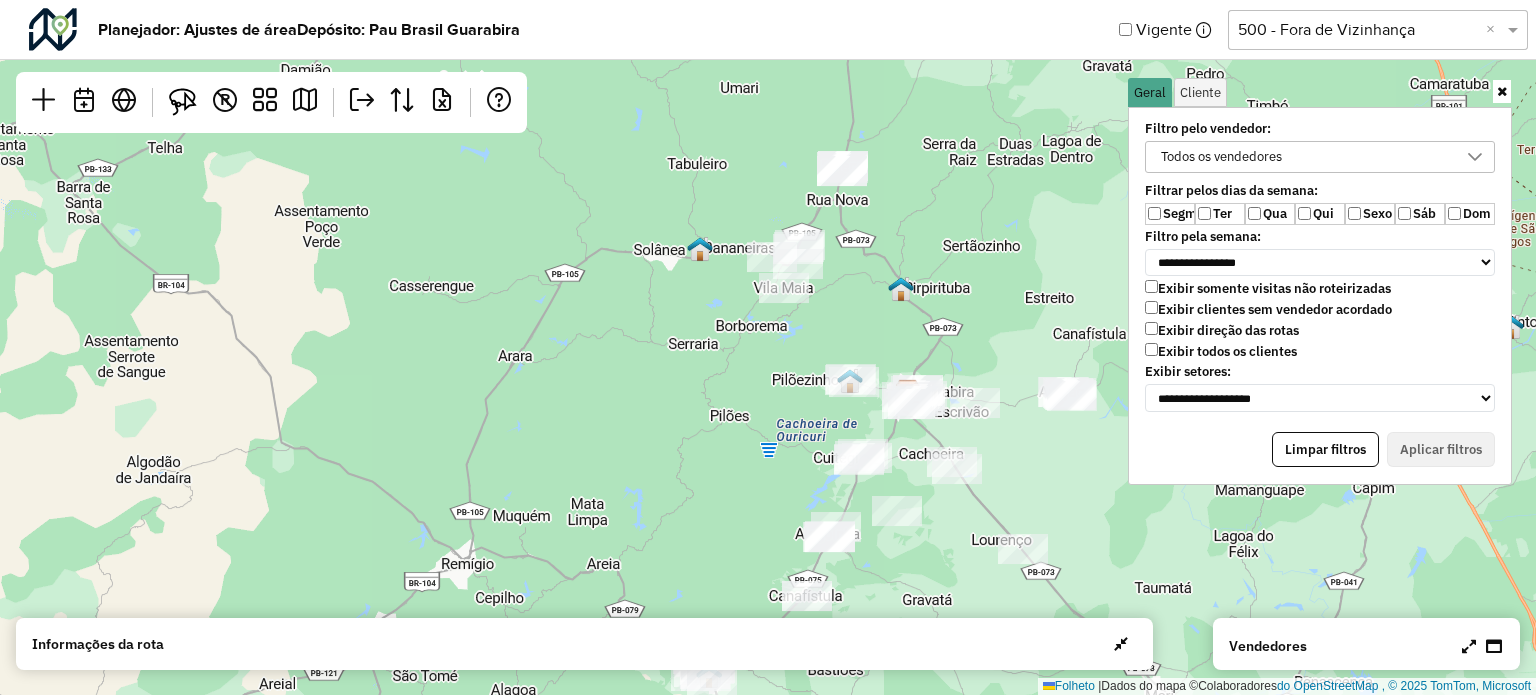 click on "Todos os vendedores" at bounding box center [1305, 157] 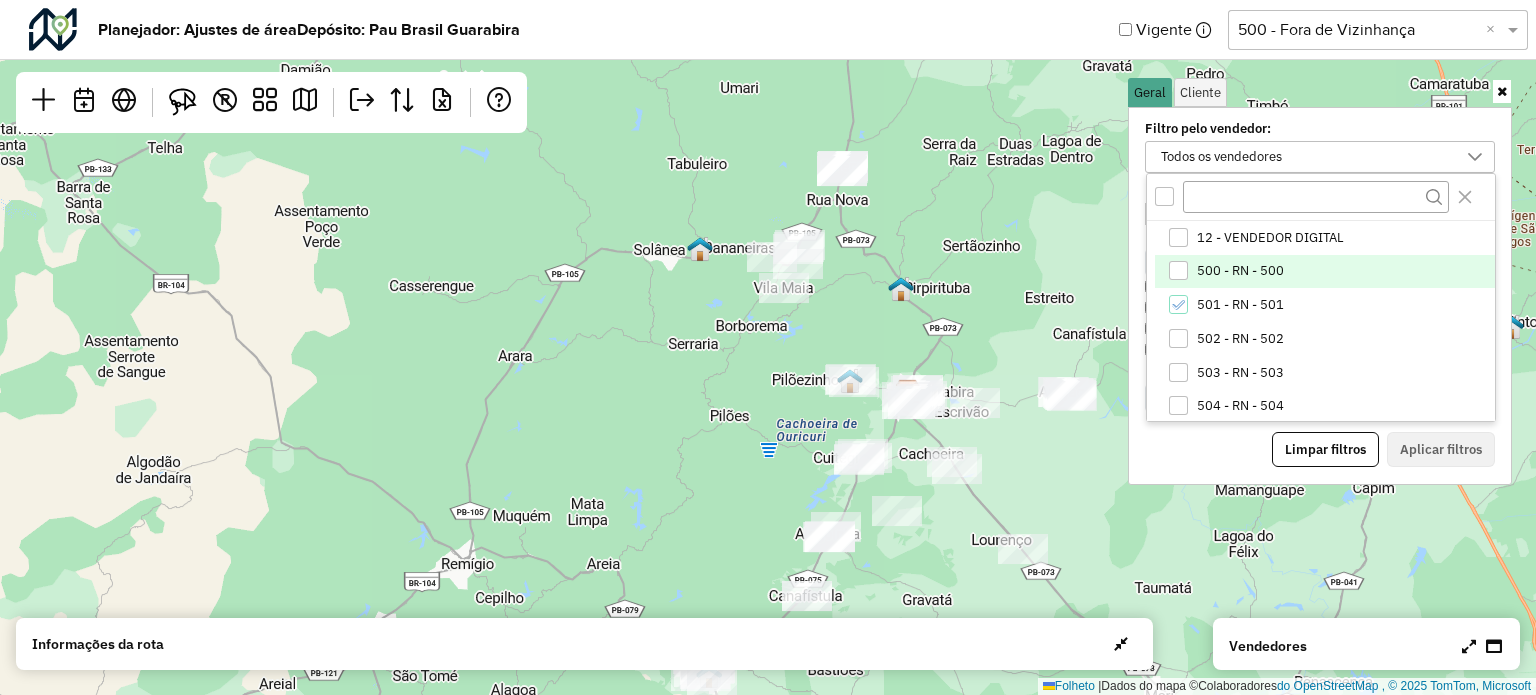 click at bounding box center (1178, 270) 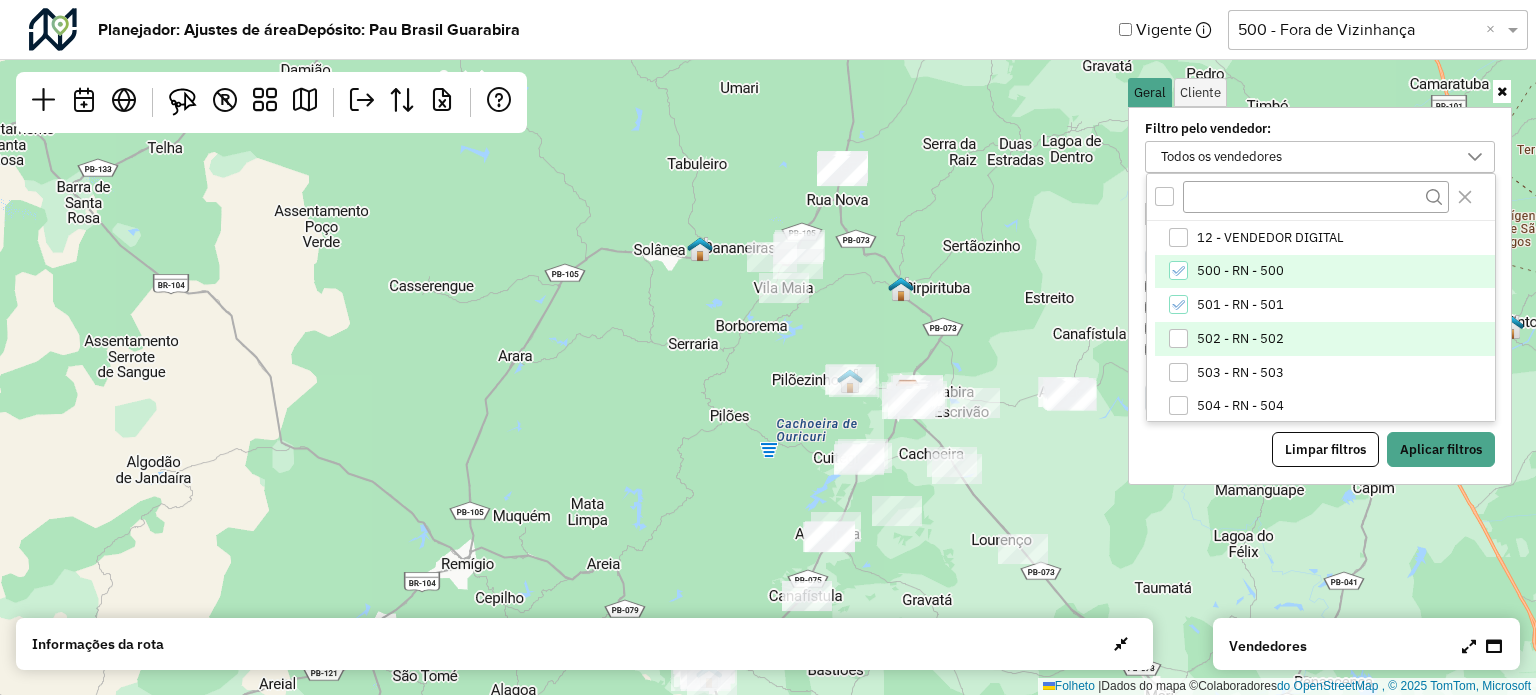 click at bounding box center (1178, 338) 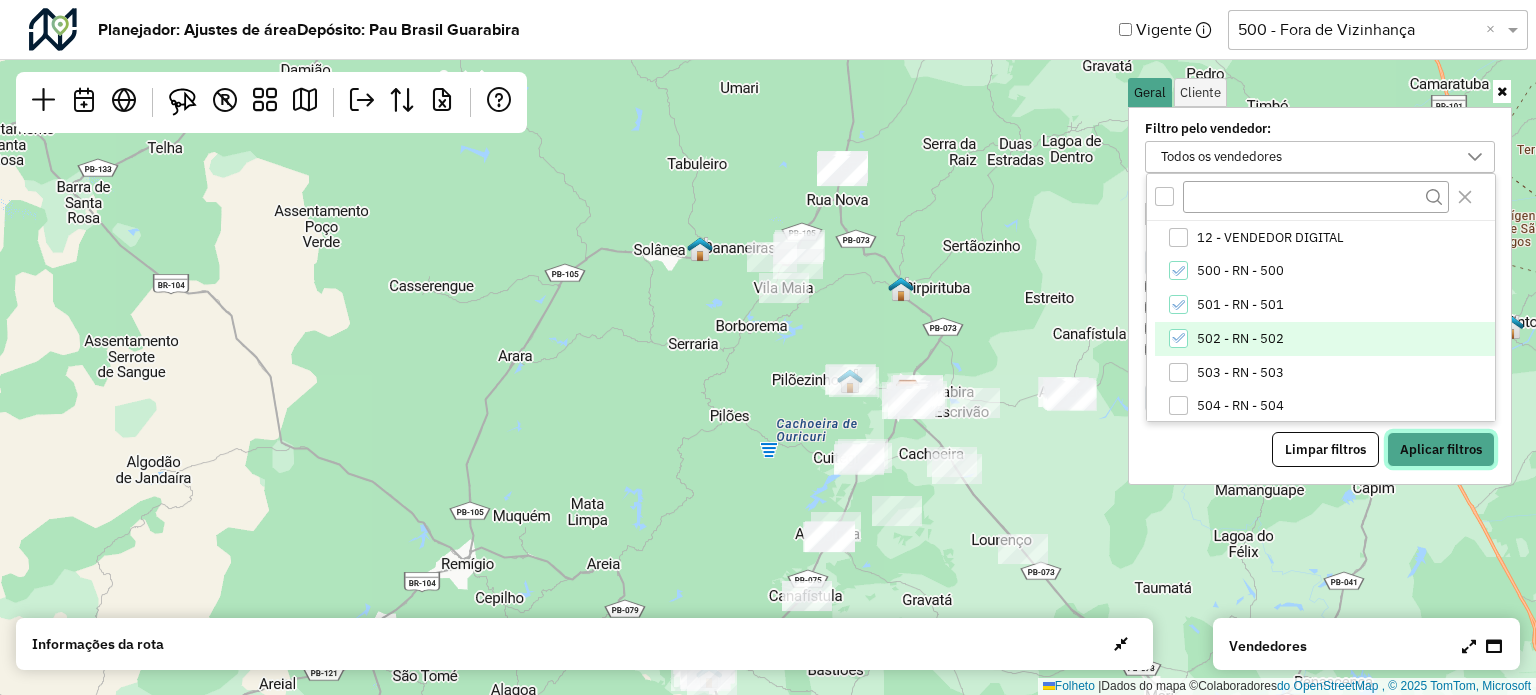 click on "Aplicar filtros" at bounding box center (1441, 449) 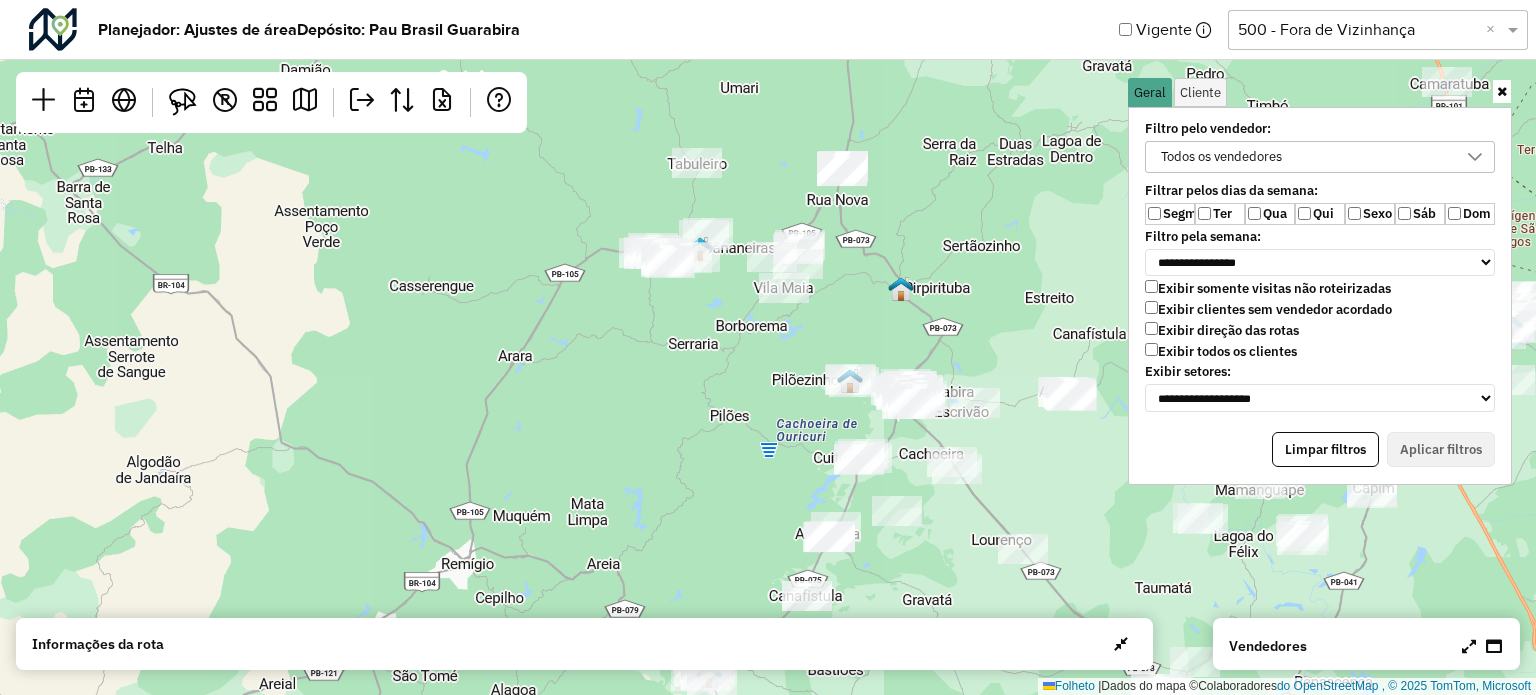 click on "Folheto    |  Dados do mapa ©  Colaboradores  do OpenStreetMap , © 2025 TomTom, Microsoft" 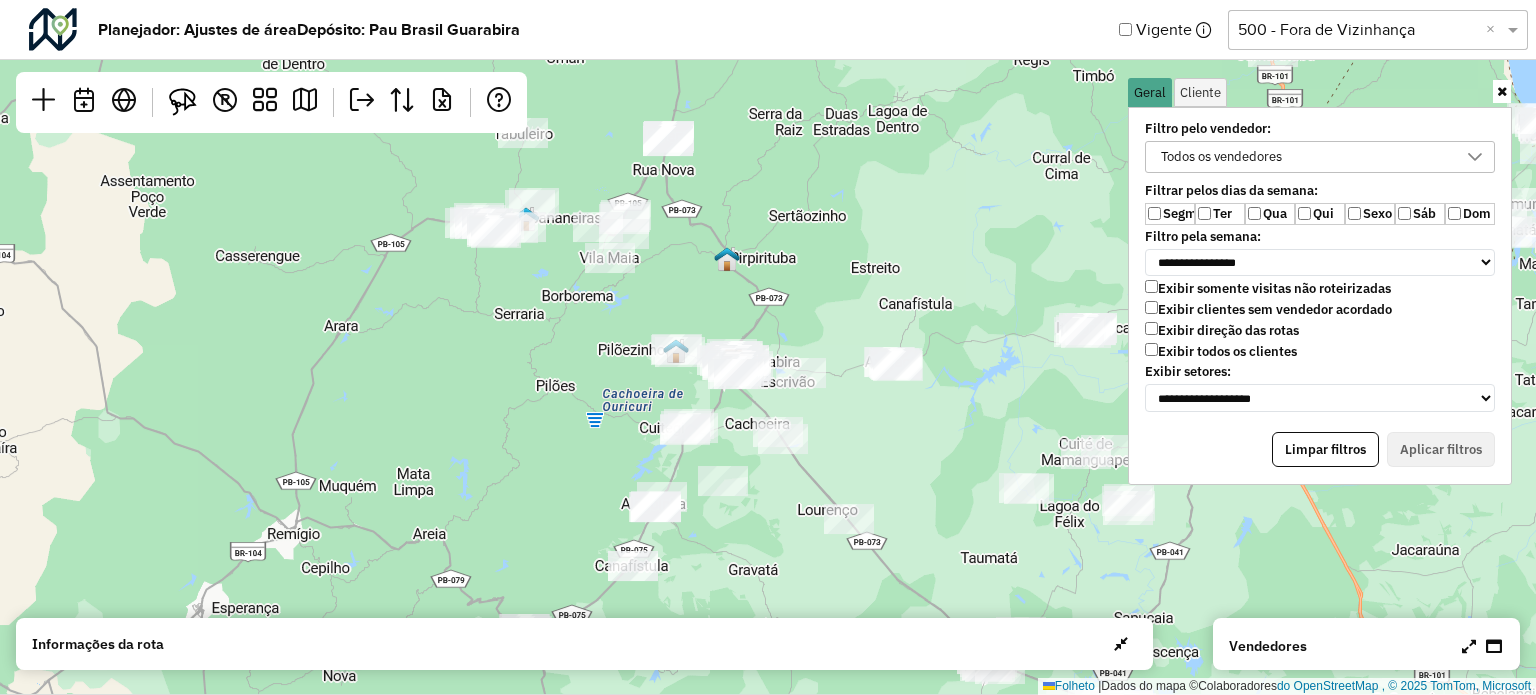 drag, startPoint x: 803, startPoint y: 336, endPoint x: 630, endPoint y: 306, distance: 175.5819 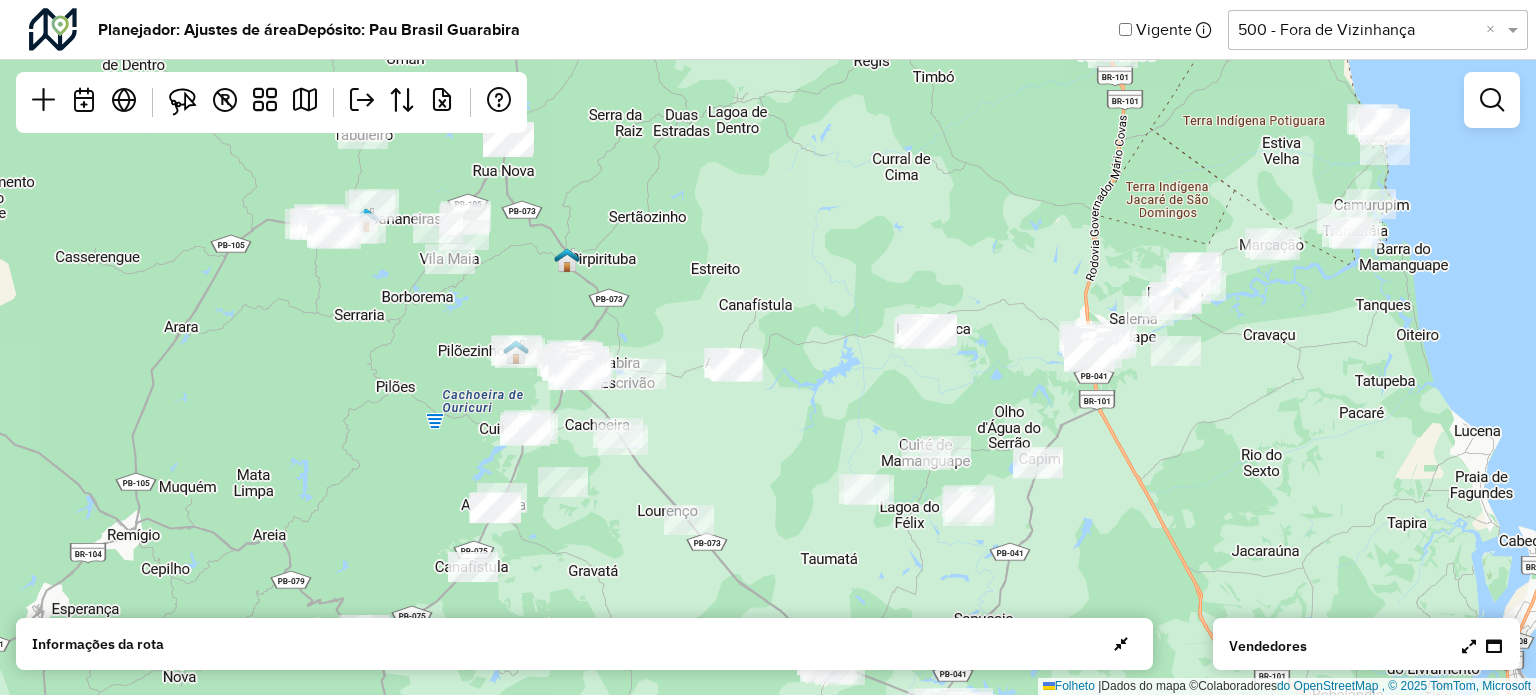 drag, startPoint x: 1252, startPoint y: 259, endPoint x: 1064, endPoint y: 262, distance: 188.02394 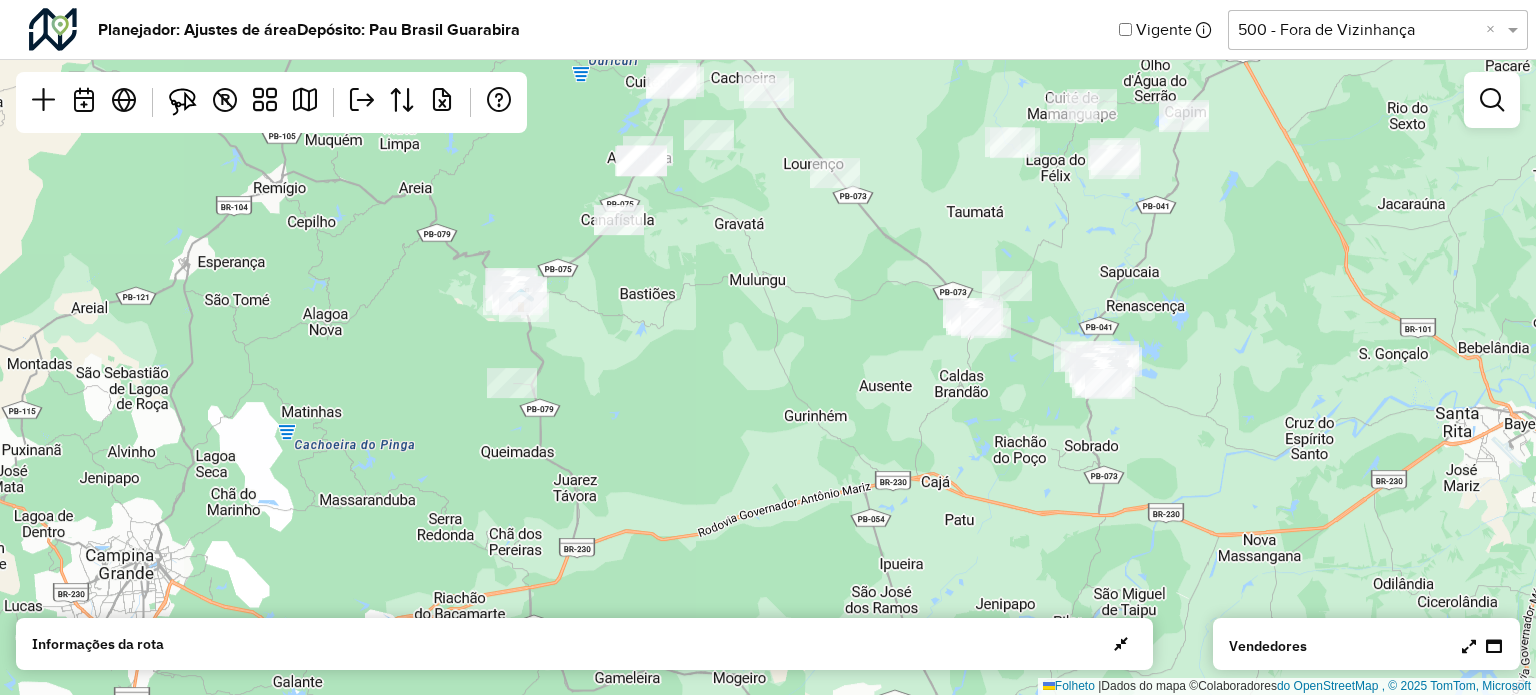 drag, startPoint x: 666, startPoint y: 267, endPoint x: 785, endPoint y: 376, distance: 161.37534 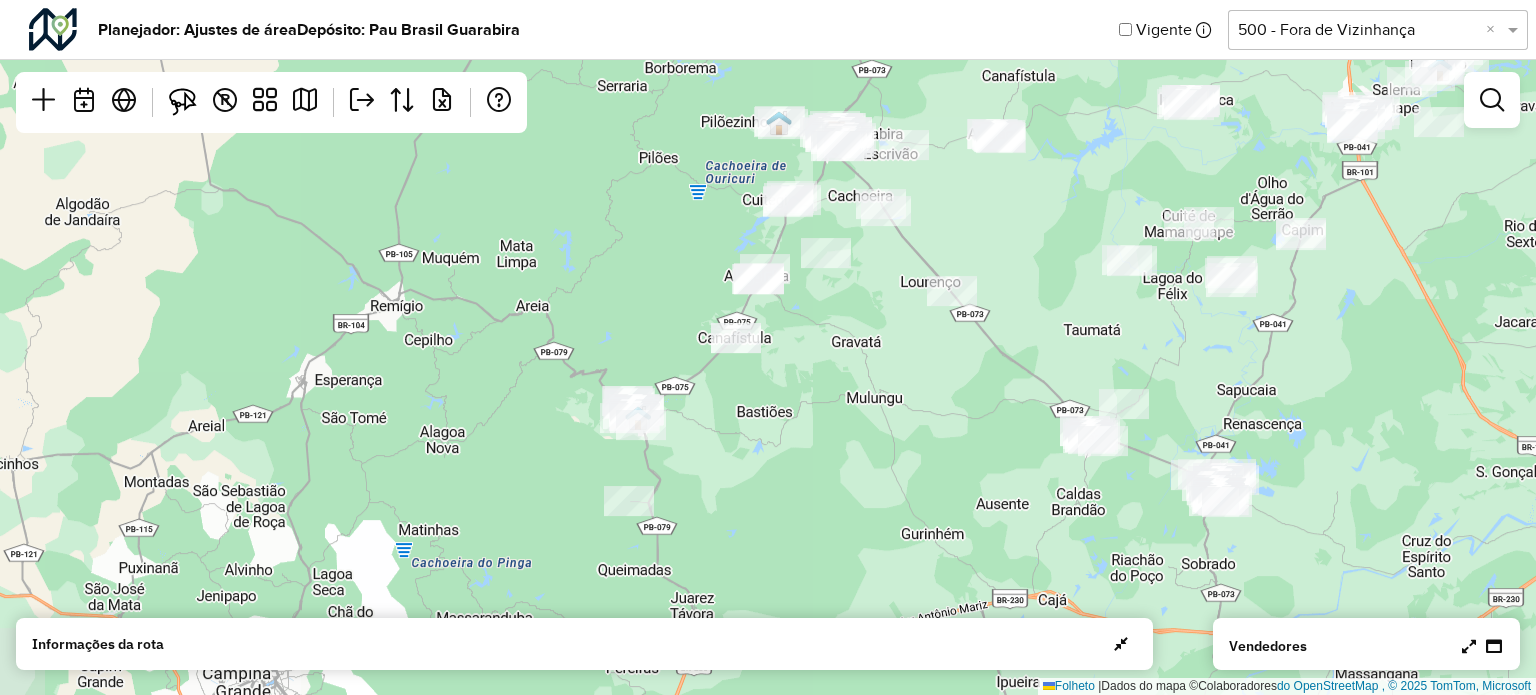 drag, startPoint x: 677, startPoint y: 266, endPoint x: 732, endPoint y: 336, distance: 89.02247 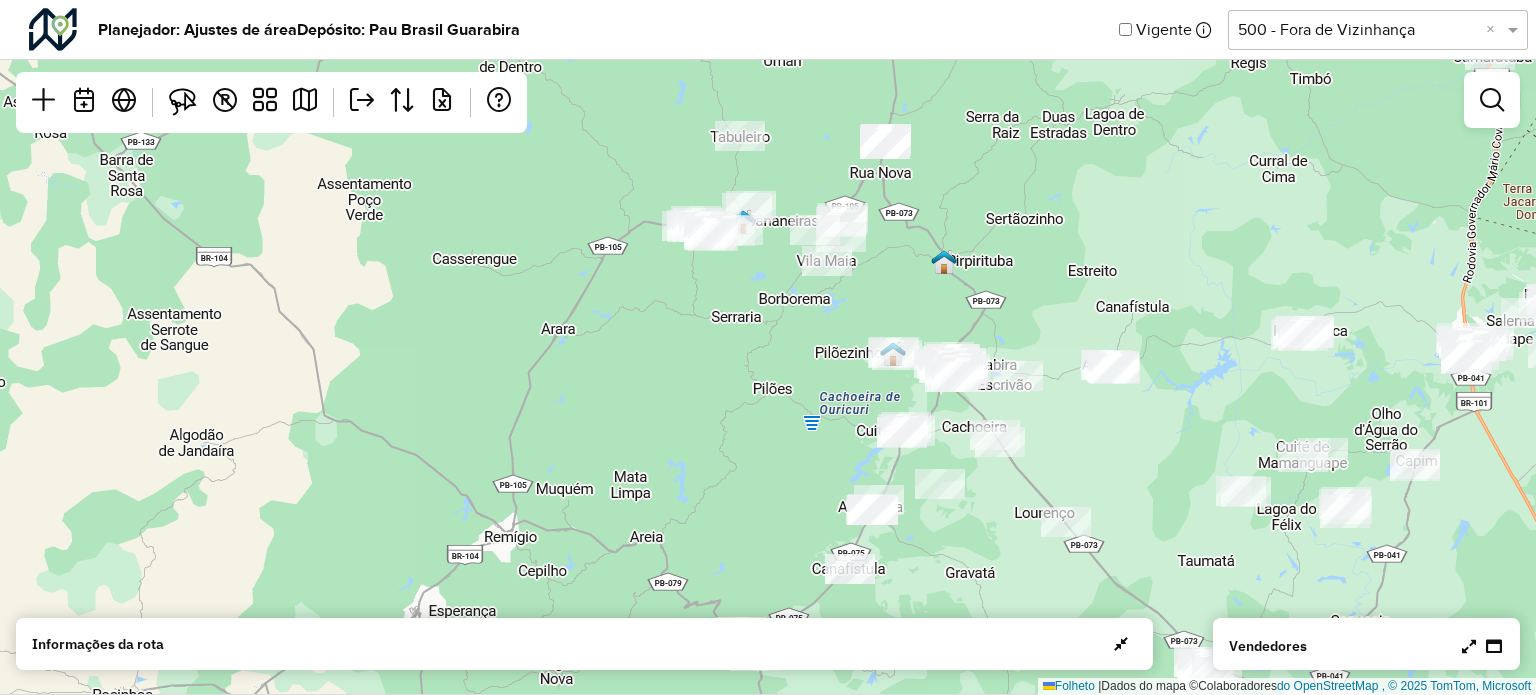 drag, startPoint x: 696, startPoint y: 231, endPoint x: 710, endPoint y: 372, distance: 141.69333 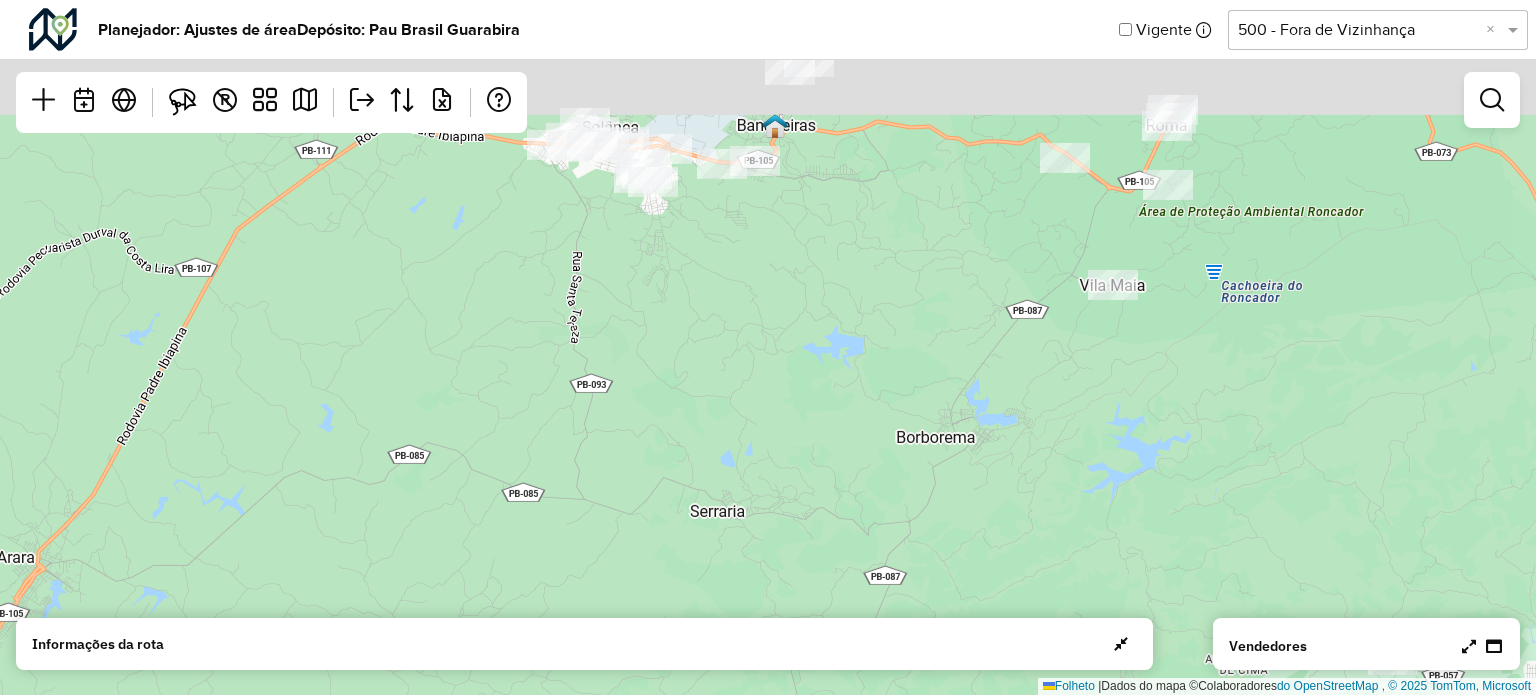 drag, startPoint x: 780, startPoint y: 395, endPoint x: 787, endPoint y: 503, distance: 108.226616 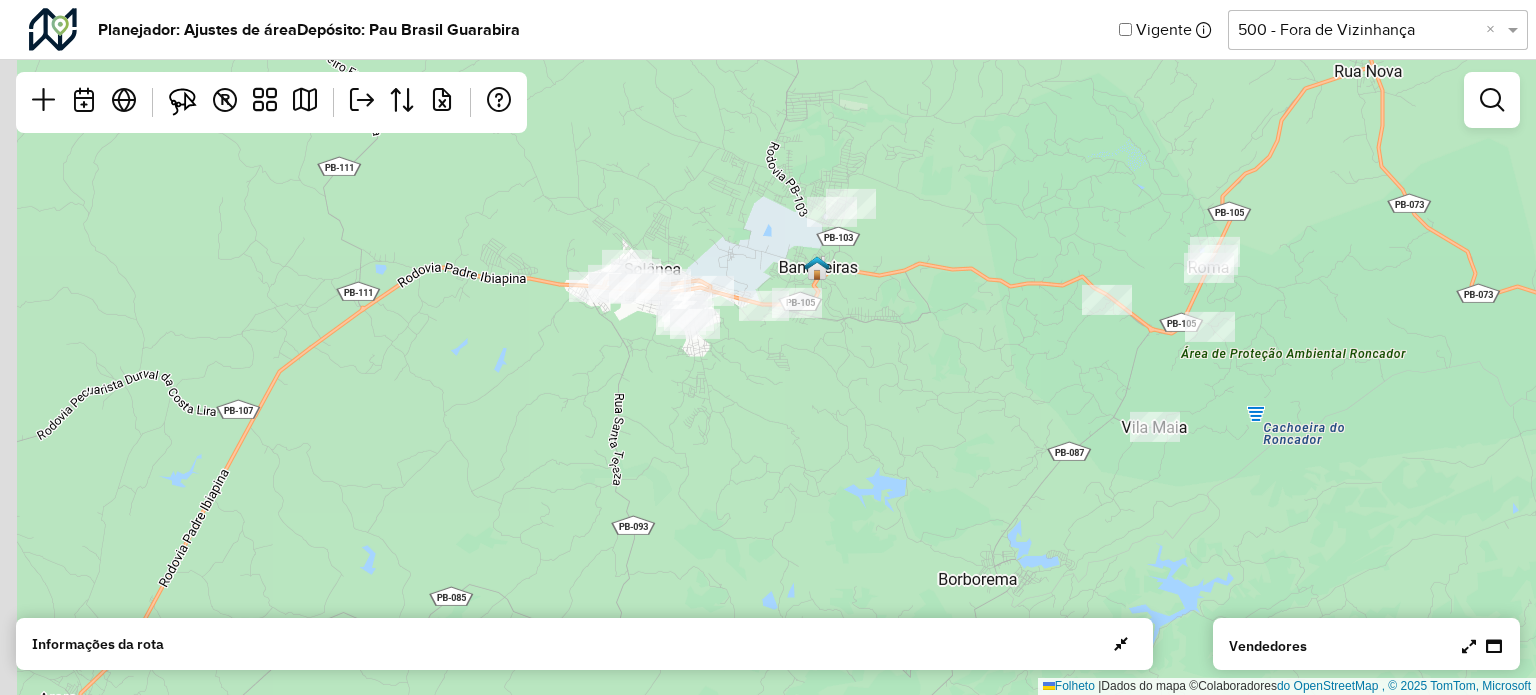 drag, startPoint x: 724, startPoint y: 320, endPoint x: 748, endPoint y: 377, distance: 61.846584 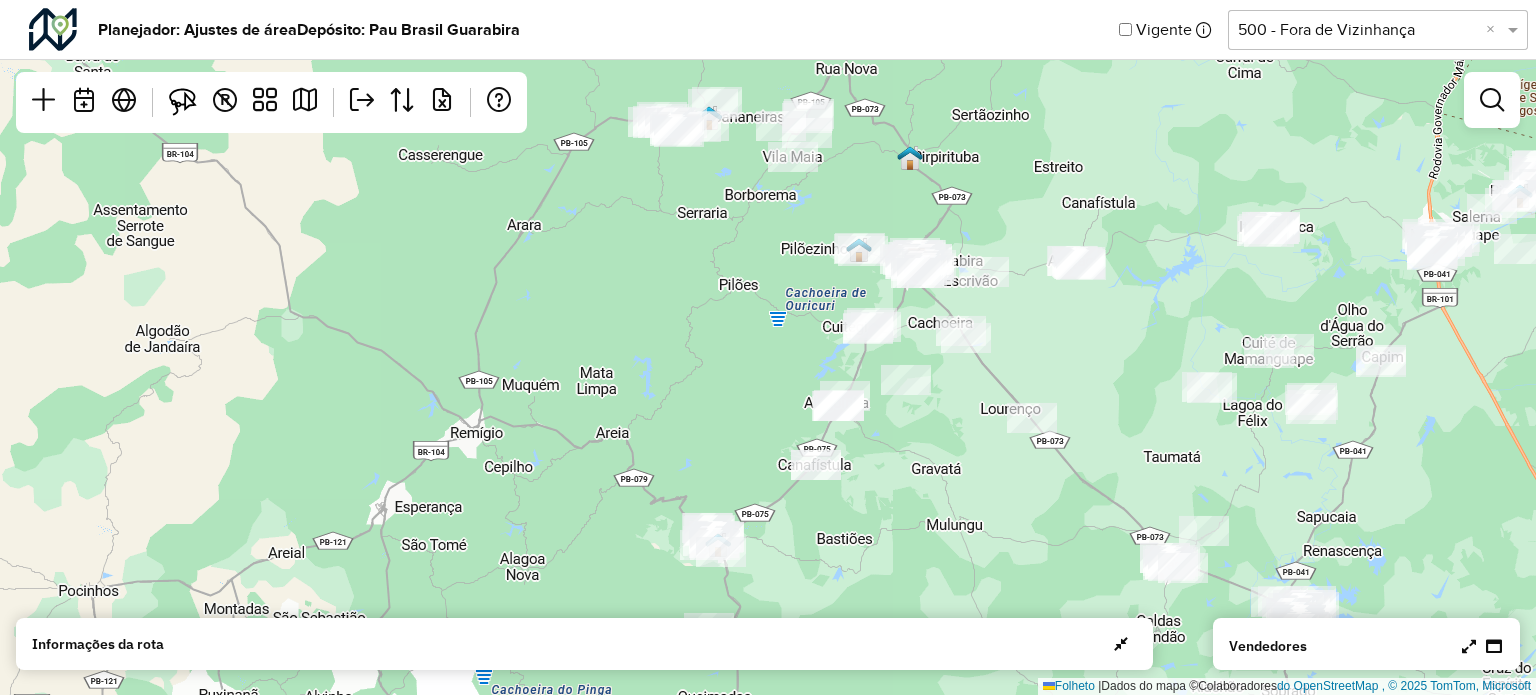 drag, startPoint x: 908, startPoint y: 386, endPoint x: 853, endPoint y: 158, distance: 234.53998 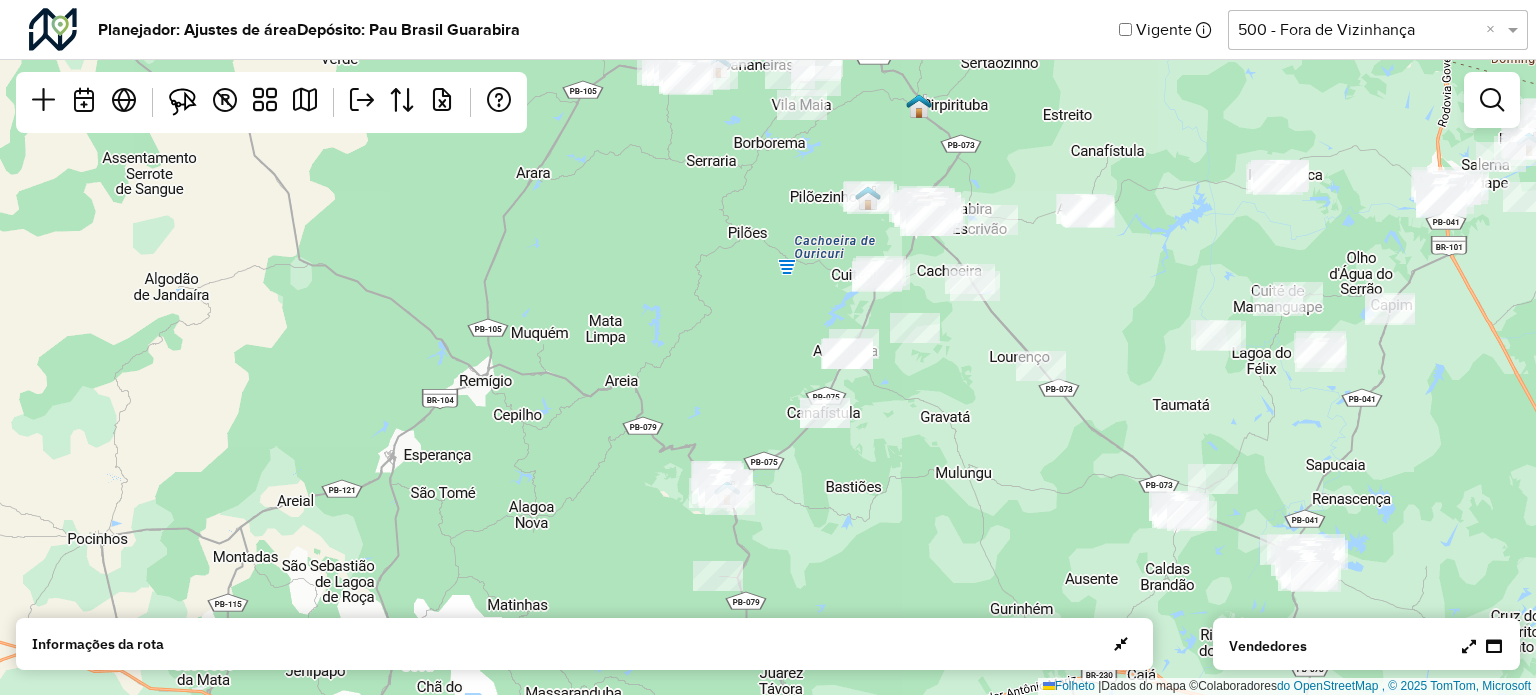 drag, startPoint x: 763, startPoint y: 351, endPoint x: 791, endPoint y: 262, distance: 93.30059 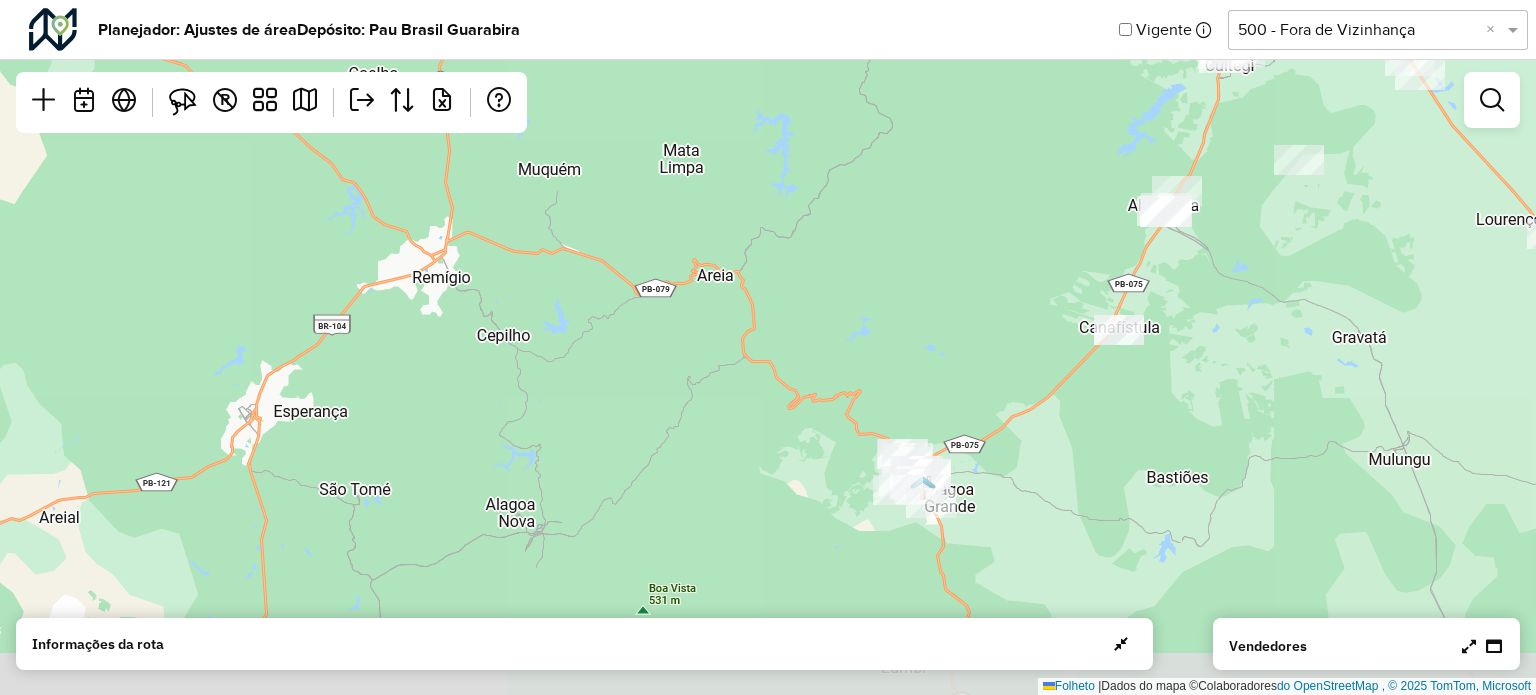drag, startPoint x: 631, startPoint y: 359, endPoint x: 776, endPoint y: 287, distance: 161.89194 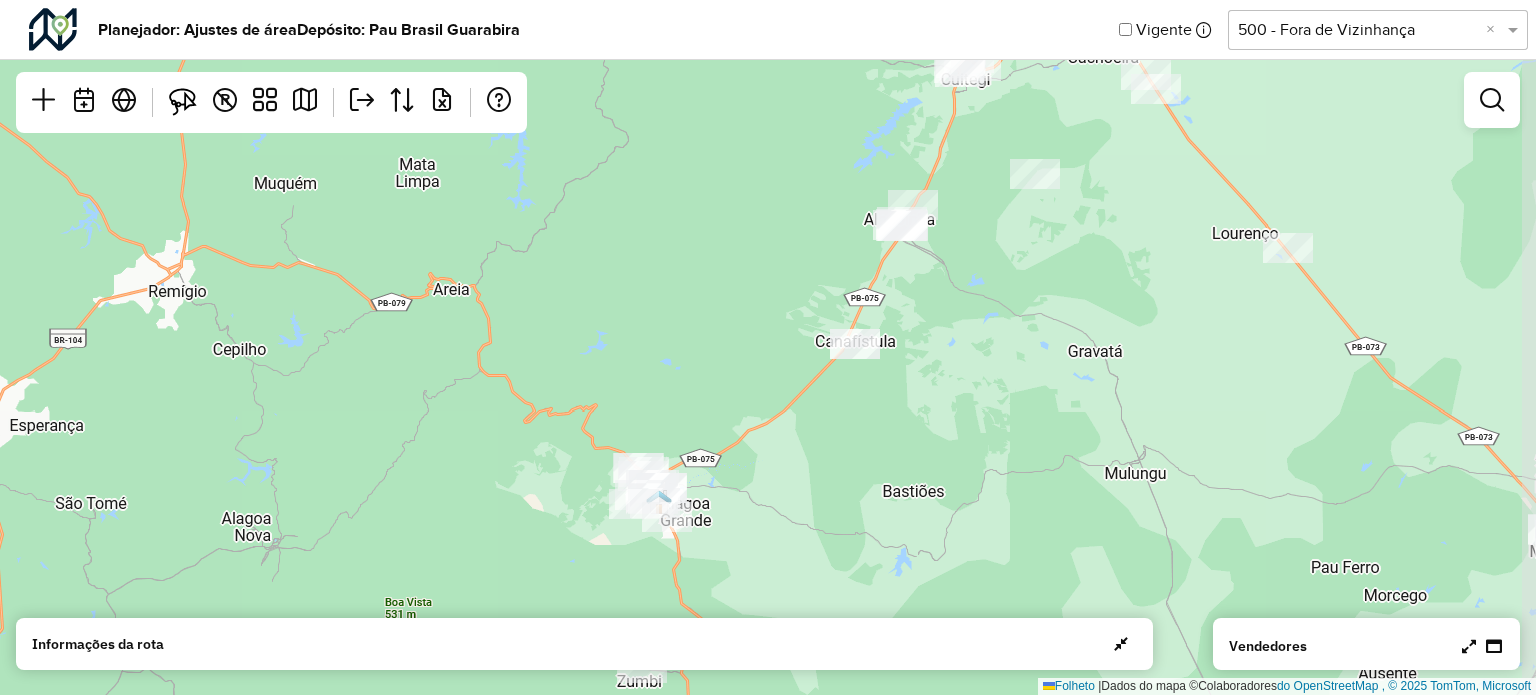 drag, startPoint x: 1140, startPoint y: 354, endPoint x: 876, endPoint y: 369, distance: 264.42578 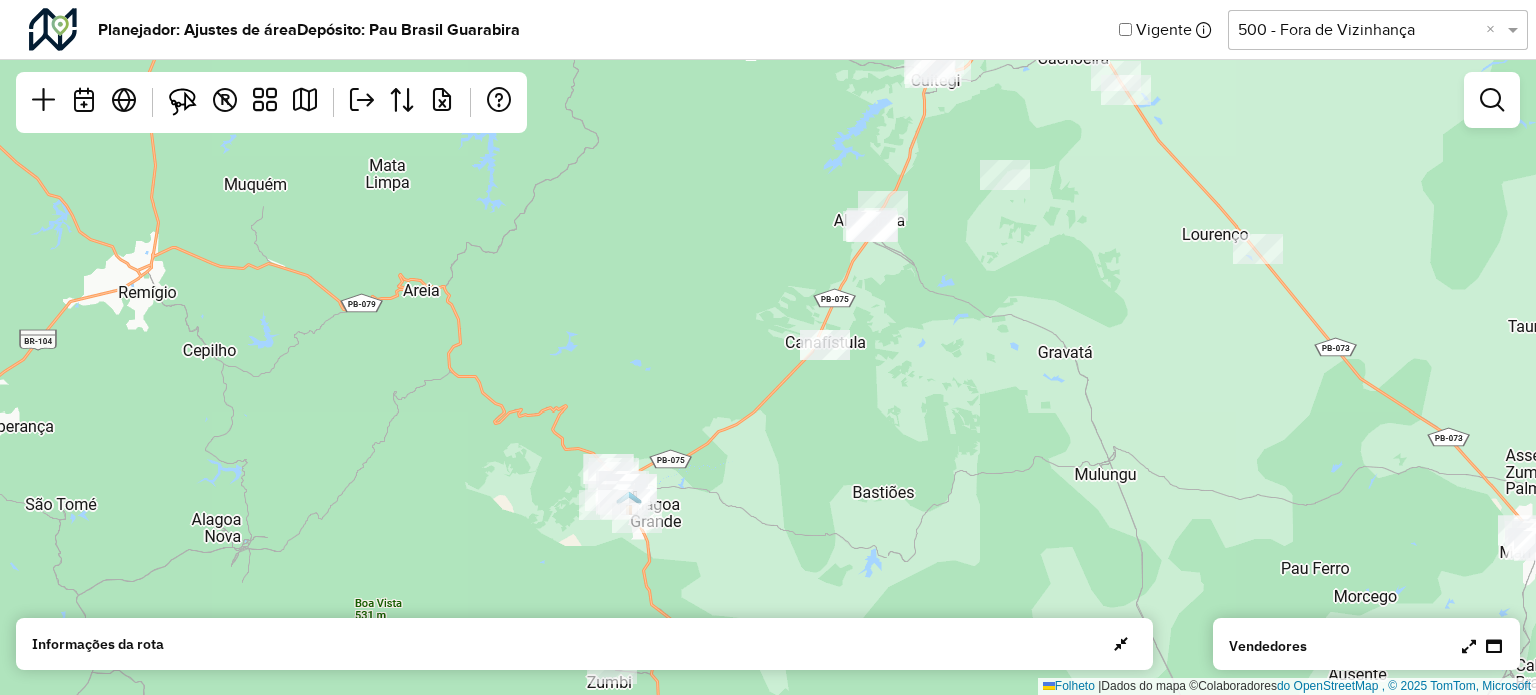 drag, startPoint x: 844, startPoint y: 465, endPoint x: 499, endPoint y: 535, distance: 352.02982 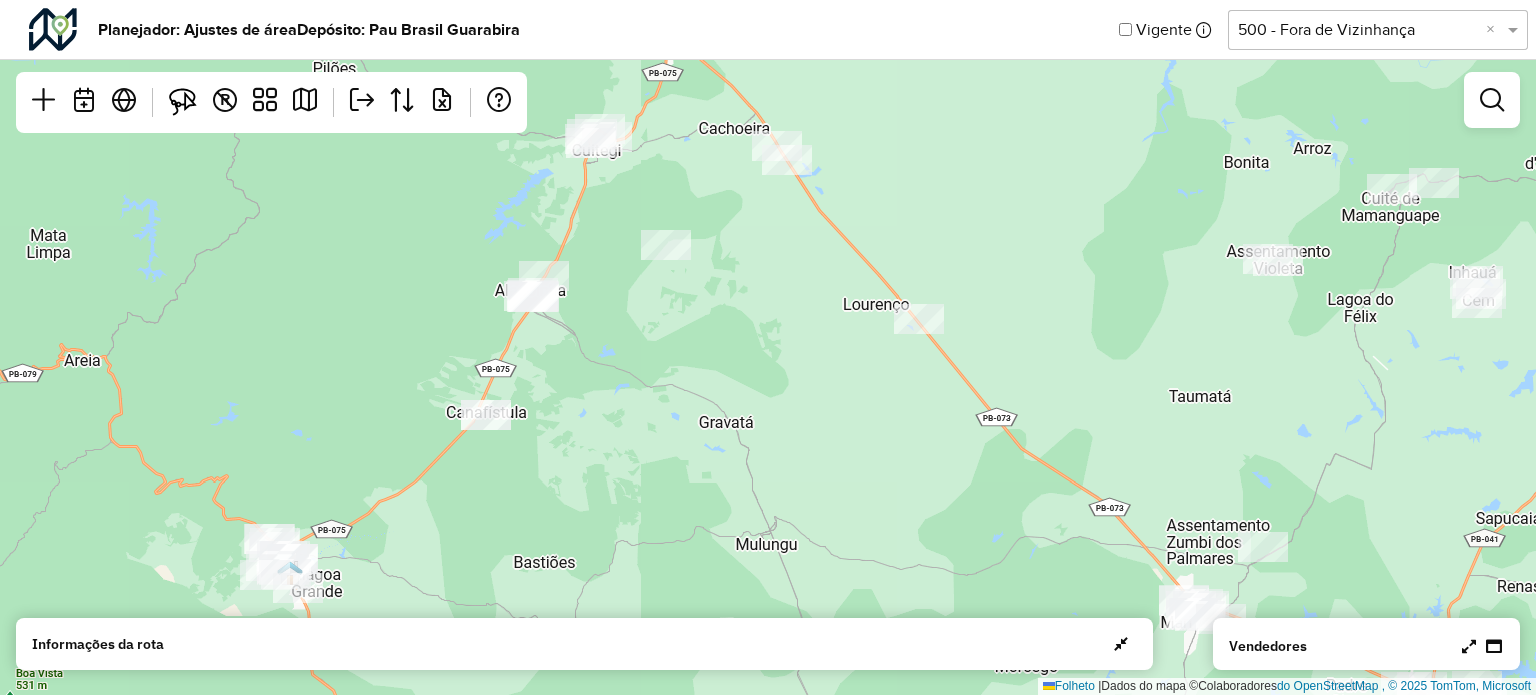 drag, startPoint x: 886, startPoint y: 456, endPoint x: 501, endPoint y: 336, distance: 403.2679 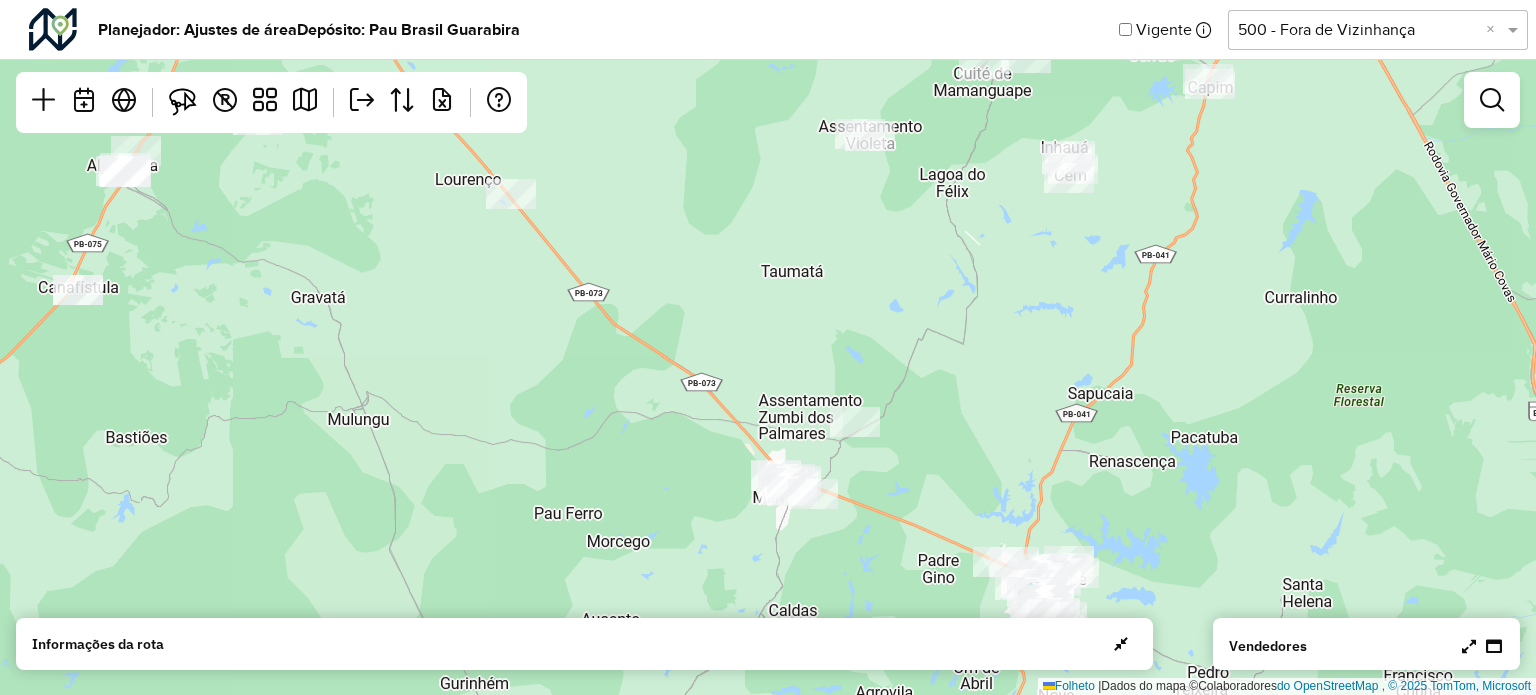drag, startPoint x: 861, startPoint y: 387, endPoint x: 550, endPoint y: 297, distance: 323.7607 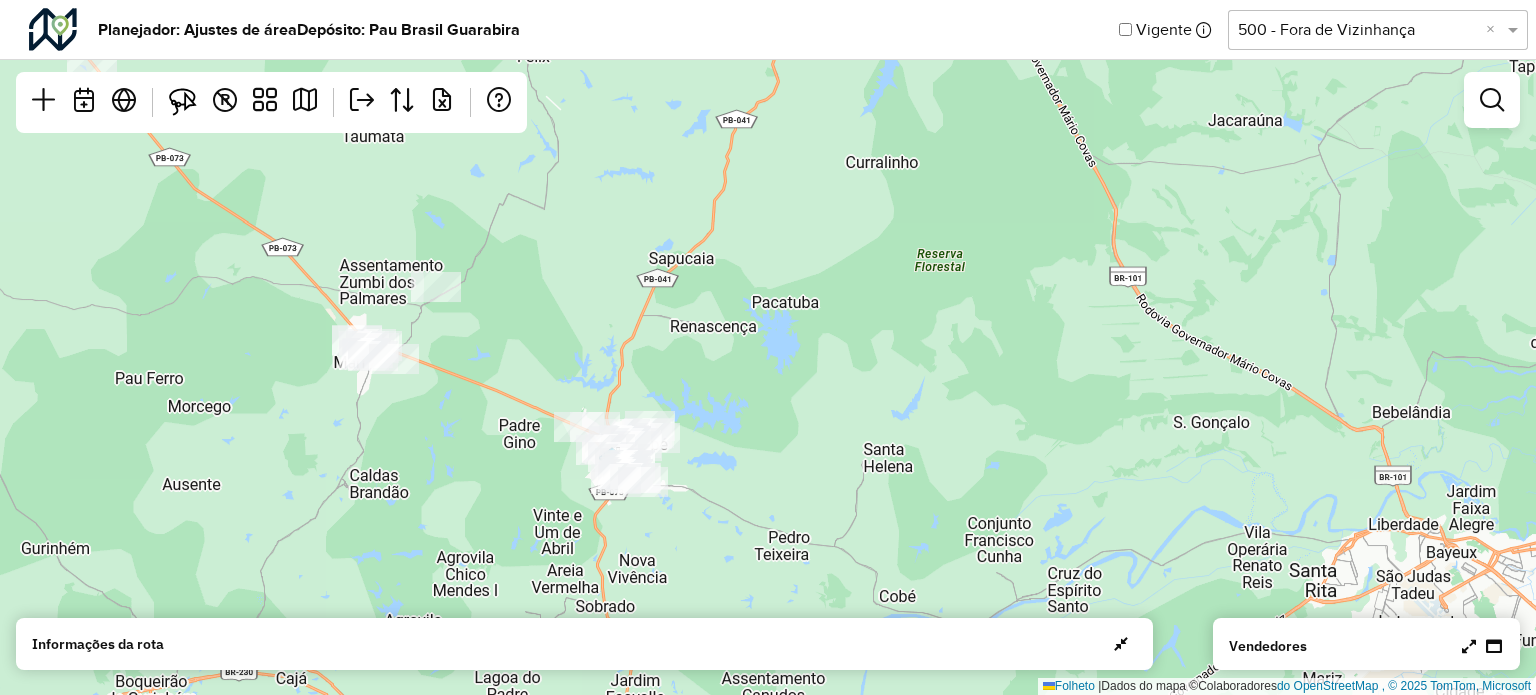 drag, startPoint x: 876, startPoint y: 315, endPoint x: 797, endPoint y: 287, distance: 83.81527 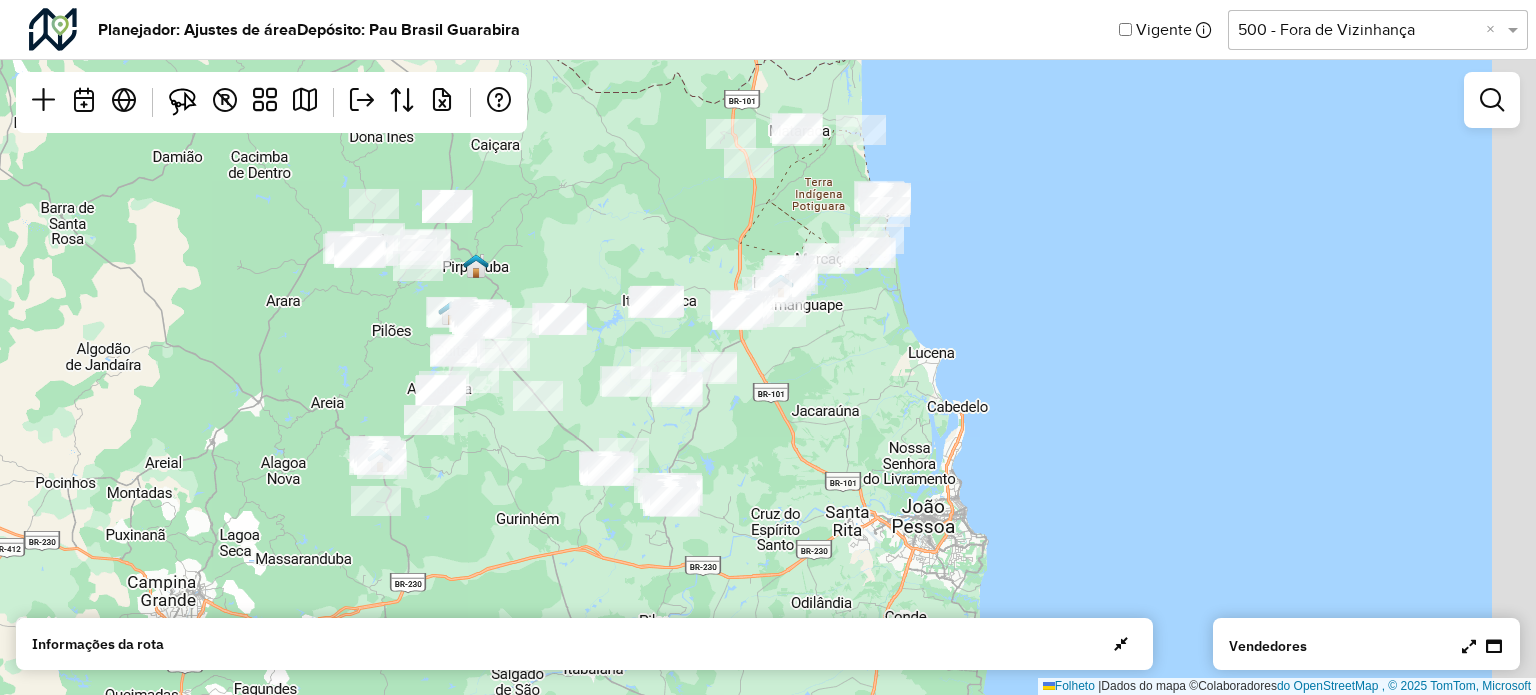 drag, startPoint x: 910, startPoint y: 249, endPoint x: 759, endPoint y: 388, distance: 205.23645 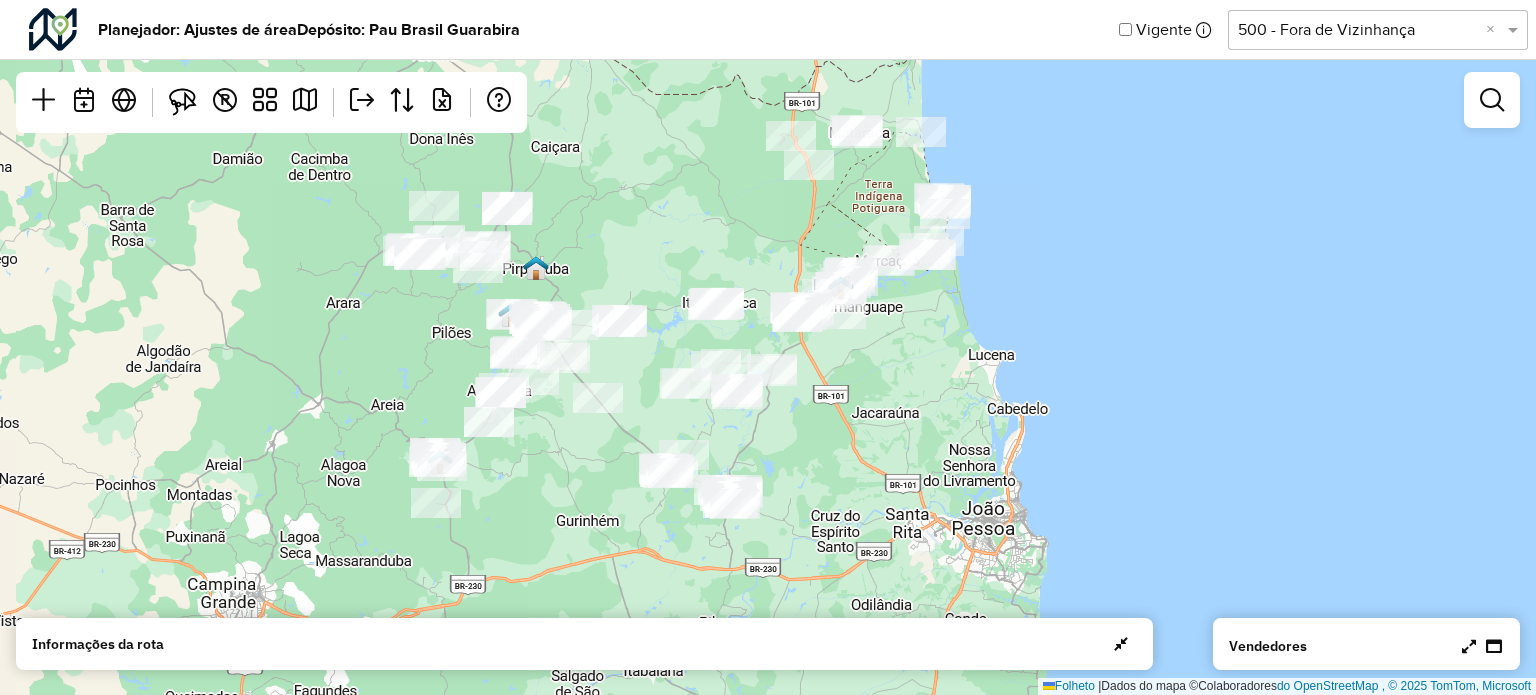 drag, startPoint x: 704, startPoint y: 436, endPoint x: 764, endPoint y: 438, distance: 60.033325 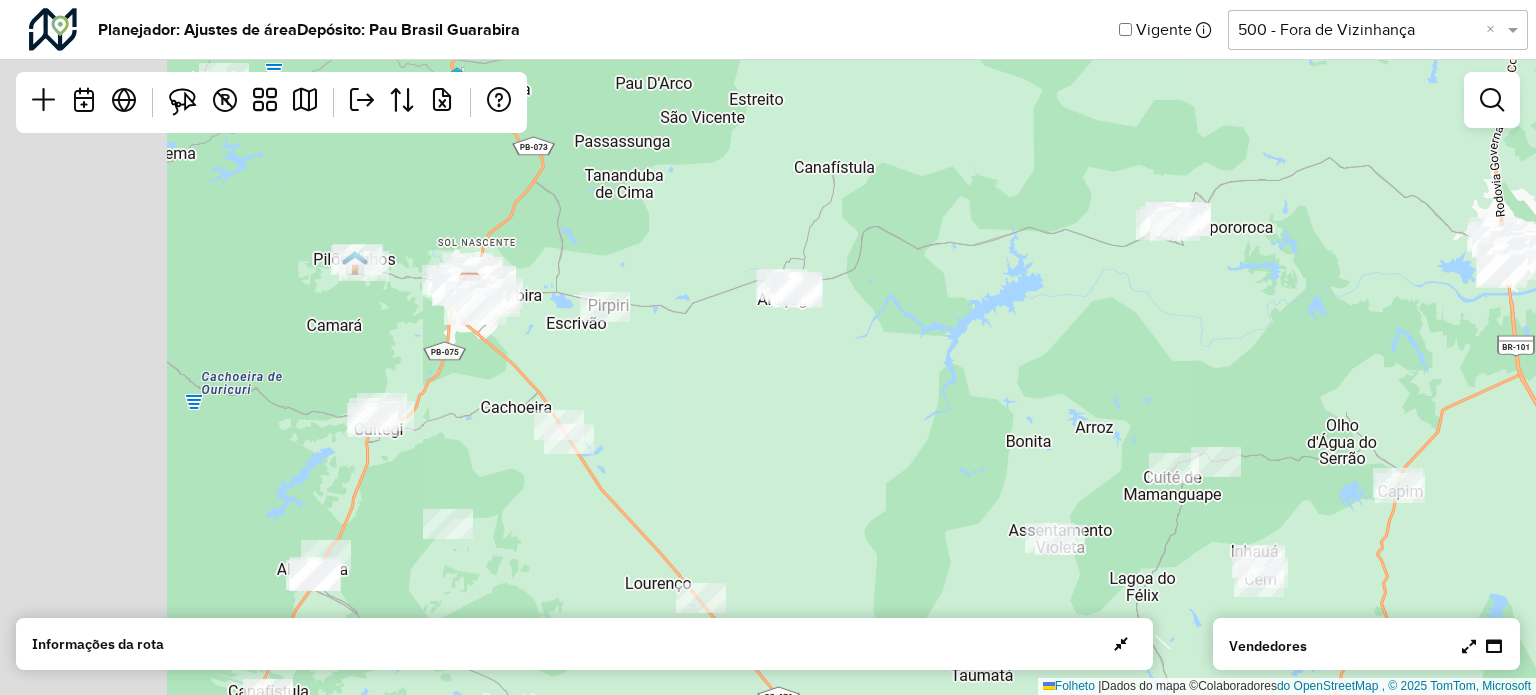 drag, startPoint x: 483, startPoint y: 315, endPoint x: 686, endPoint y: 421, distance: 229.00873 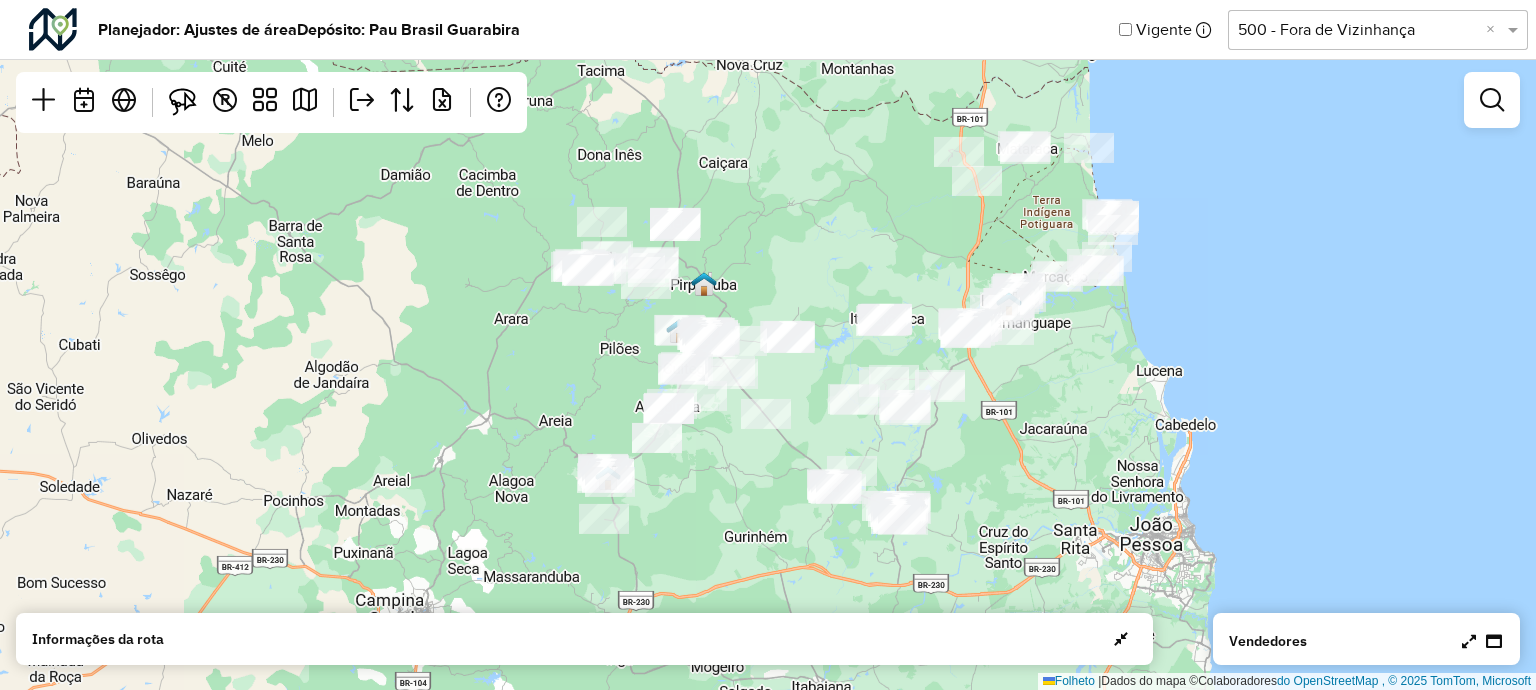 click 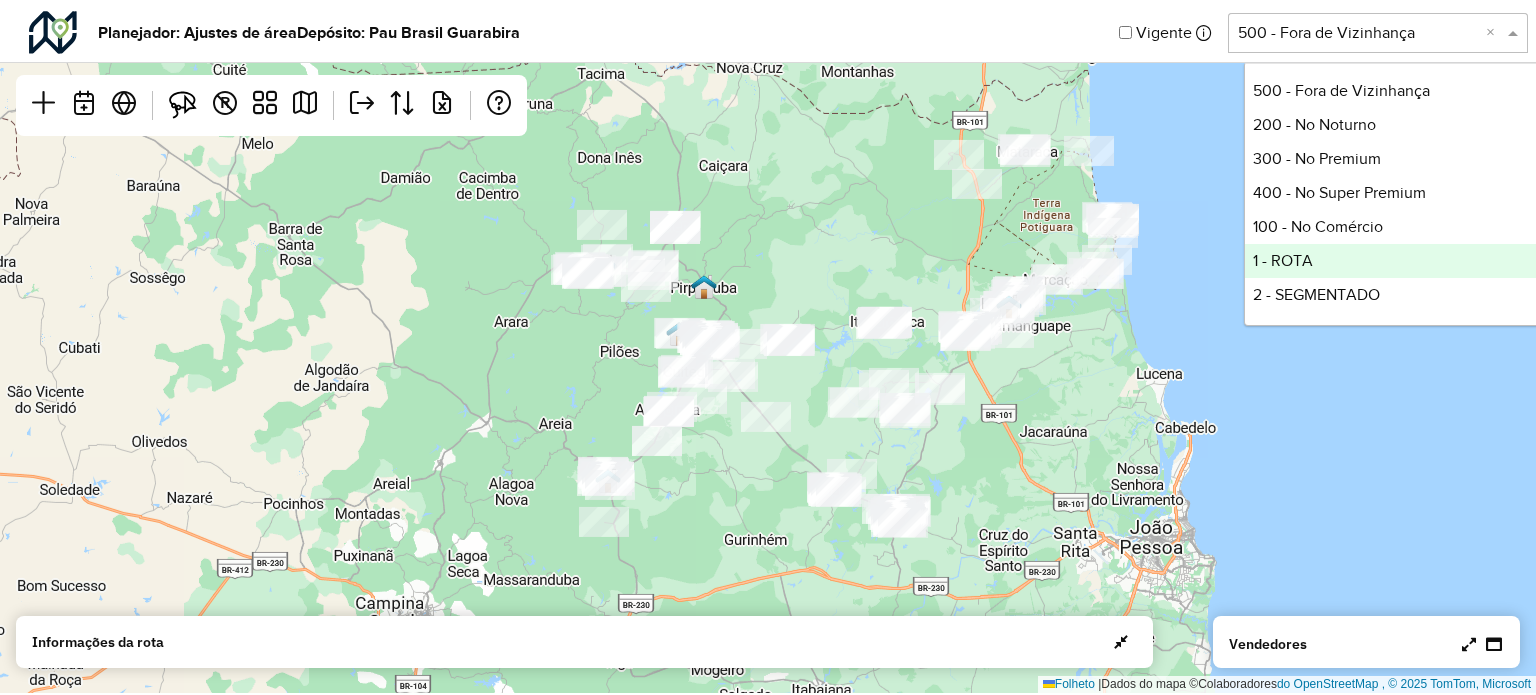 scroll, scrollTop: 102, scrollLeft: 0, axis: vertical 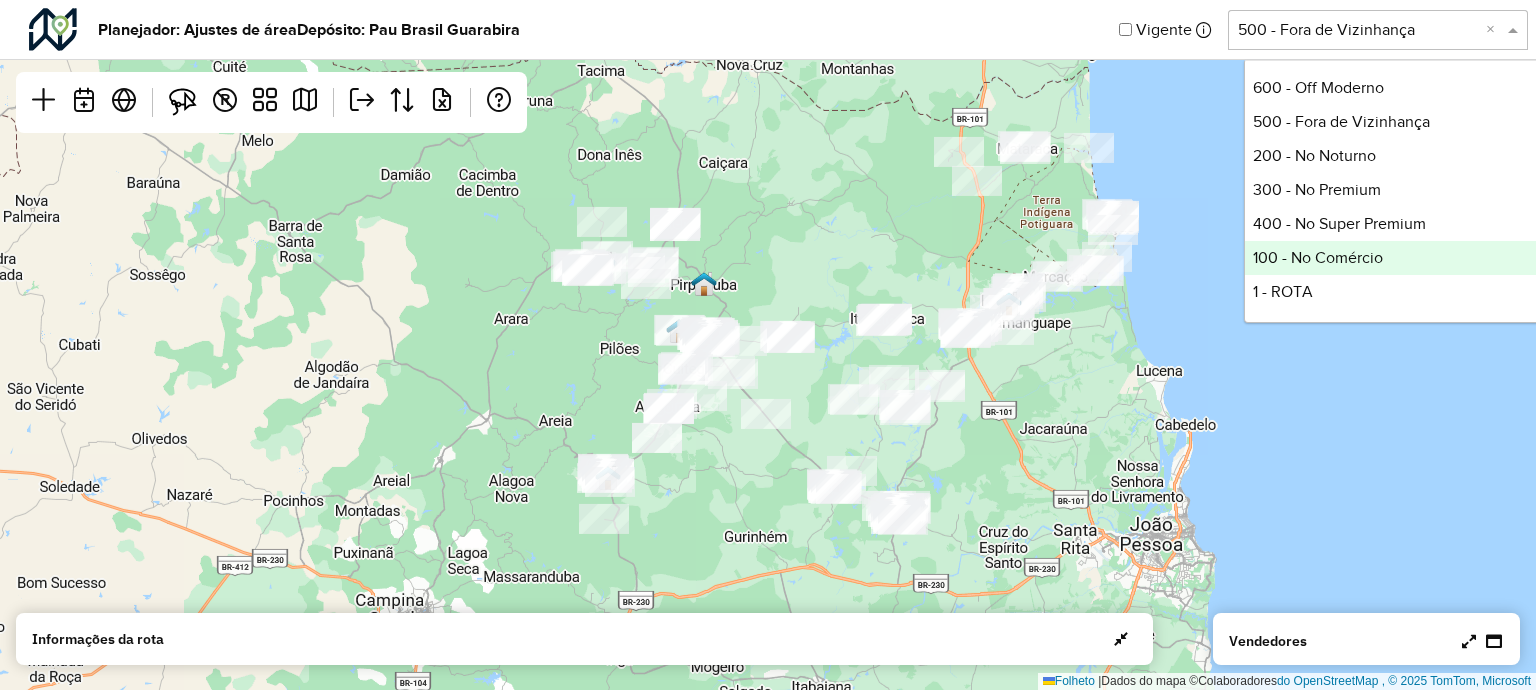 click on "100 - No Comércio" at bounding box center (1318, 257) 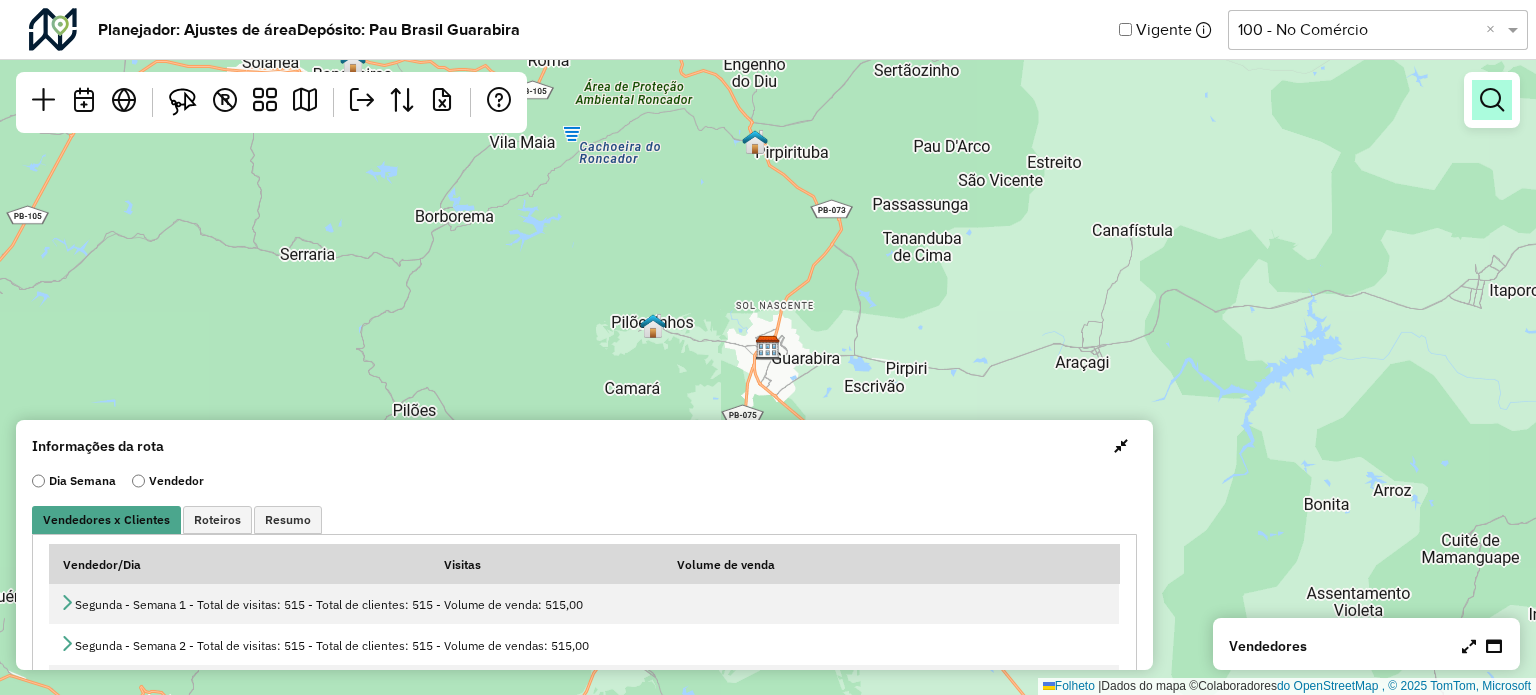 click at bounding box center [1492, 100] 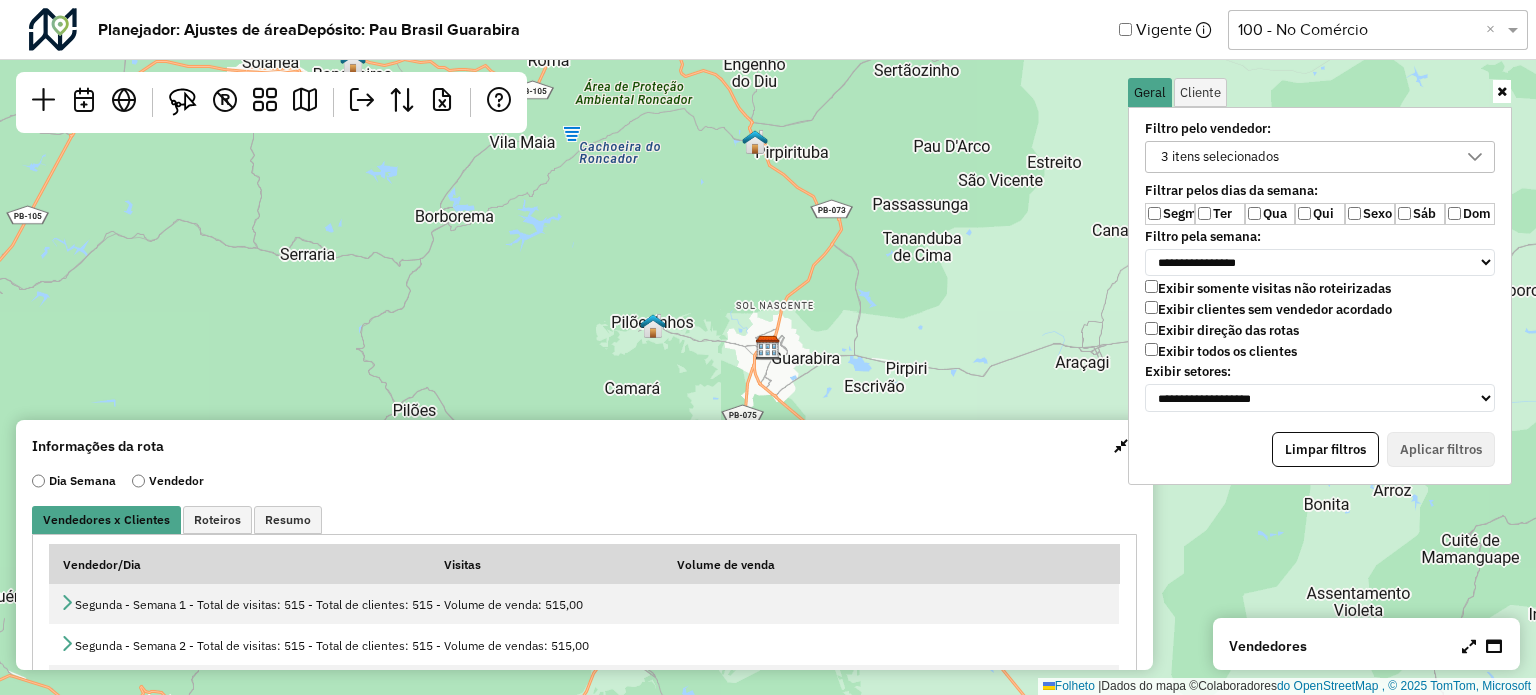 click at bounding box center [1502, 91] 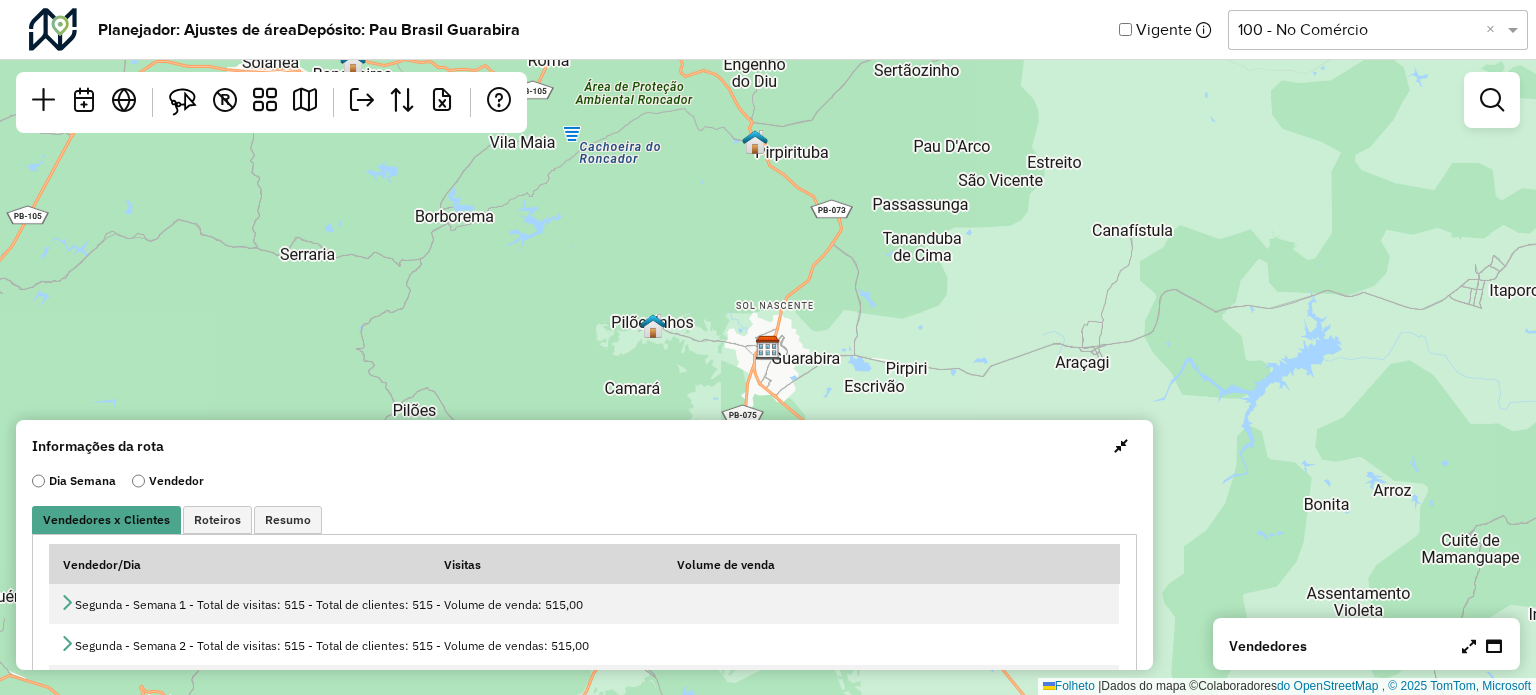 click at bounding box center (1469, 646) 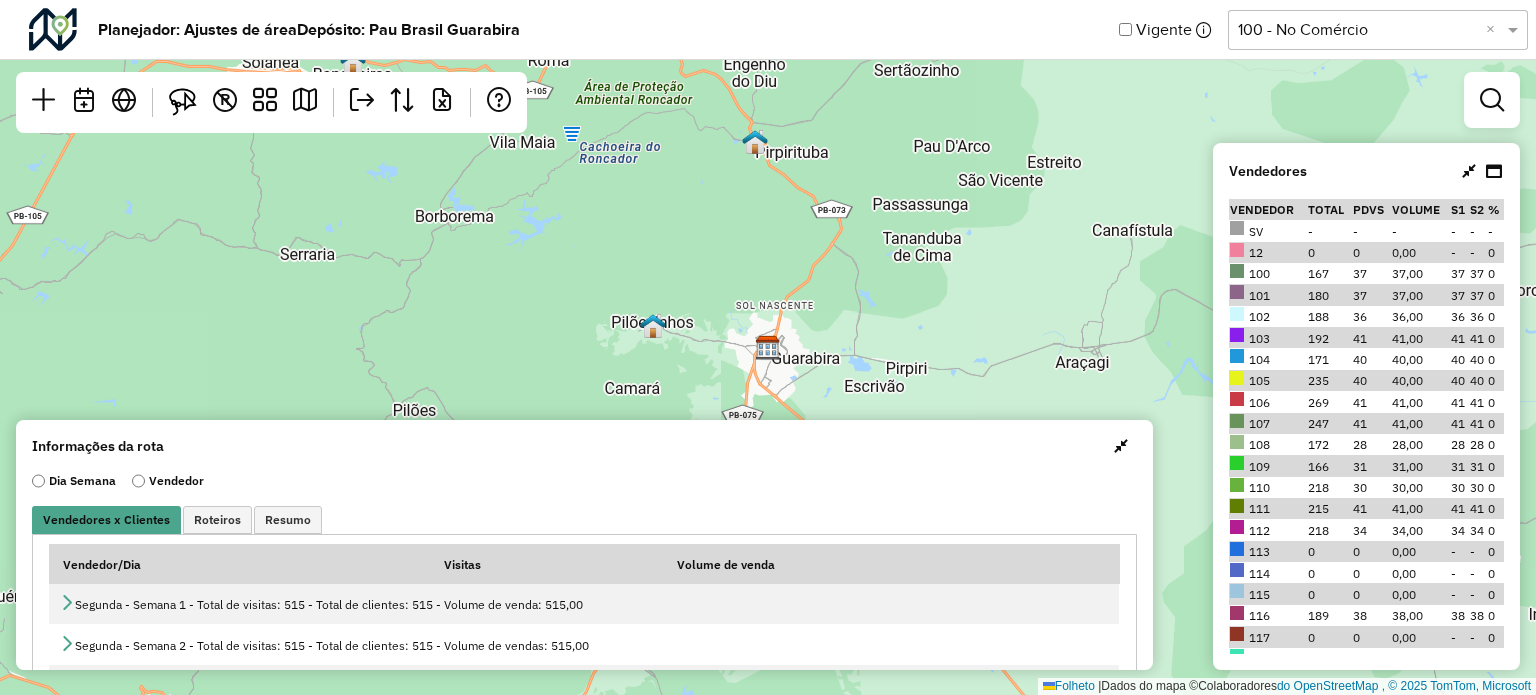 click on "Folheto    |  Dados do mapa ©  Colaboradores  do OpenStreetMap , © 2025 TomTom, Microsoft" 